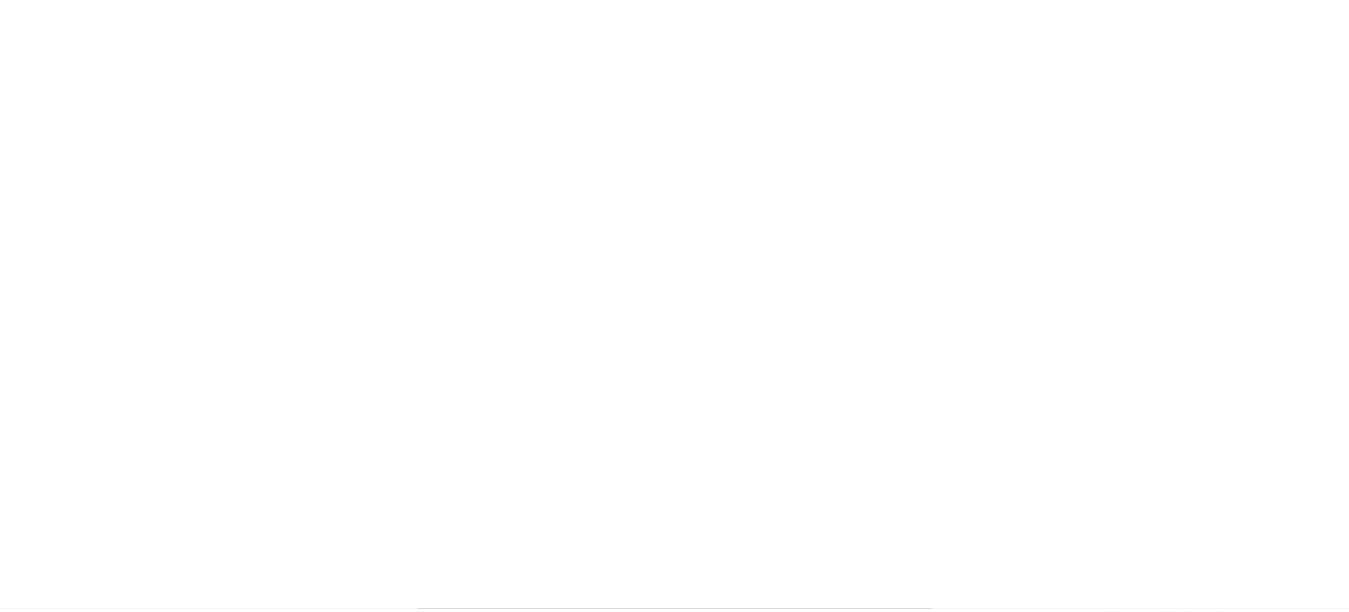 scroll, scrollTop: 0, scrollLeft: 0, axis: both 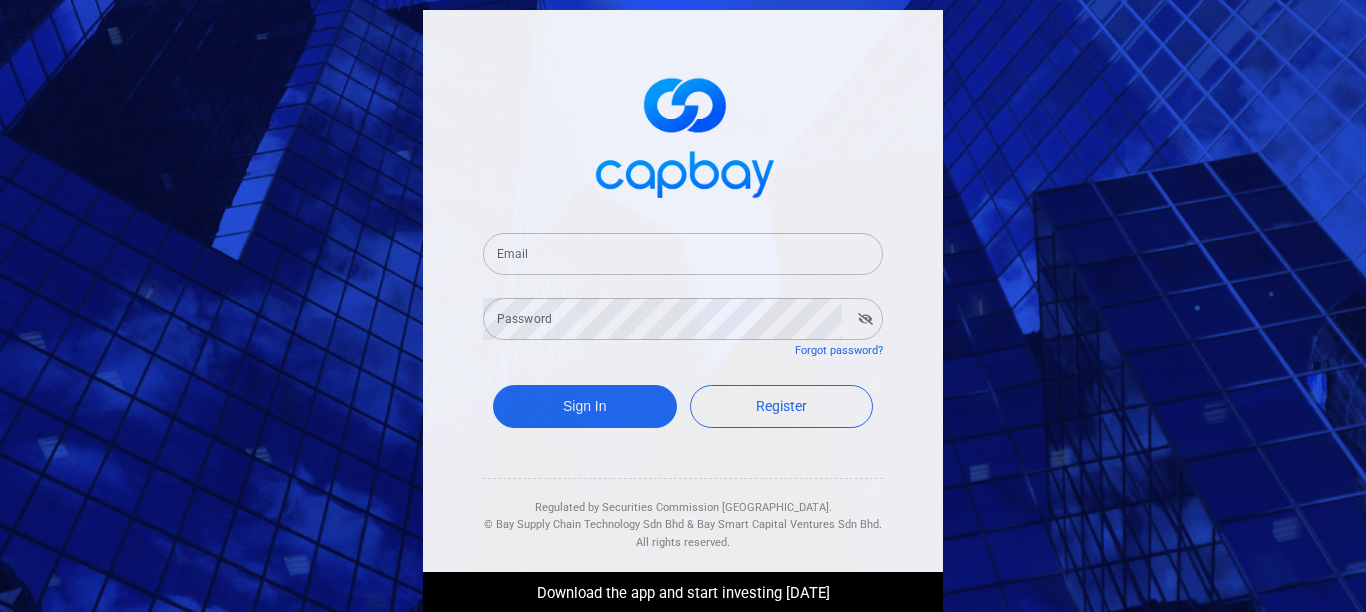 click on "Email" at bounding box center [683, 254] 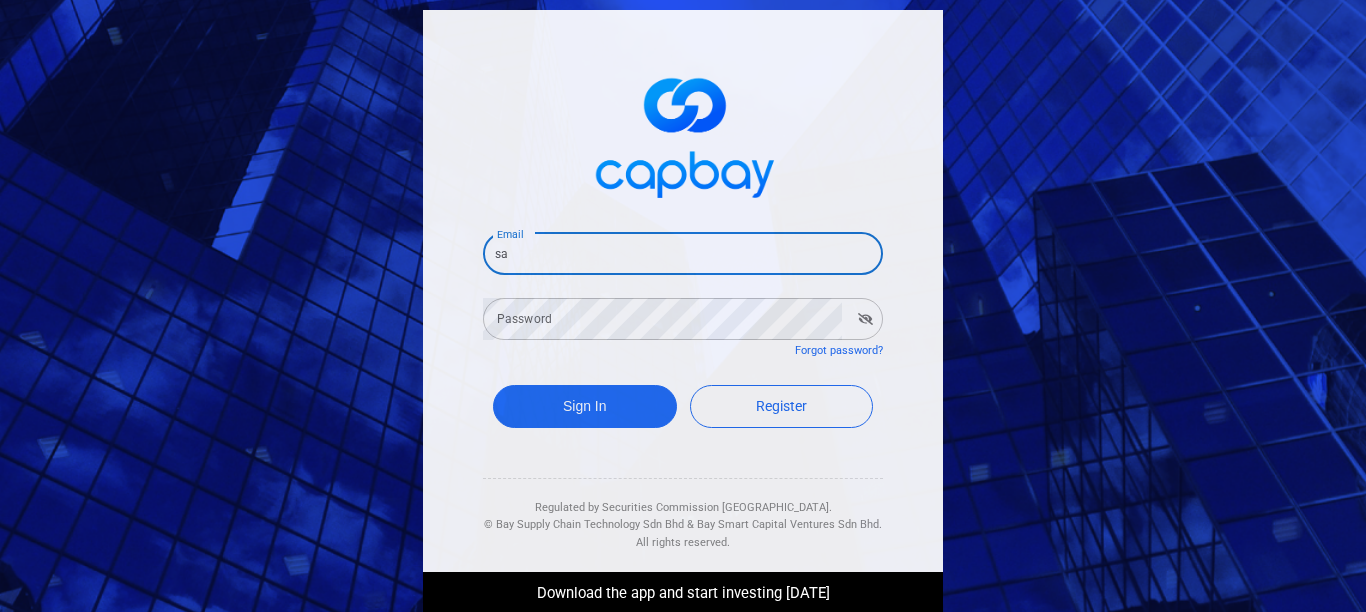 type on "s" 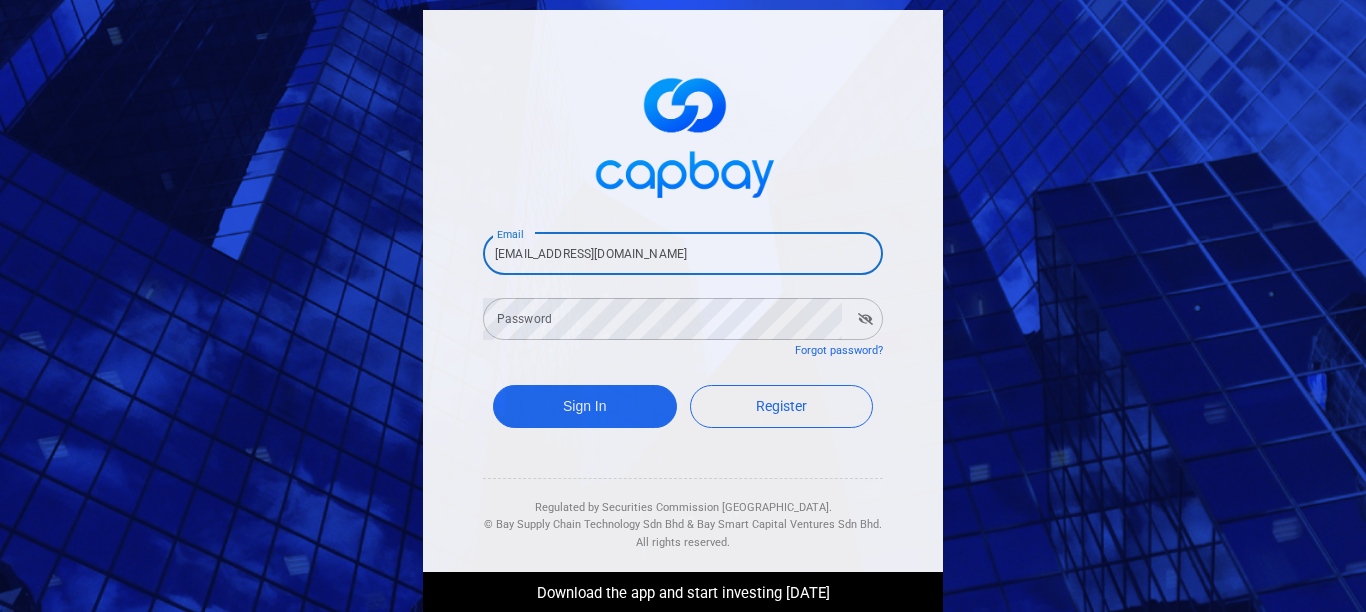 type on "[EMAIL_ADDRESS][DOMAIN_NAME]" 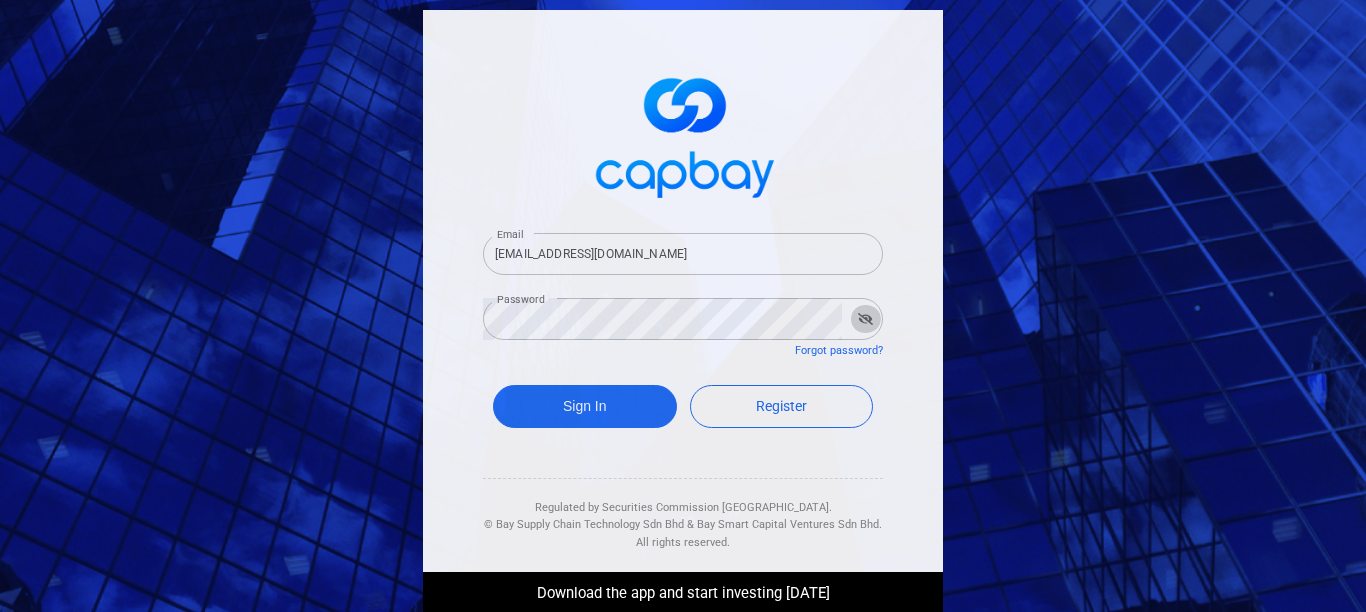 click 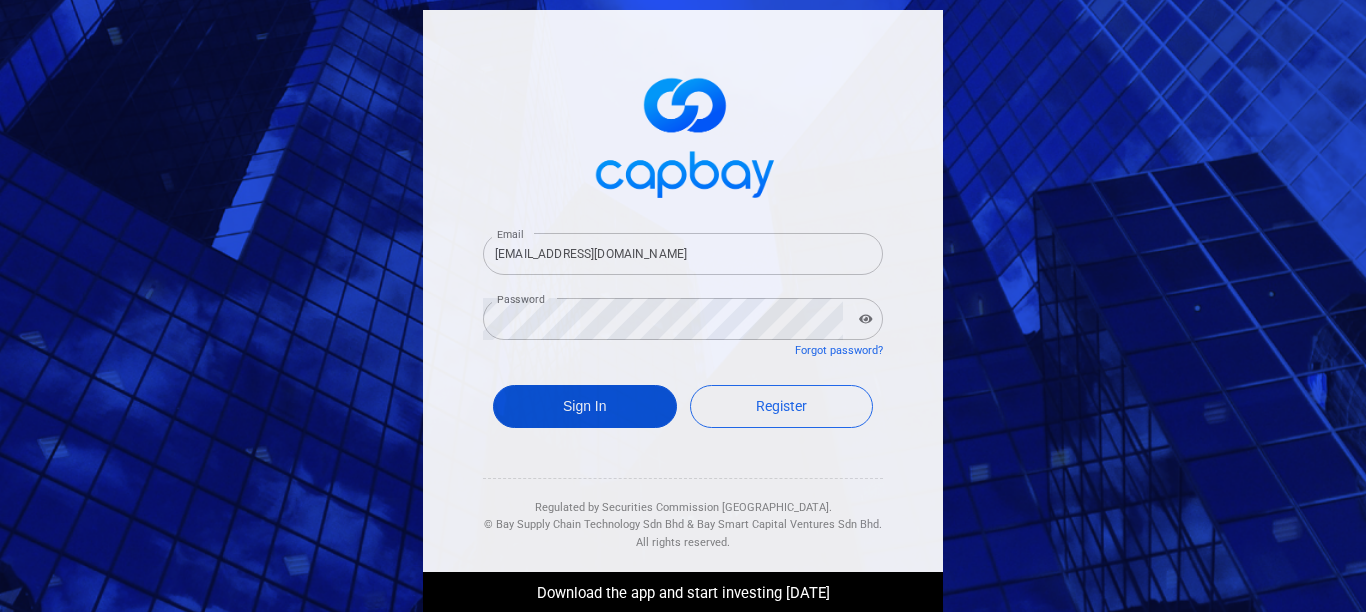 click on "Sign In" at bounding box center [585, 406] 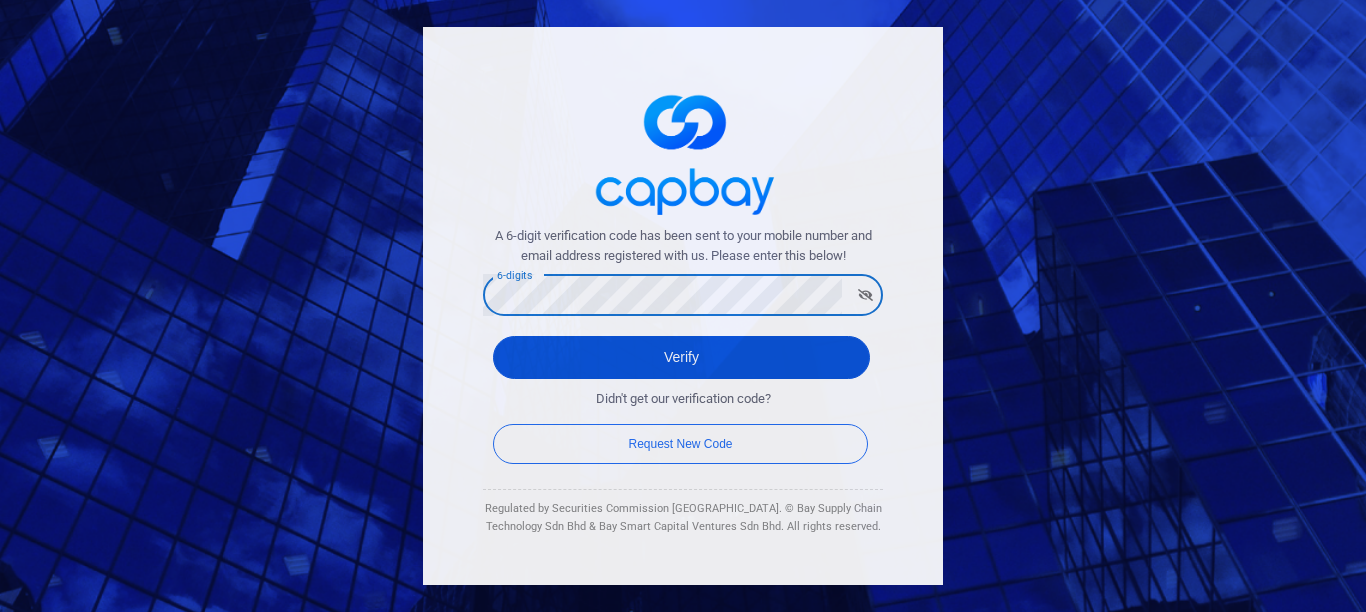 click on "Verify" at bounding box center (681, 357) 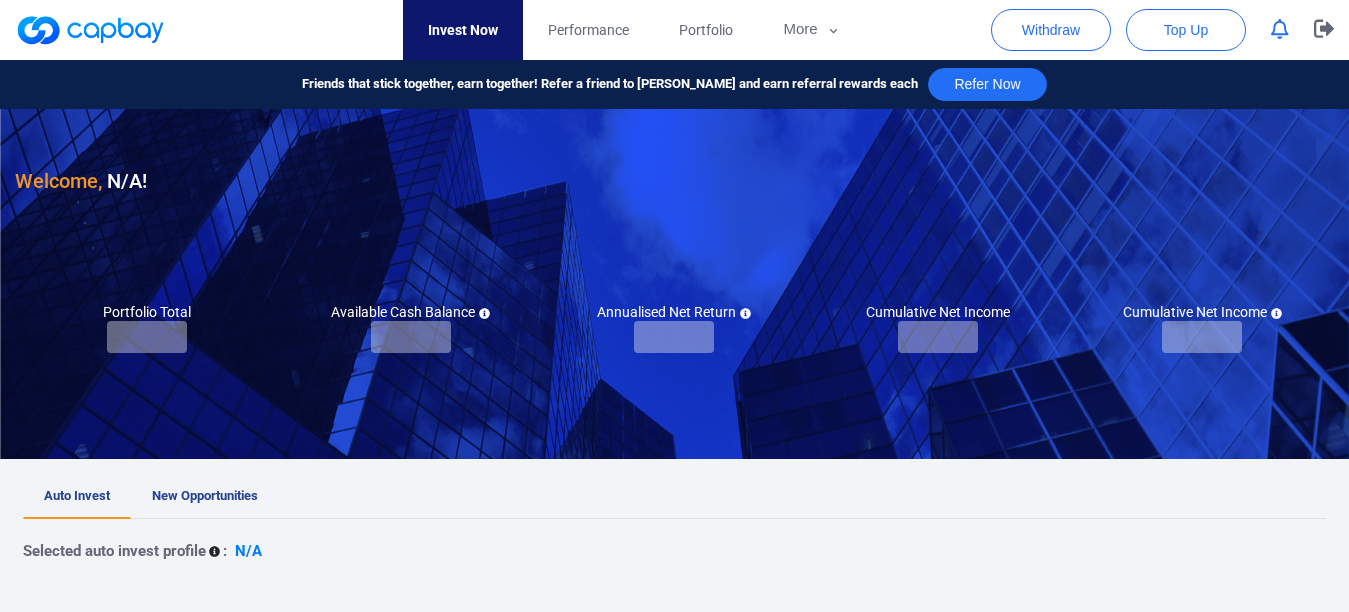 checkbox on "true" 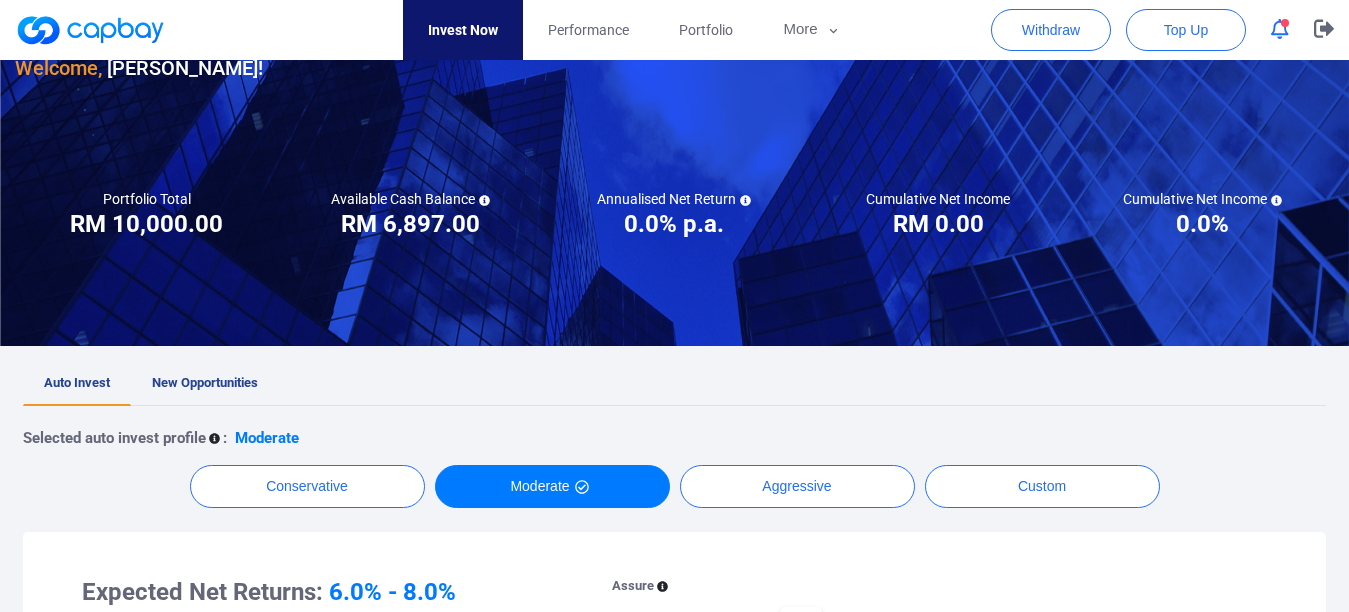 scroll, scrollTop: 0, scrollLeft: 0, axis: both 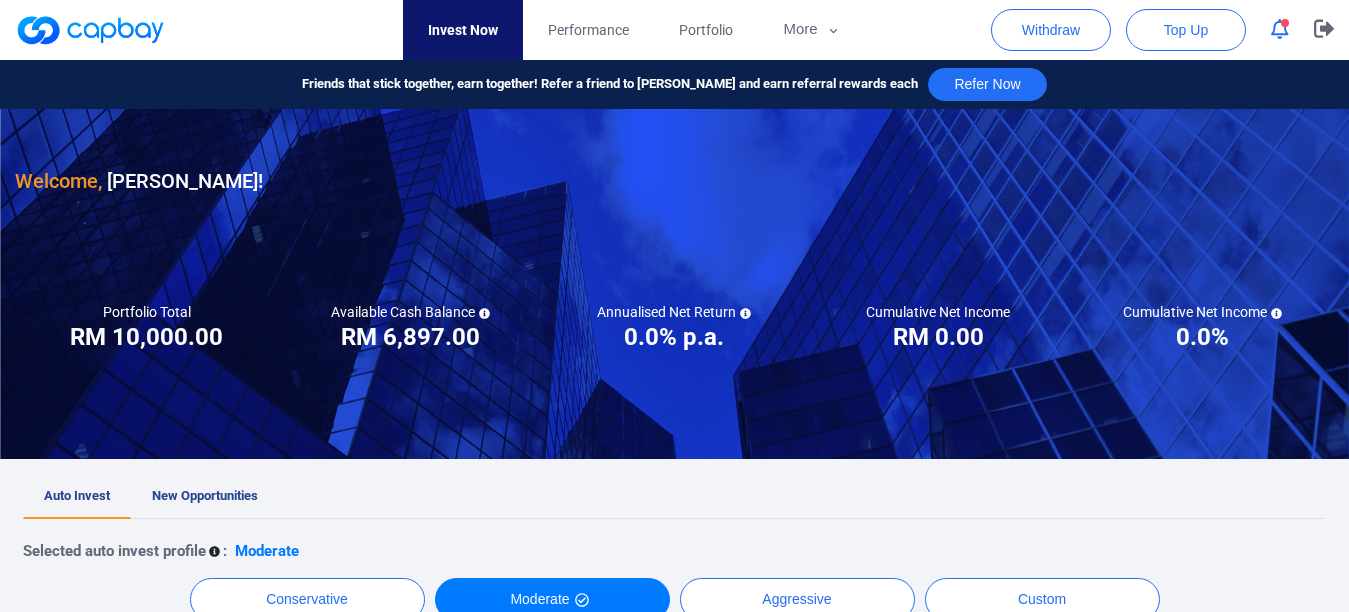 click 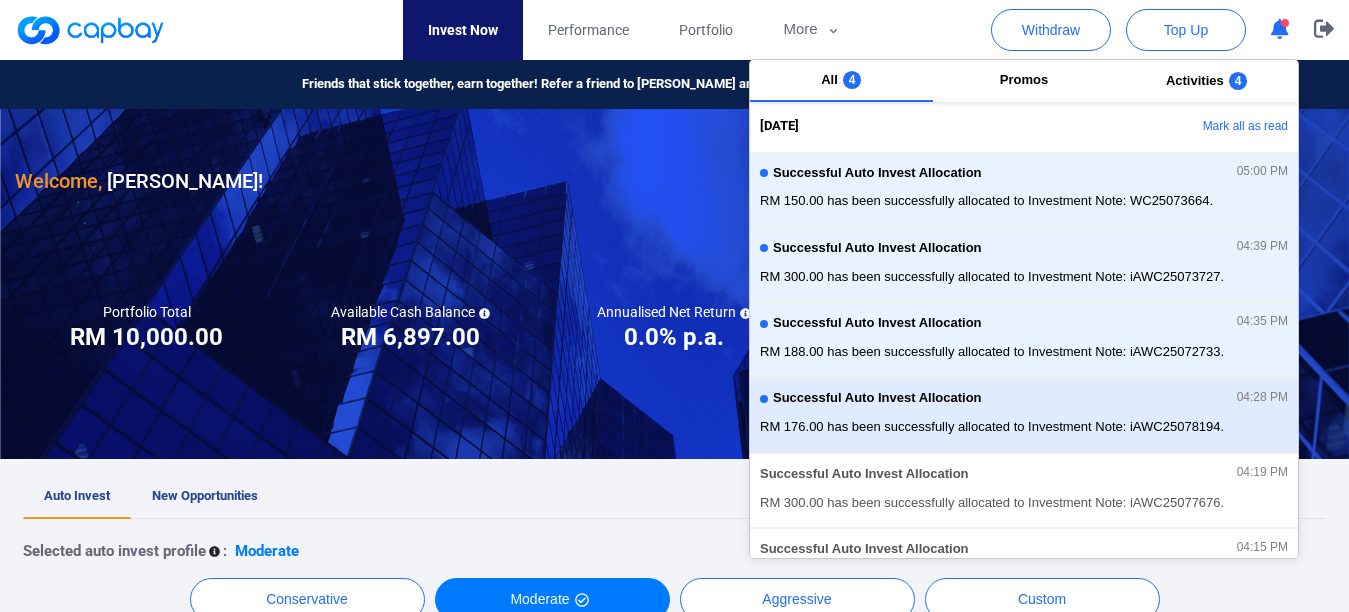 click on "RM 176.00 has been successfully allocated to Investment Note: iAWC25078194." at bounding box center [1024, 427] 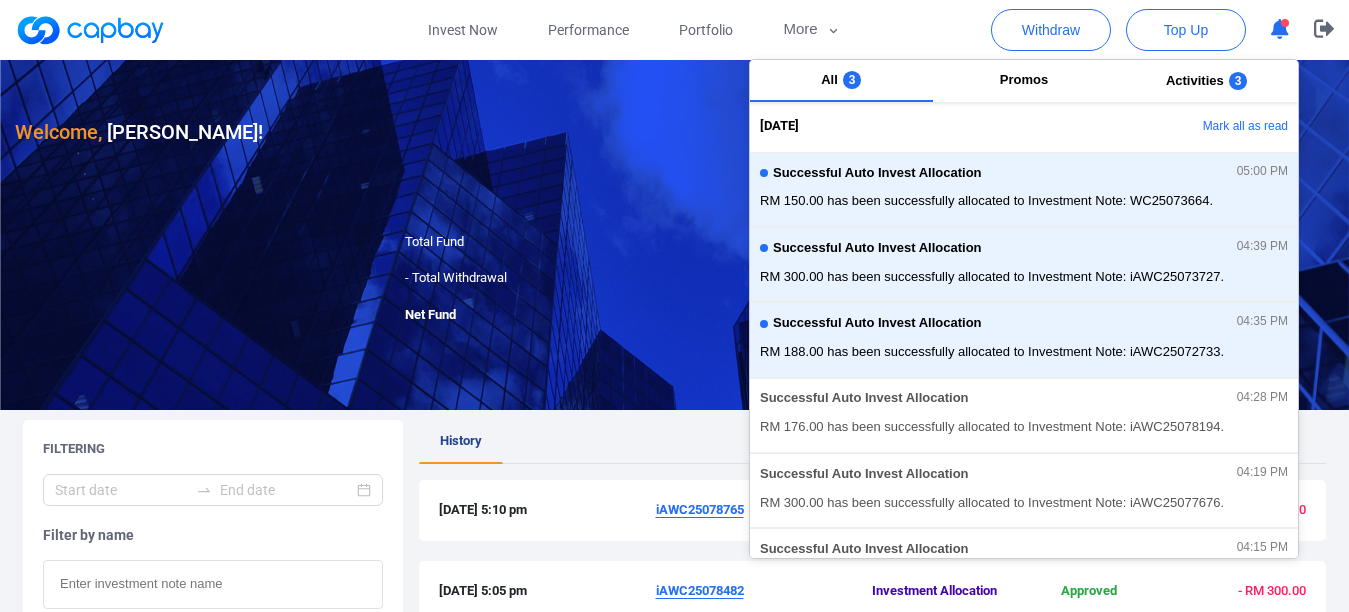 click 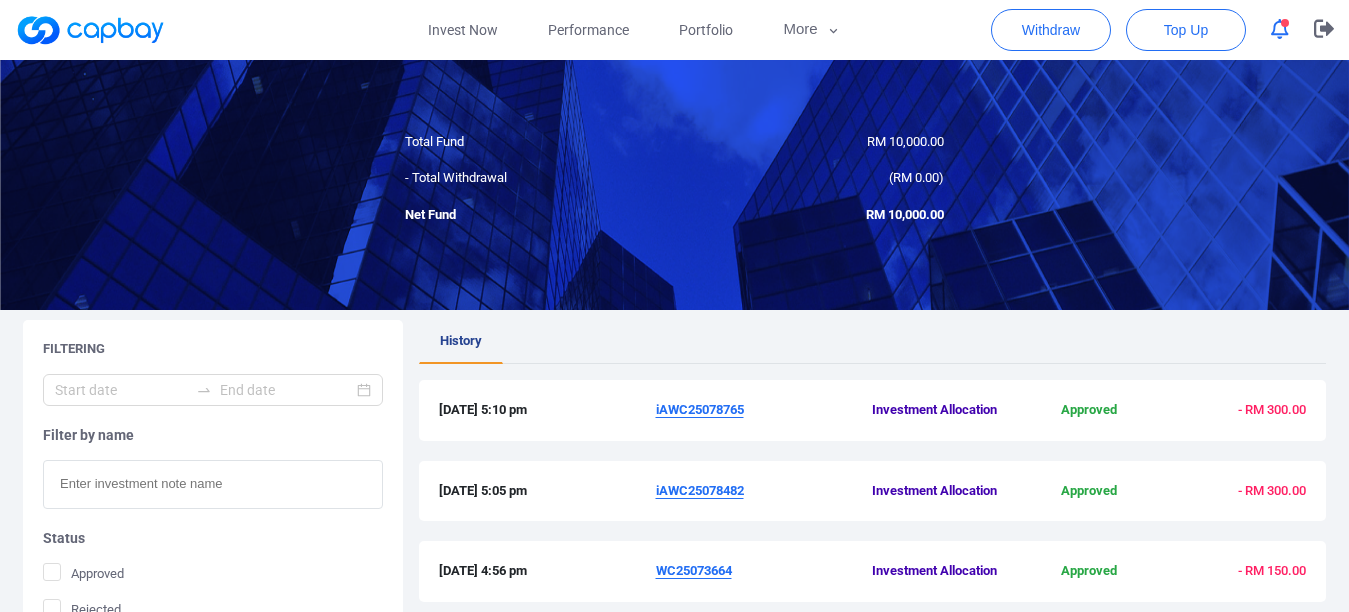 scroll, scrollTop: 0, scrollLeft: 0, axis: both 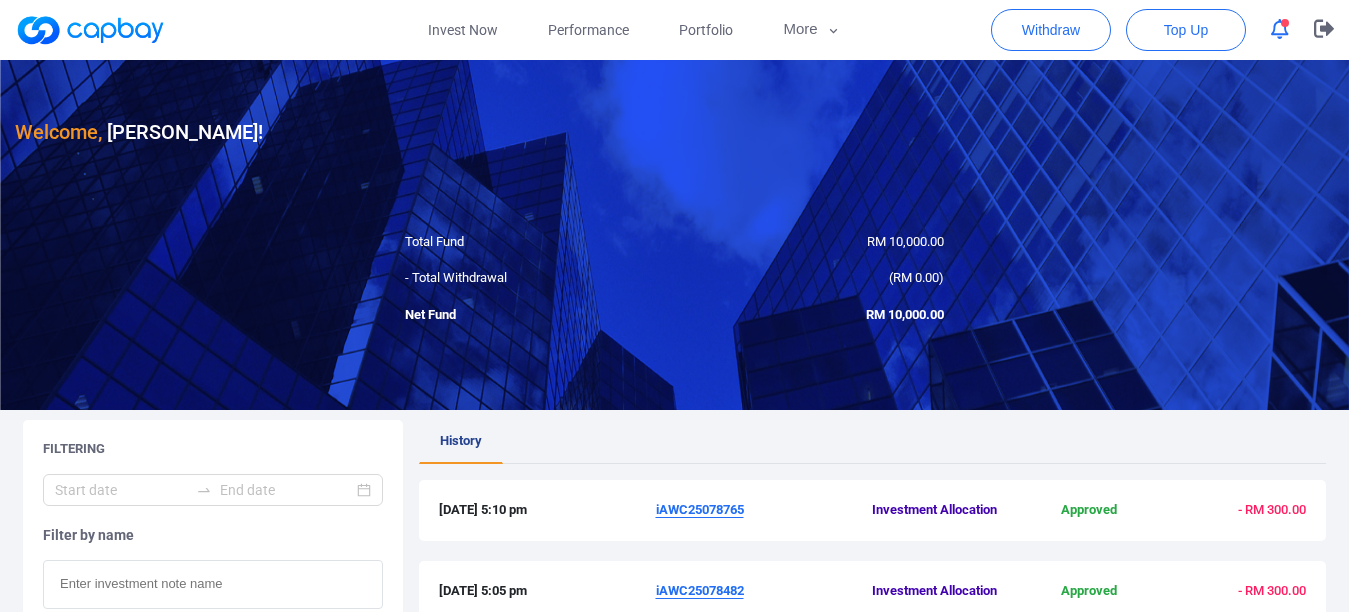 click at bounding box center (1285, 23) 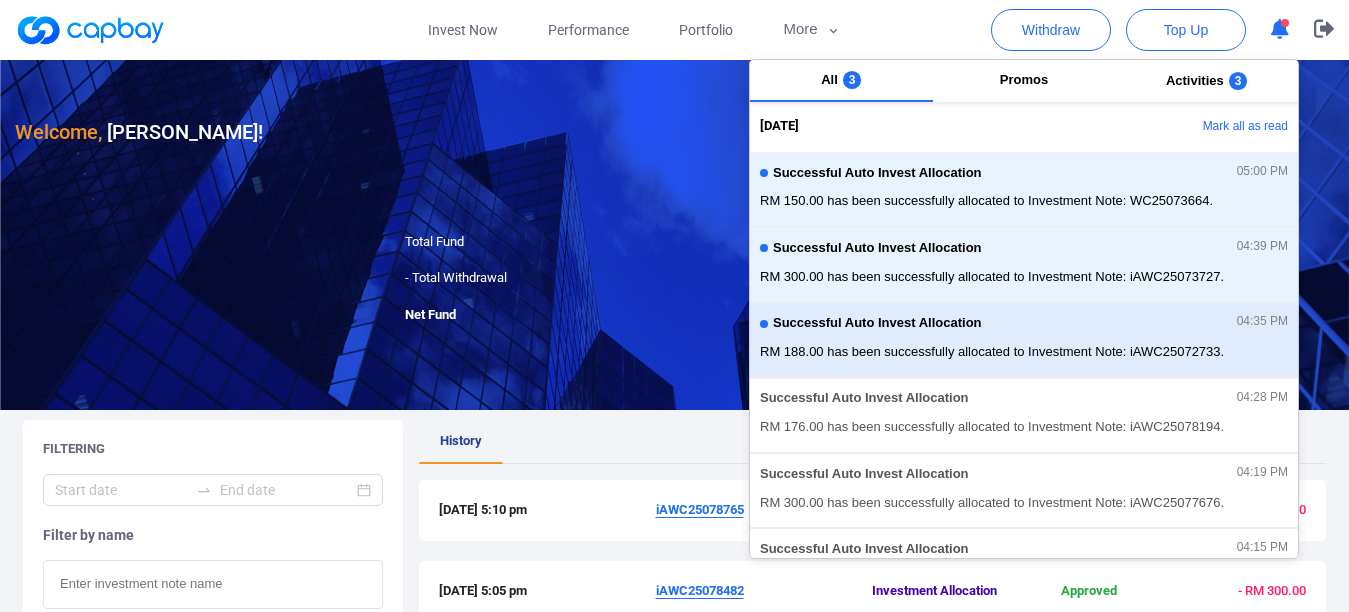 click on "RM 188.00 has been successfully allocated to Investment Note: iAWC25072733." at bounding box center (1024, 352) 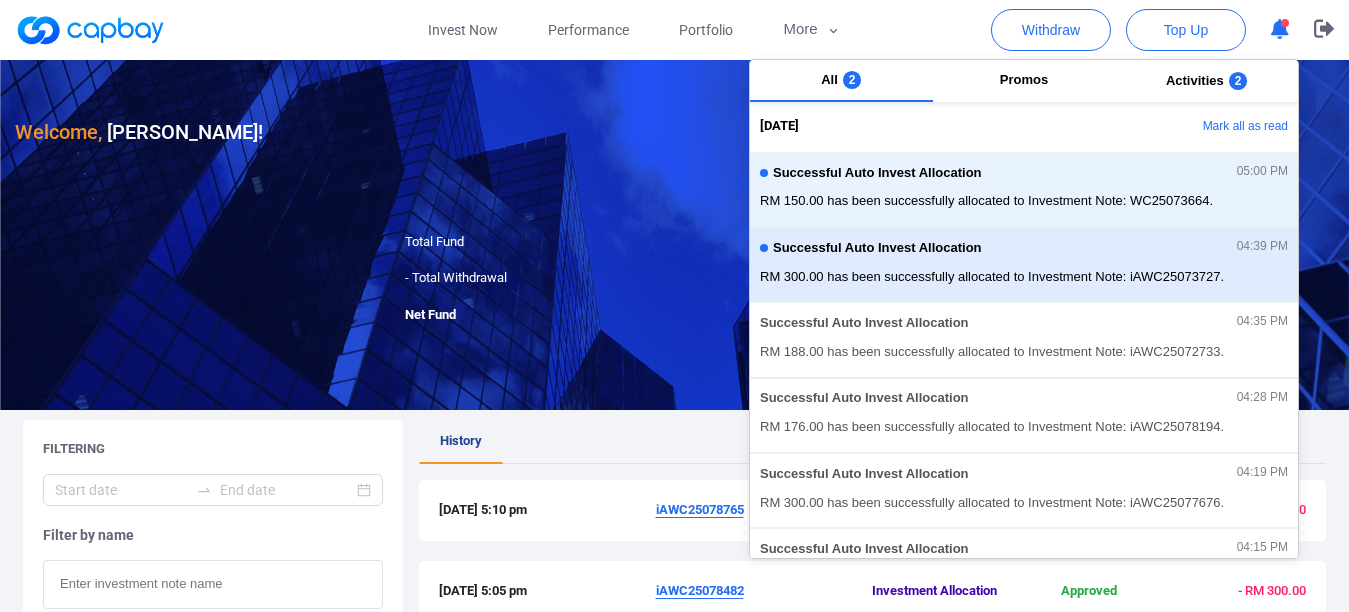 click on "RM 300.00 has been successfully allocated to Investment Note: iAWC25073727." at bounding box center [1024, 277] 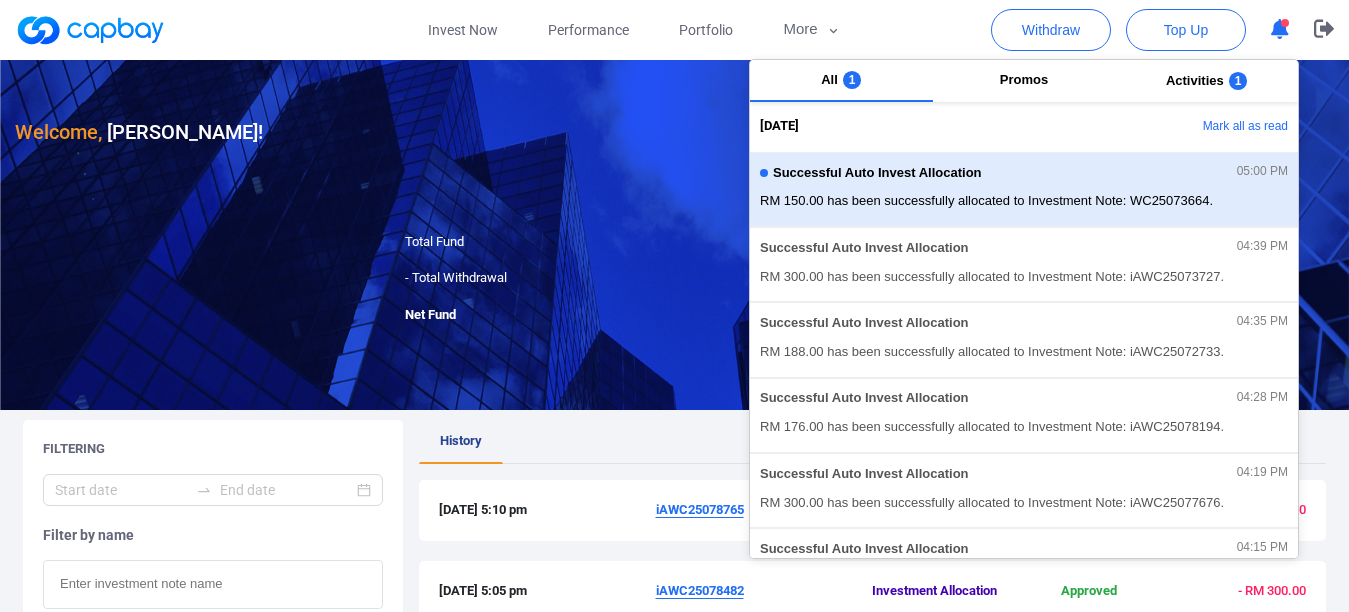 click on "Successful Auto Invest Allocation 05:00 PM RM 150.00 has been successfully allocated to Investment Note: WC25073664." at bounding box center (1024, 189) 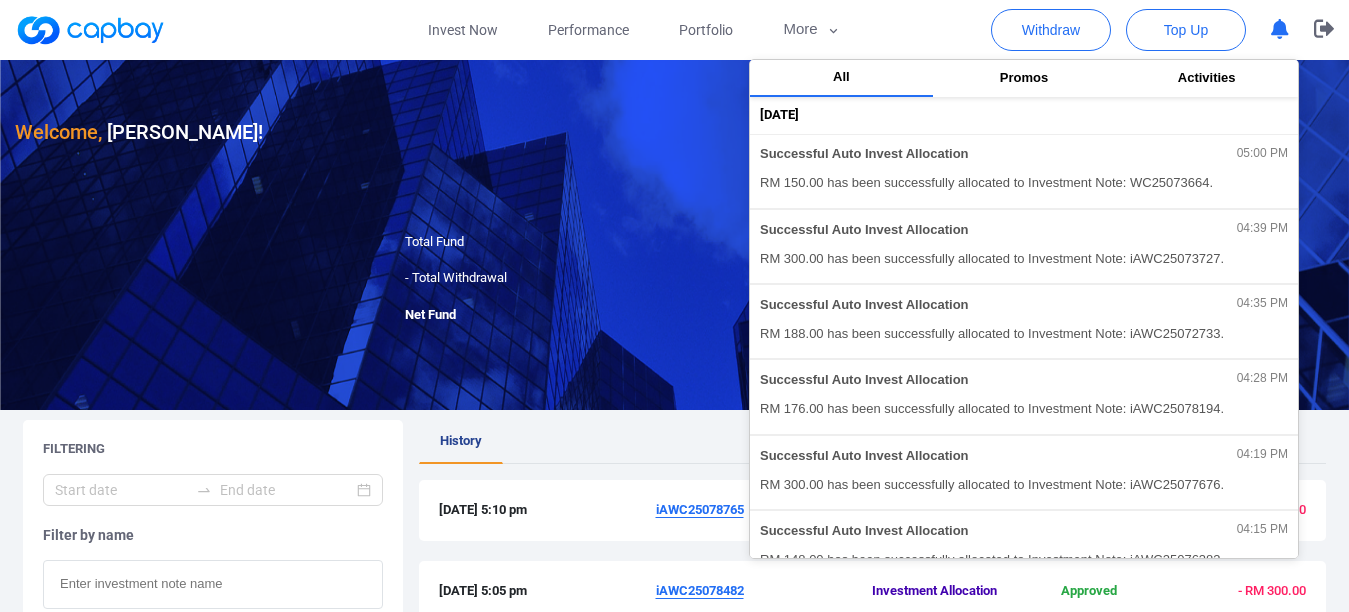 click 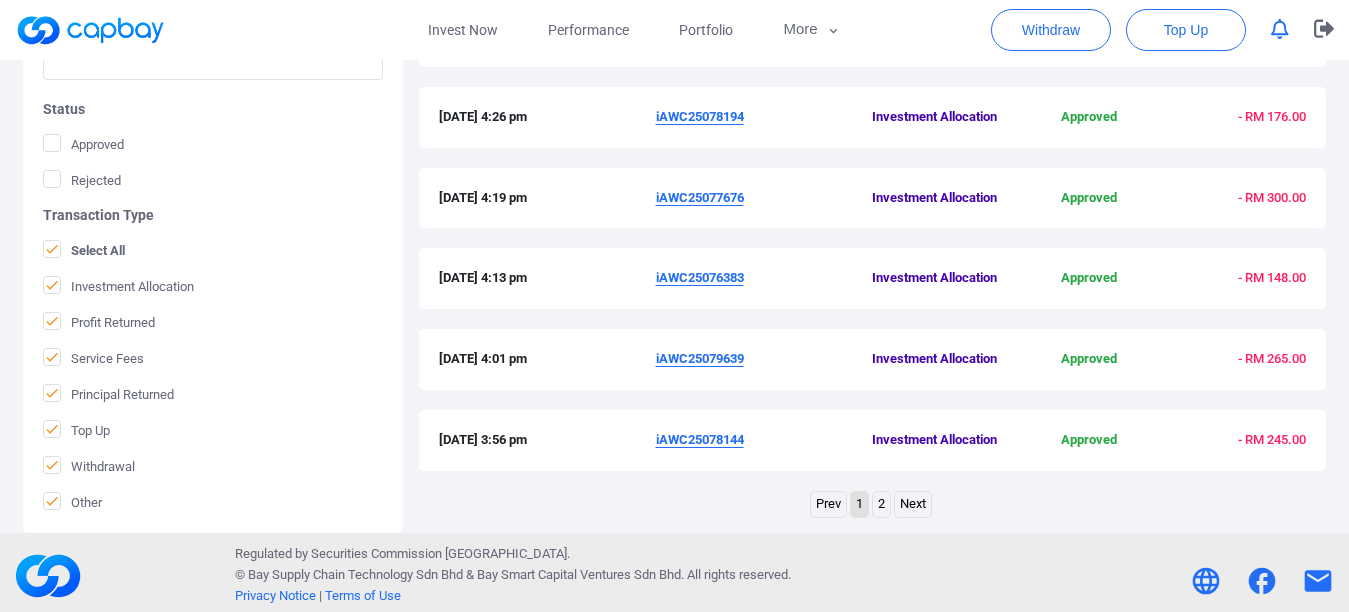 scroll, scrollTop: 804, scrollLeft: 0, axis: vertical 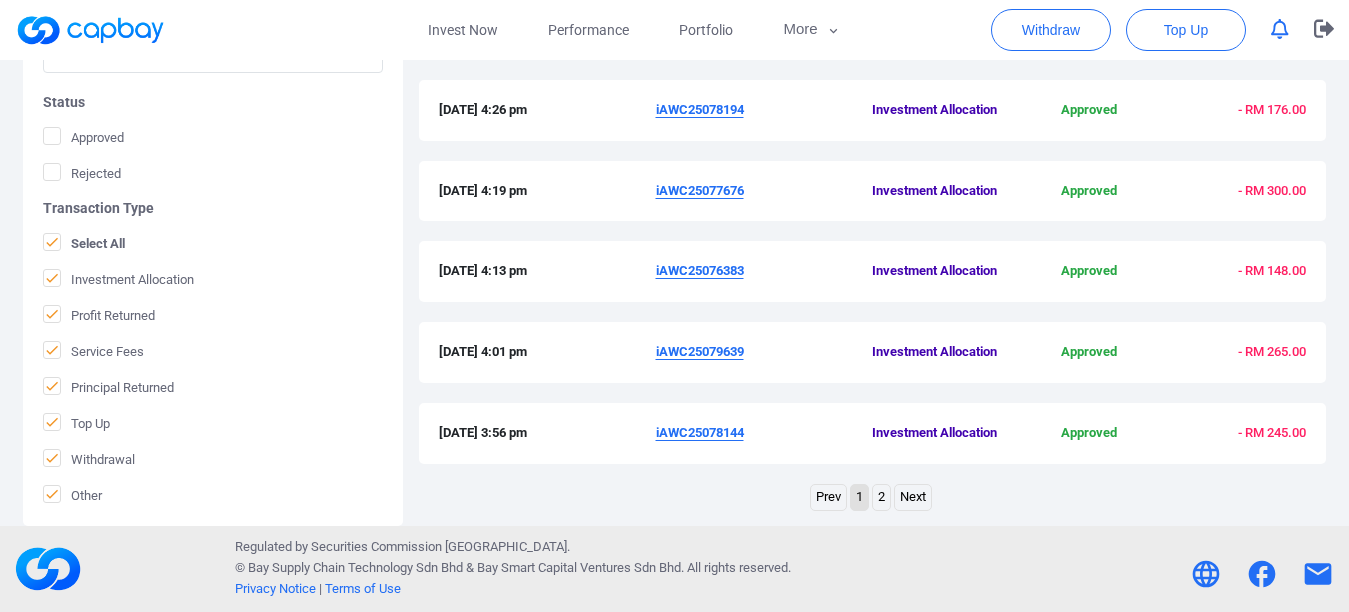 click on "2" at bounding box center [881, 497] 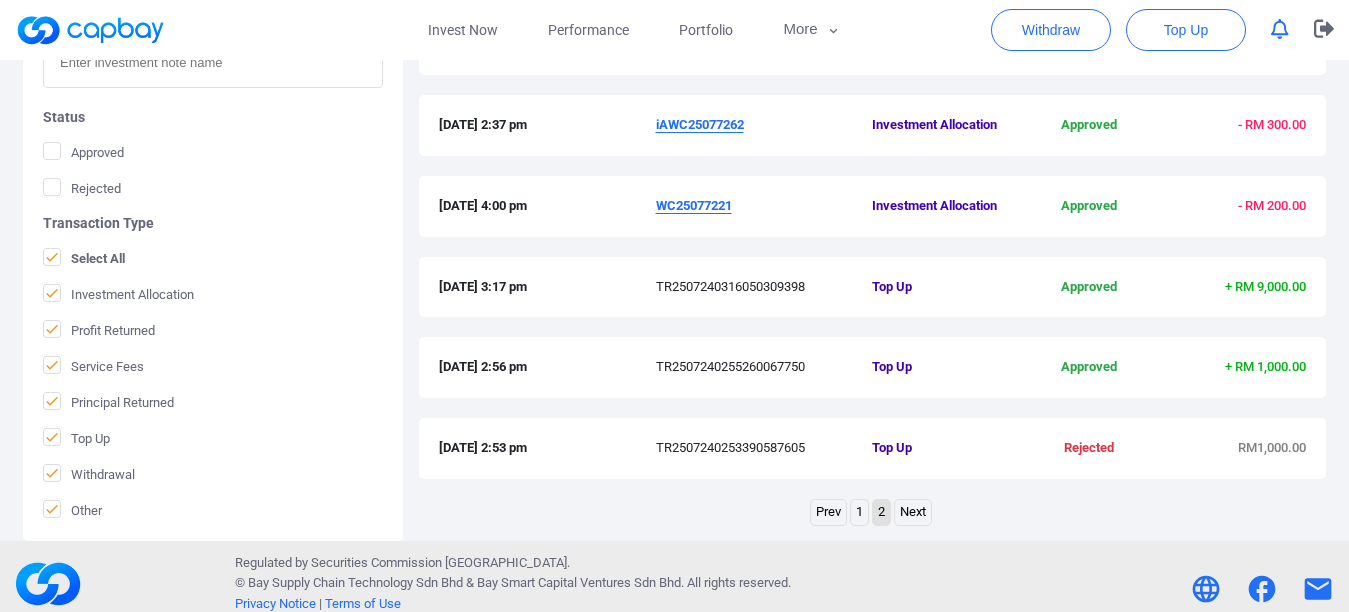 scroll, scrollTop: 723, scrollLeft: 0, axis: vertical 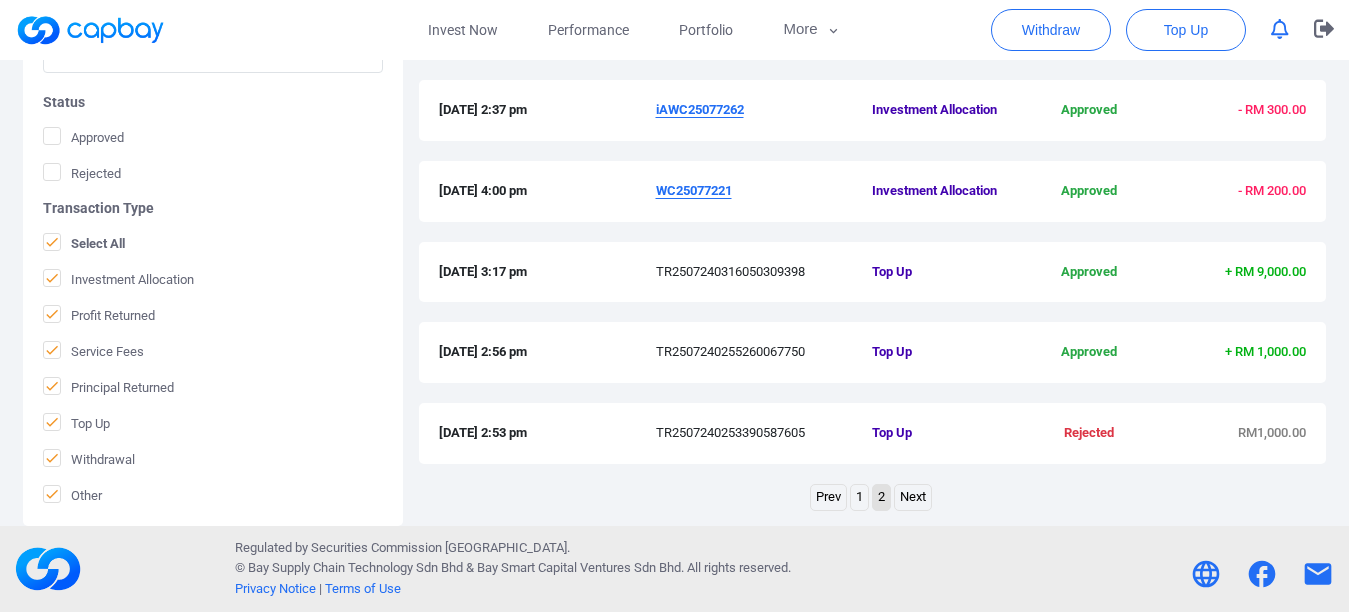 click on "1" at bounding box center [859, 497] 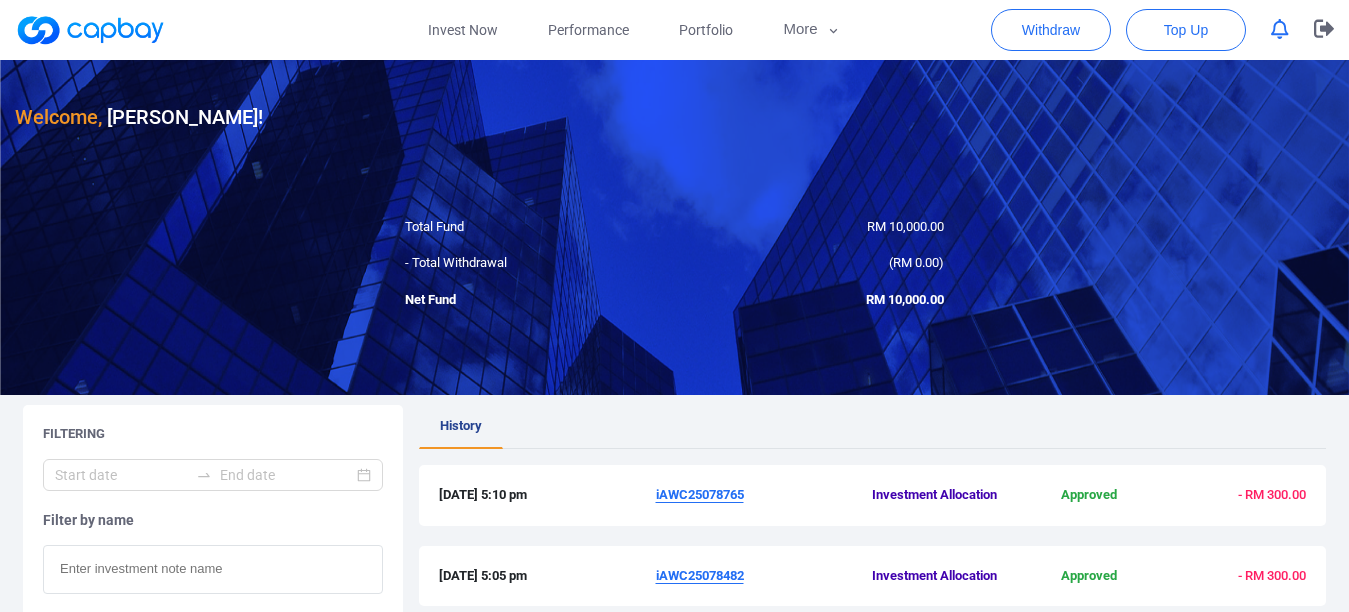 scroll, scrollTop: 0, scrollLeft: 0, axis: both 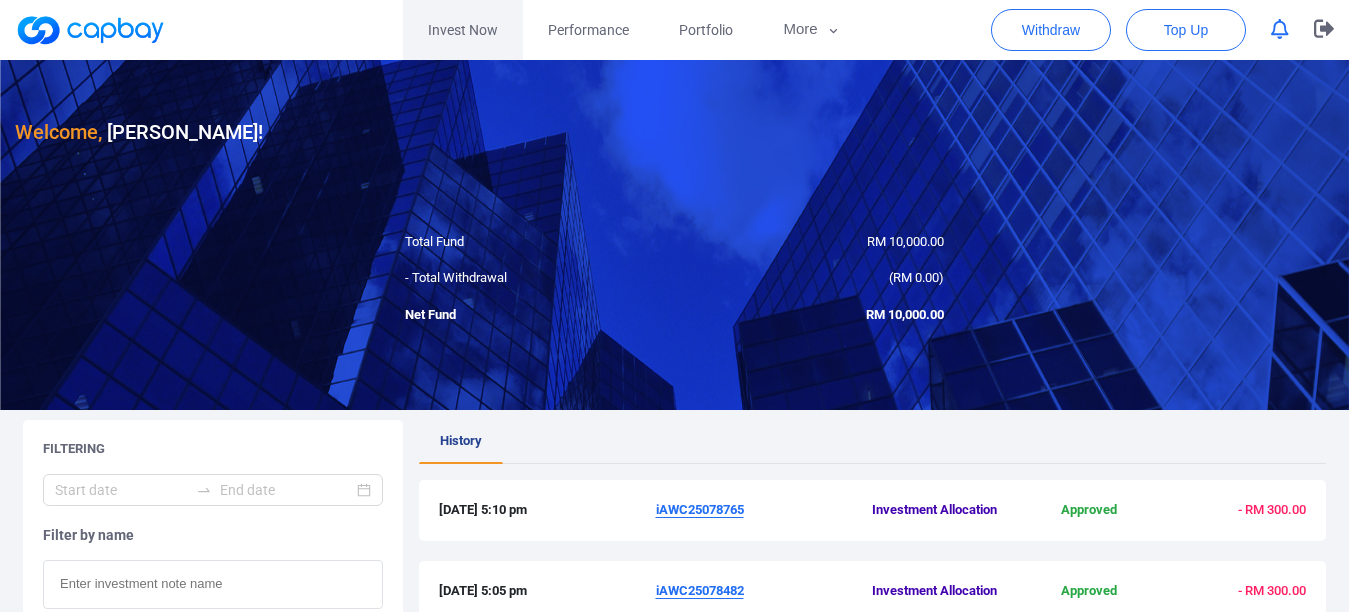click on "Invest Now" at bounding box center [463, 30] 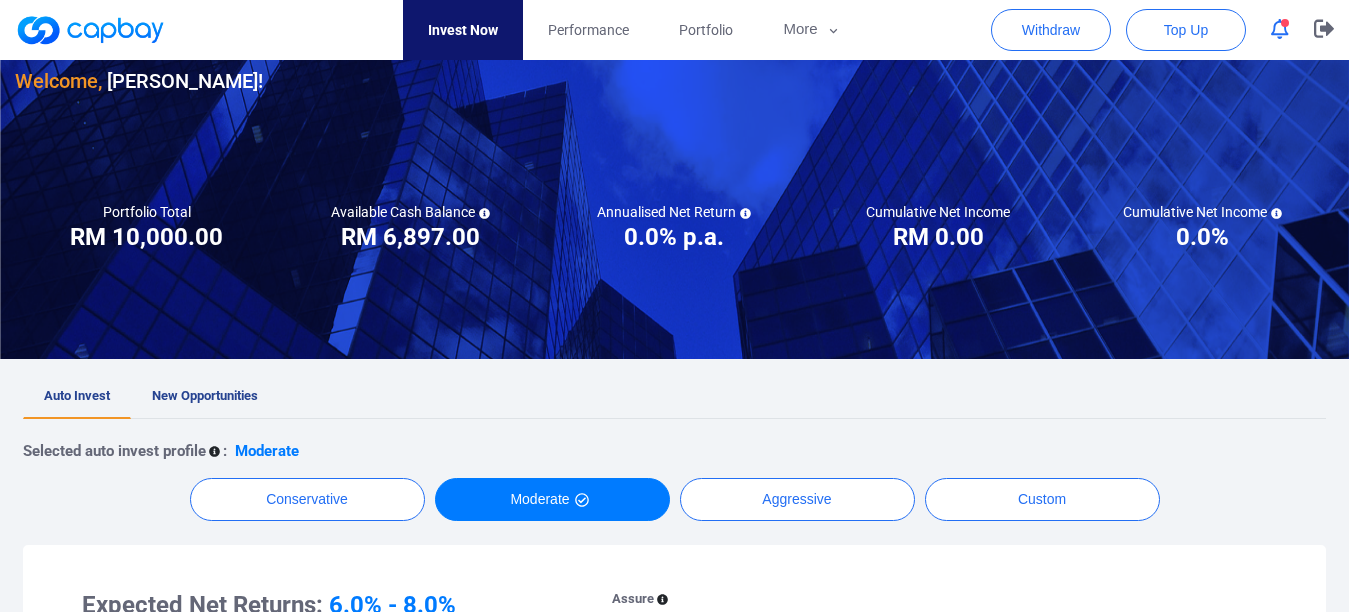 scroll, scrollTop: 0, scrollLeft: 0, axis: both 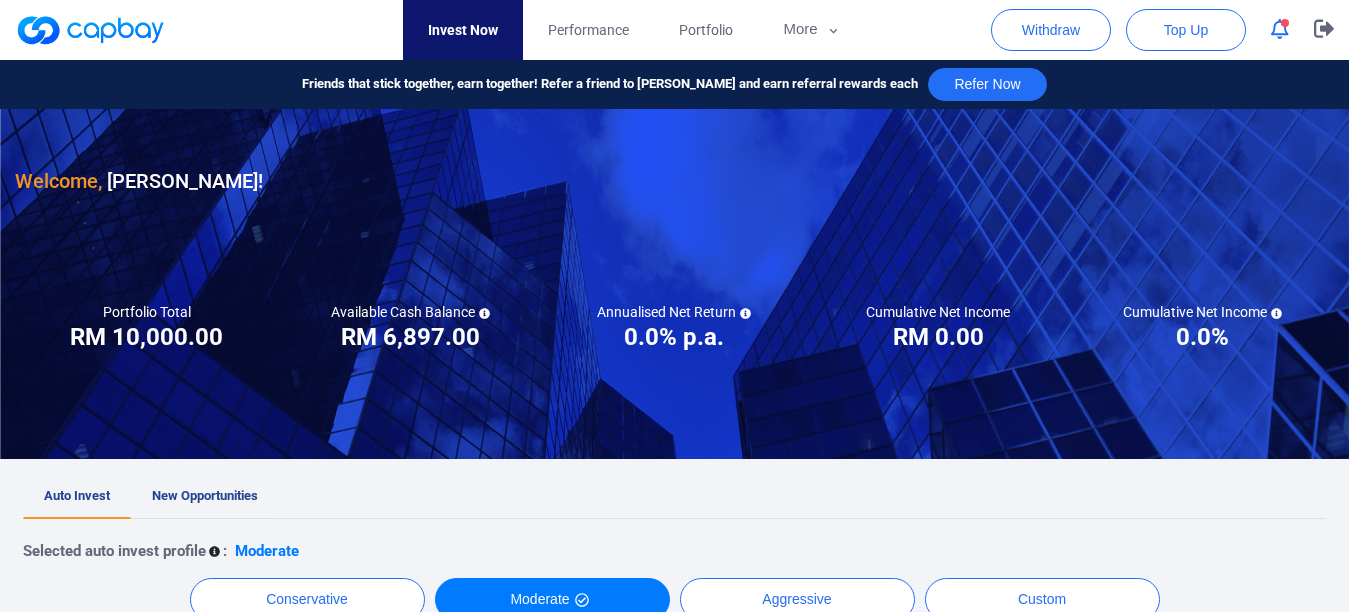 click on "New Opportunities" at bounding box center (205, 495) 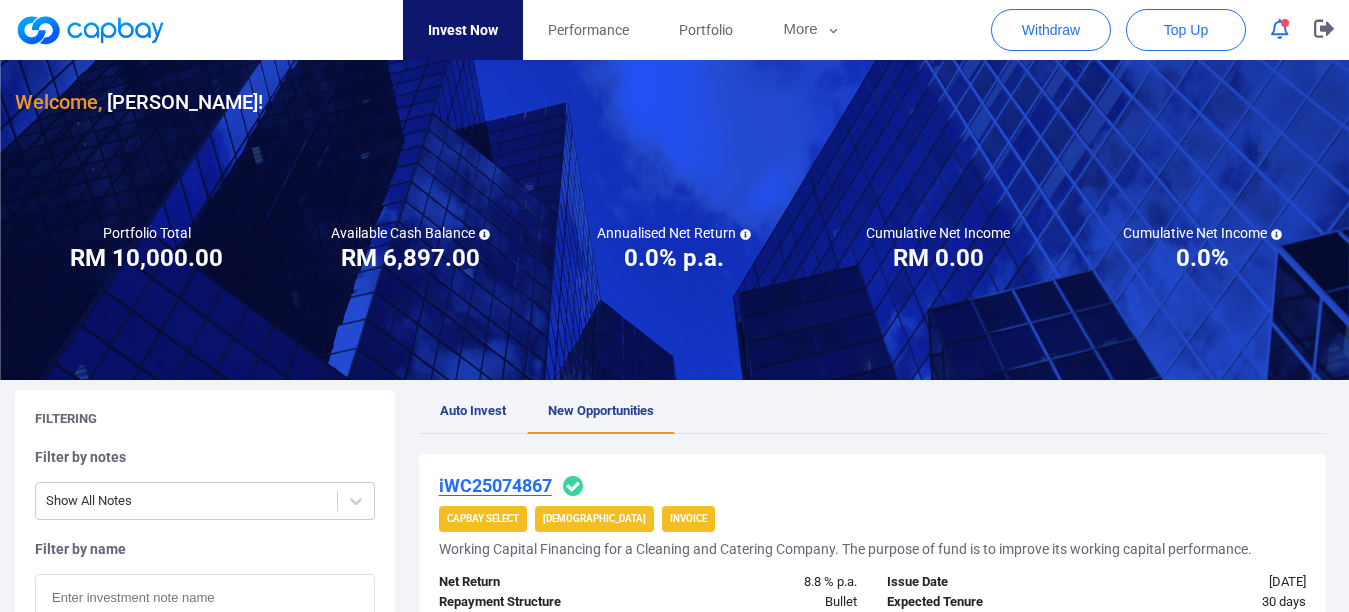 scroll, scrollTop: 0, scrollLeft: 0, axis: both 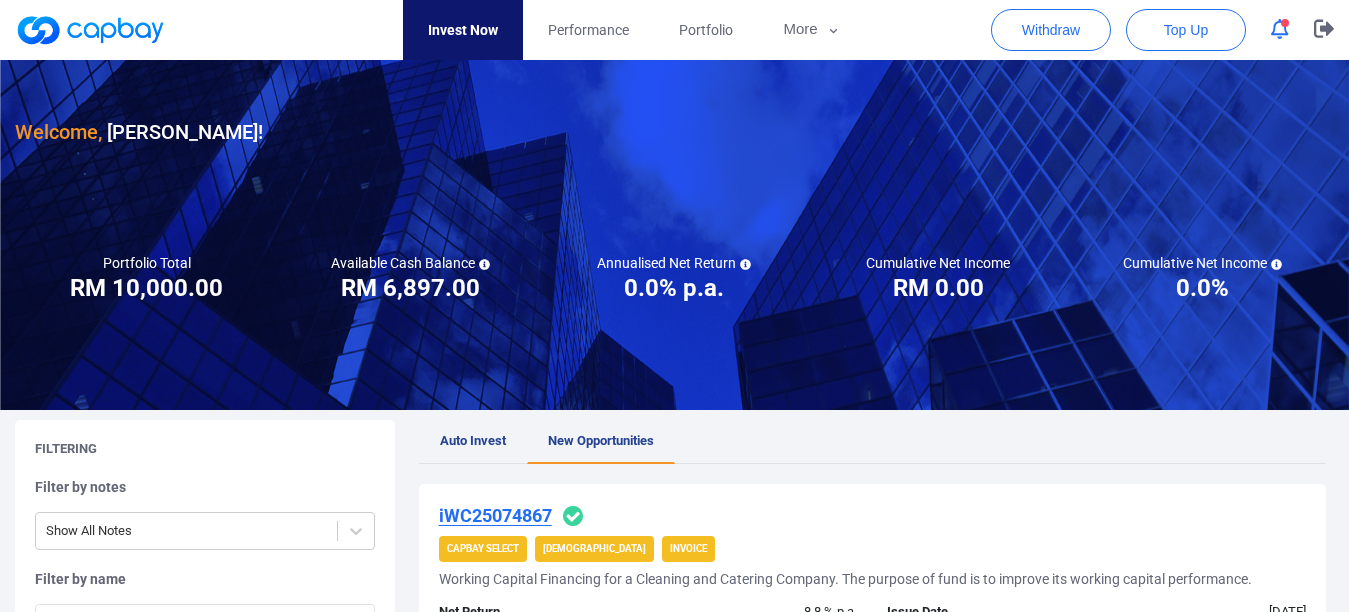 click at bounding box center [1285, 23] 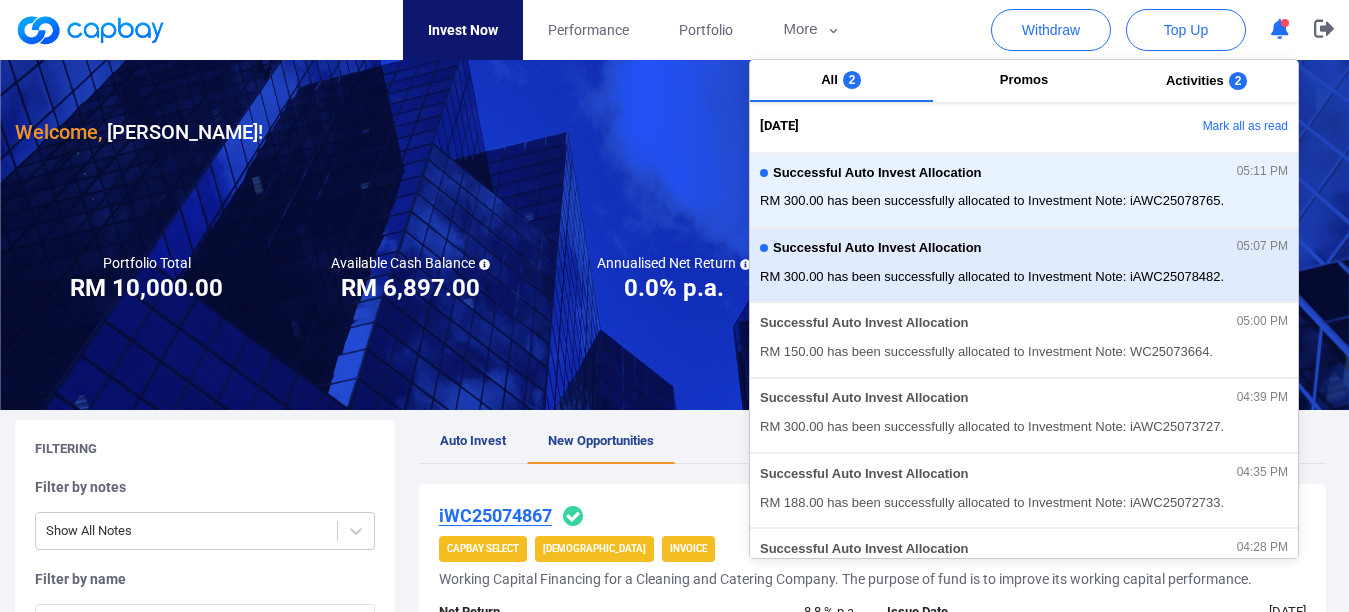 click on "RM 300.00 has been successfully allocated to Investment Note: iAWC25078482." at bounding box center [1024, 277] 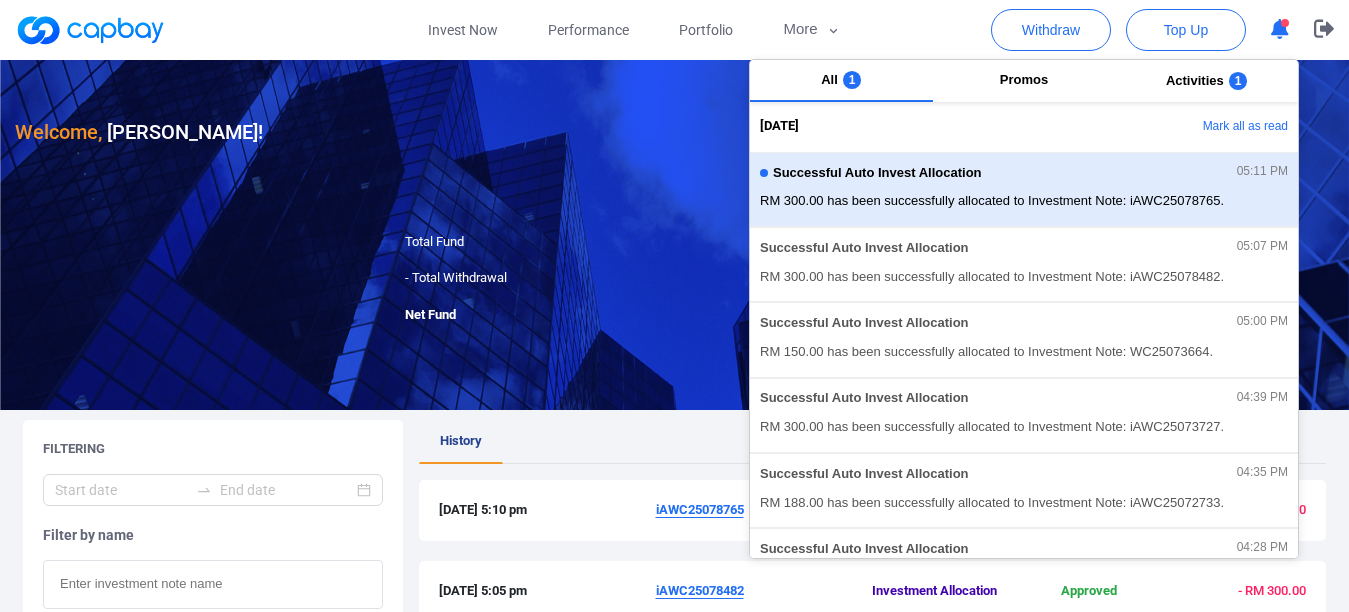 click on "Successful Auto Invest Allocation 05:11 PM RM 300.00 has been successfully allocated to Investment Note: iAWC25078765." at bounding box center (1024, 189) 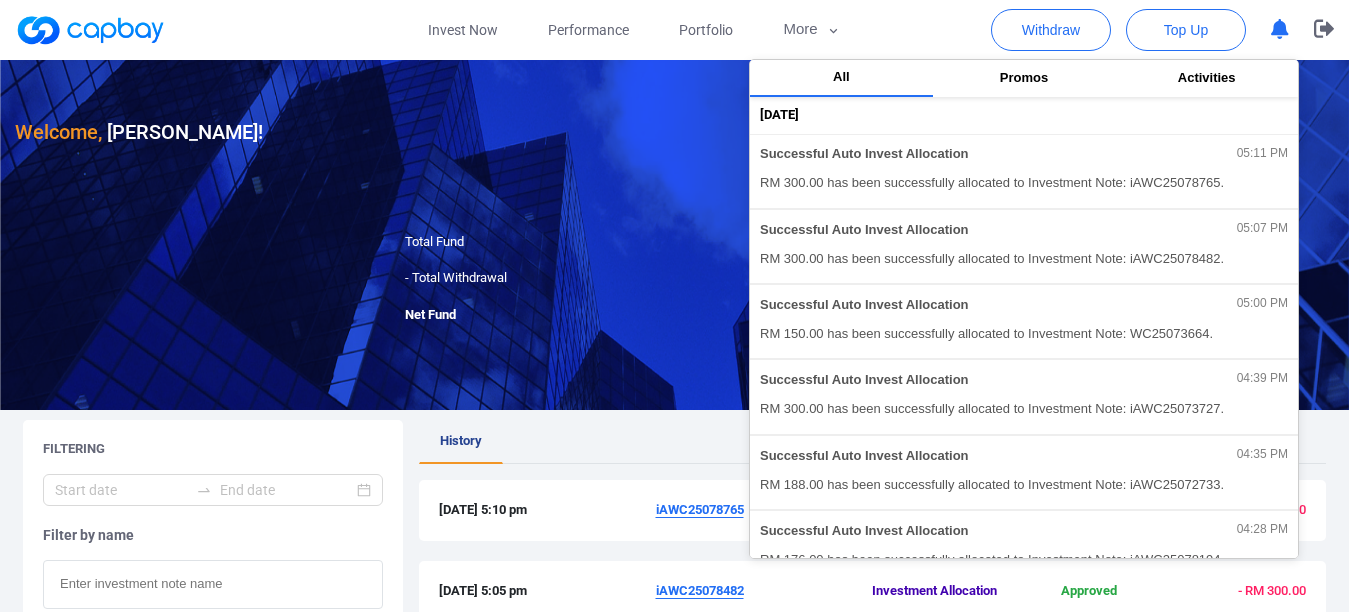 click 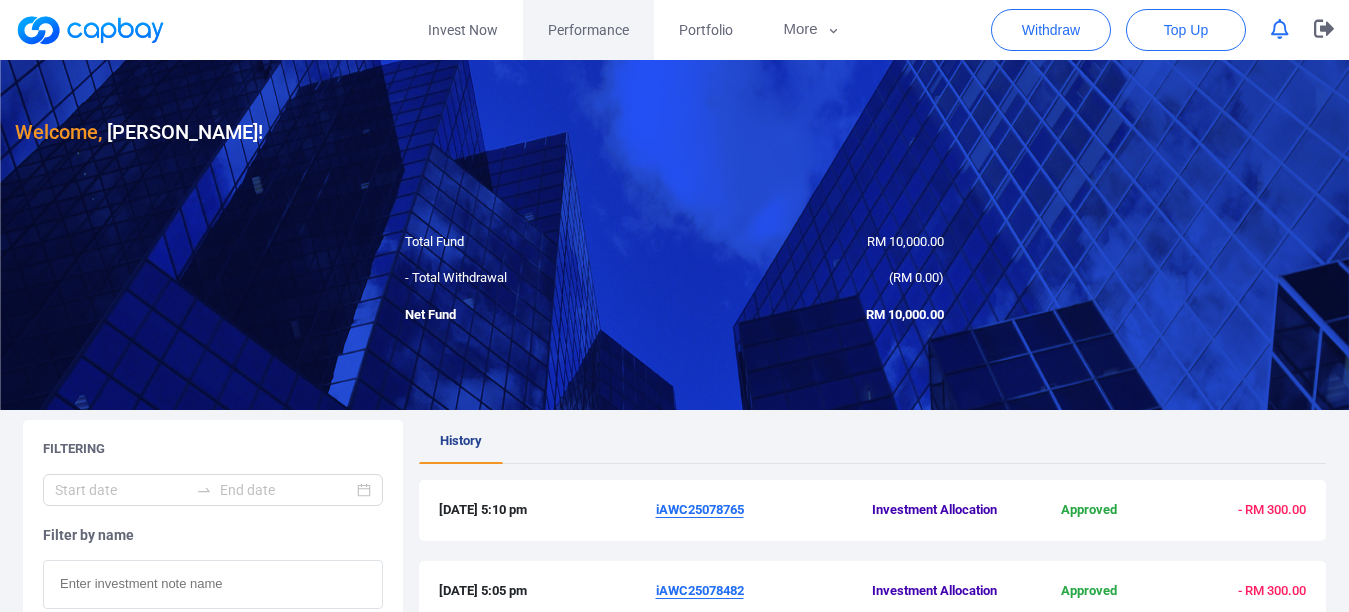 click on "Performance" at bounding box center (588, 30) 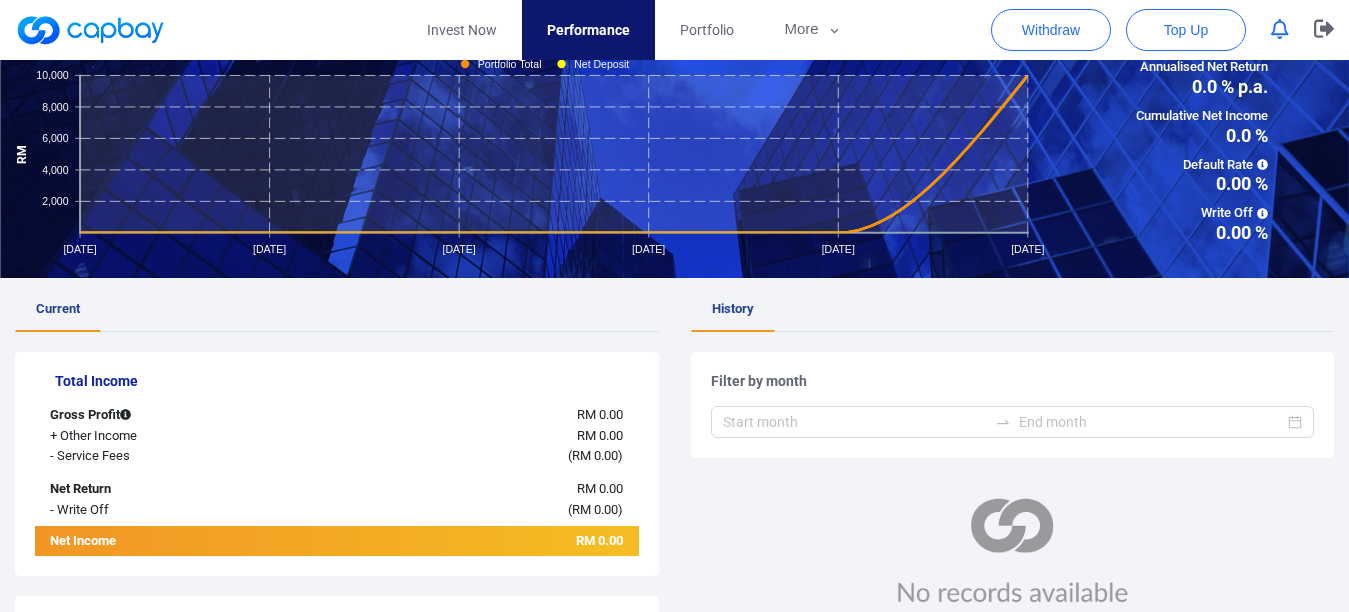 scroll, scrollTop: 0, scrollLeft: 0, axis: both 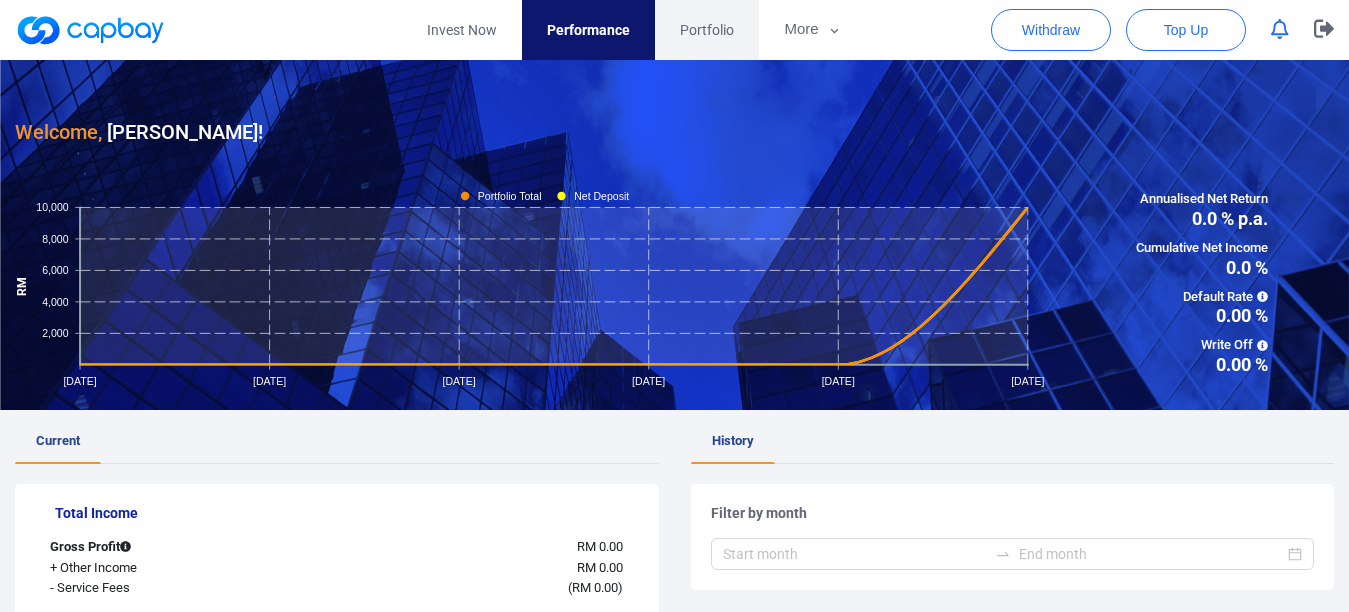 click on "Portfolio" at bounding box center [707, 30] 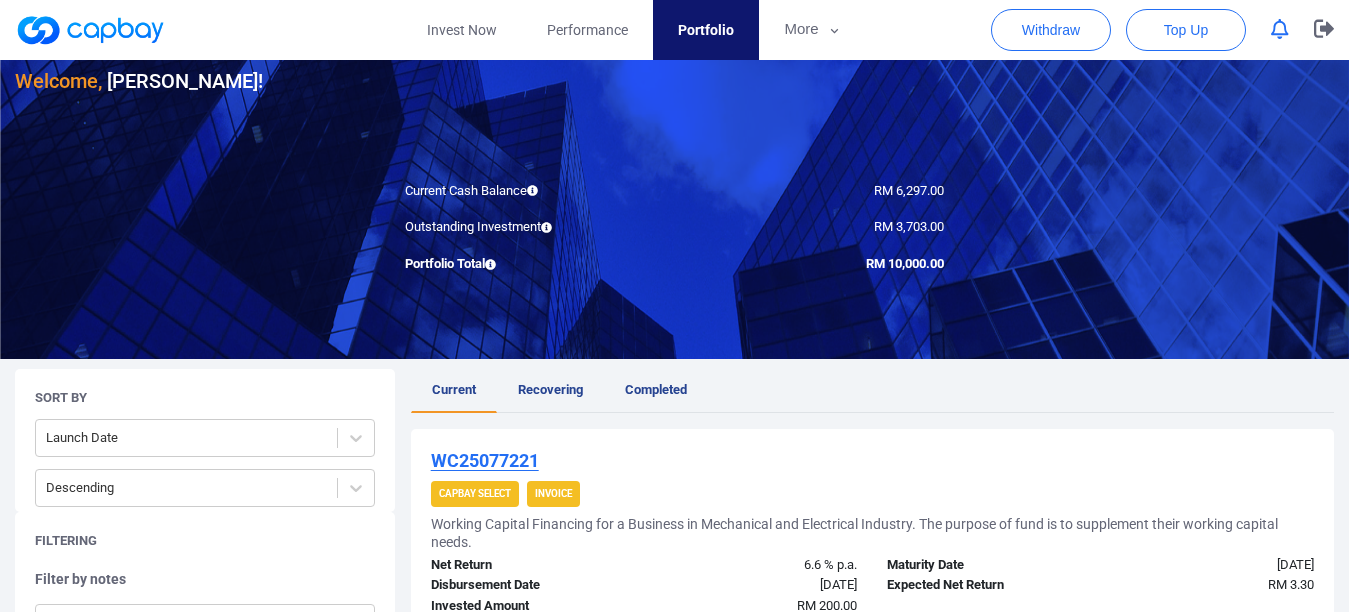 scroll, scrollTop: 0, scrollLeft: 0, axis: both 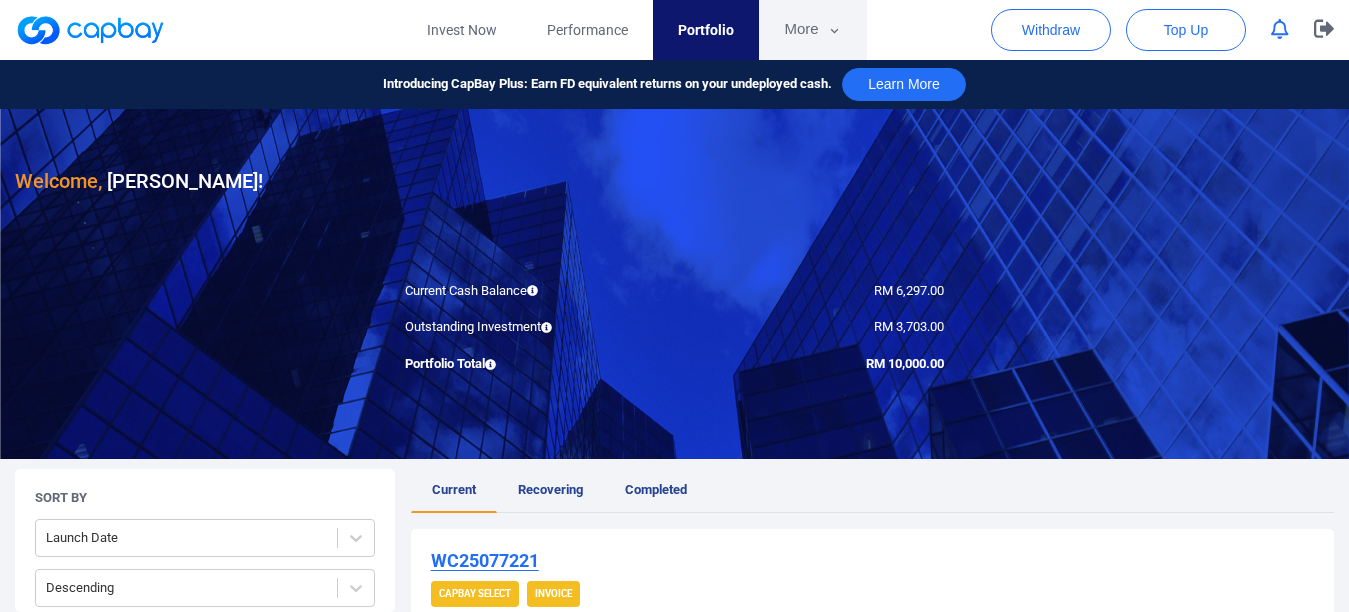 click on "More" at bounding box center [812, 30] 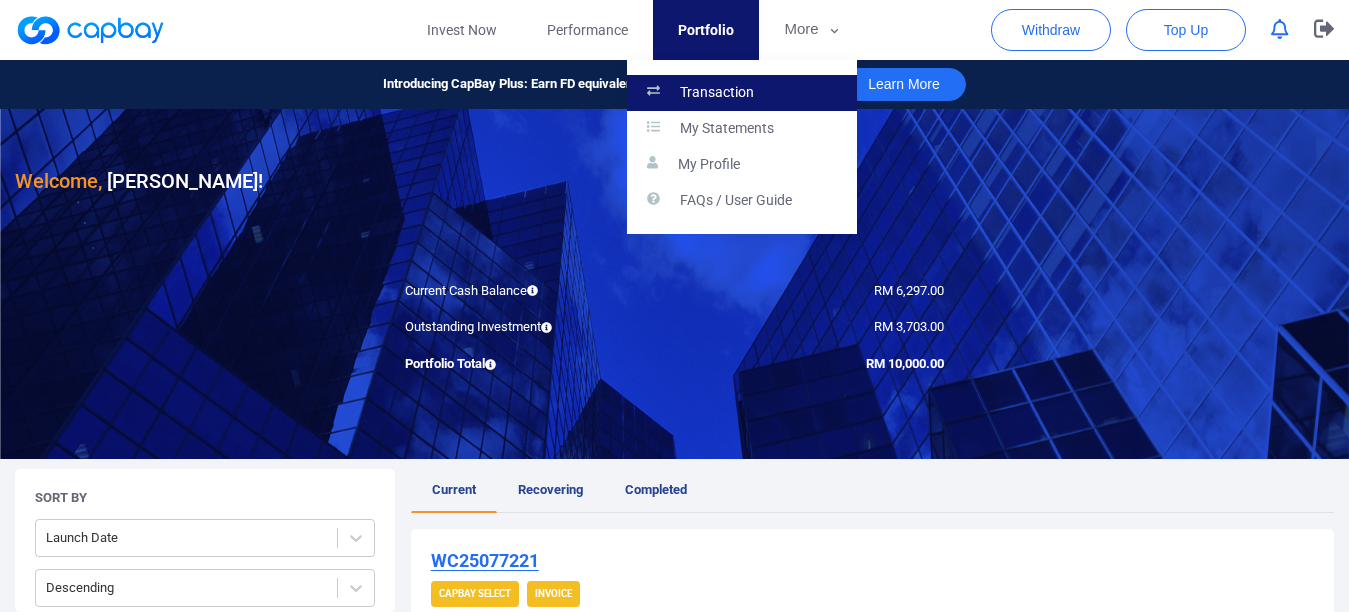 click on "Transaction" at bounding box center (742, 93) 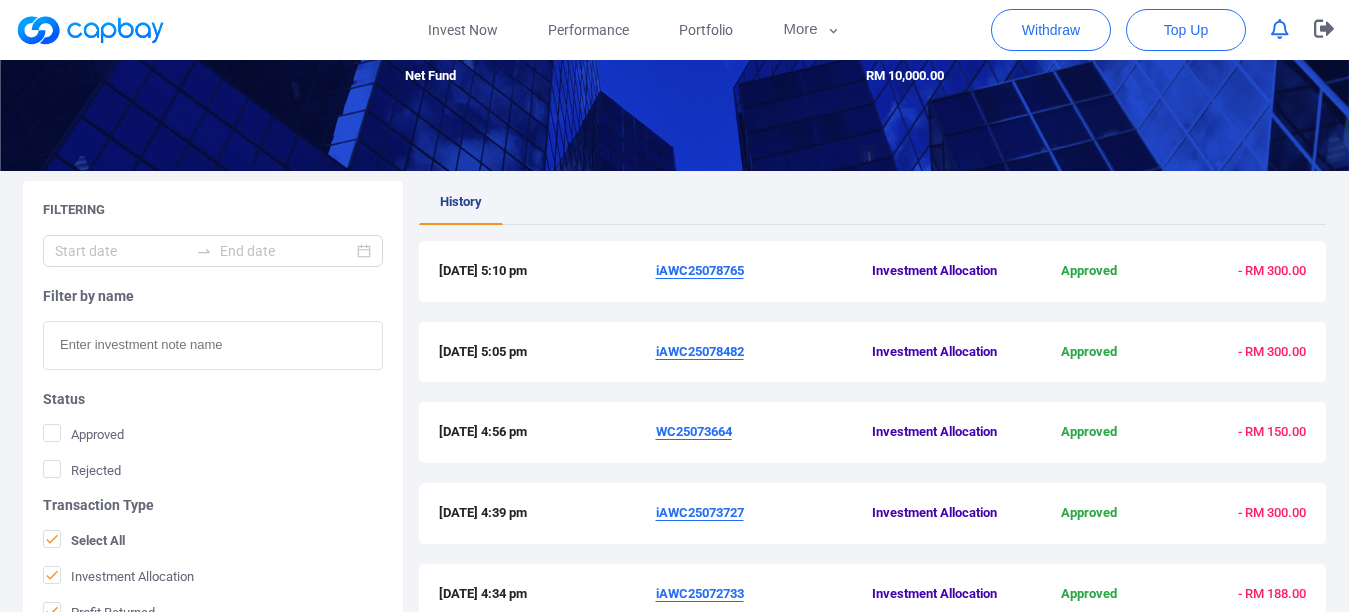 scroll, scrollTop: 204, scrollLeft: 0, axis: vertical 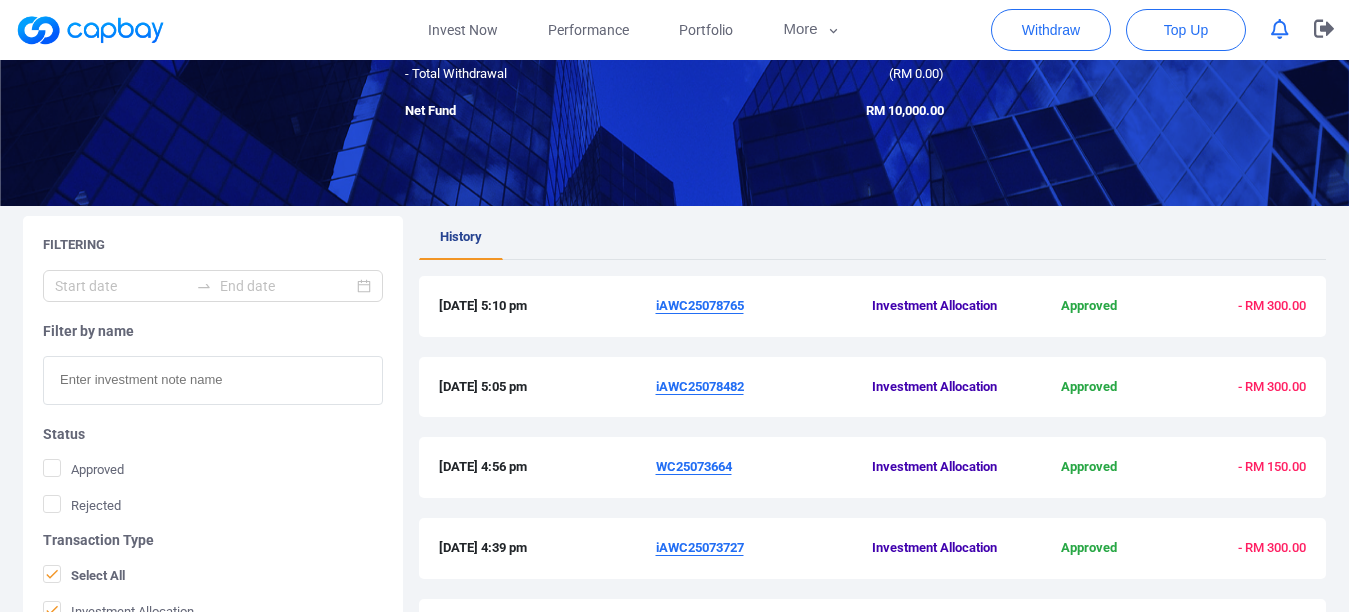 click on "iAWC25078765" at bounding box center [700, 305] 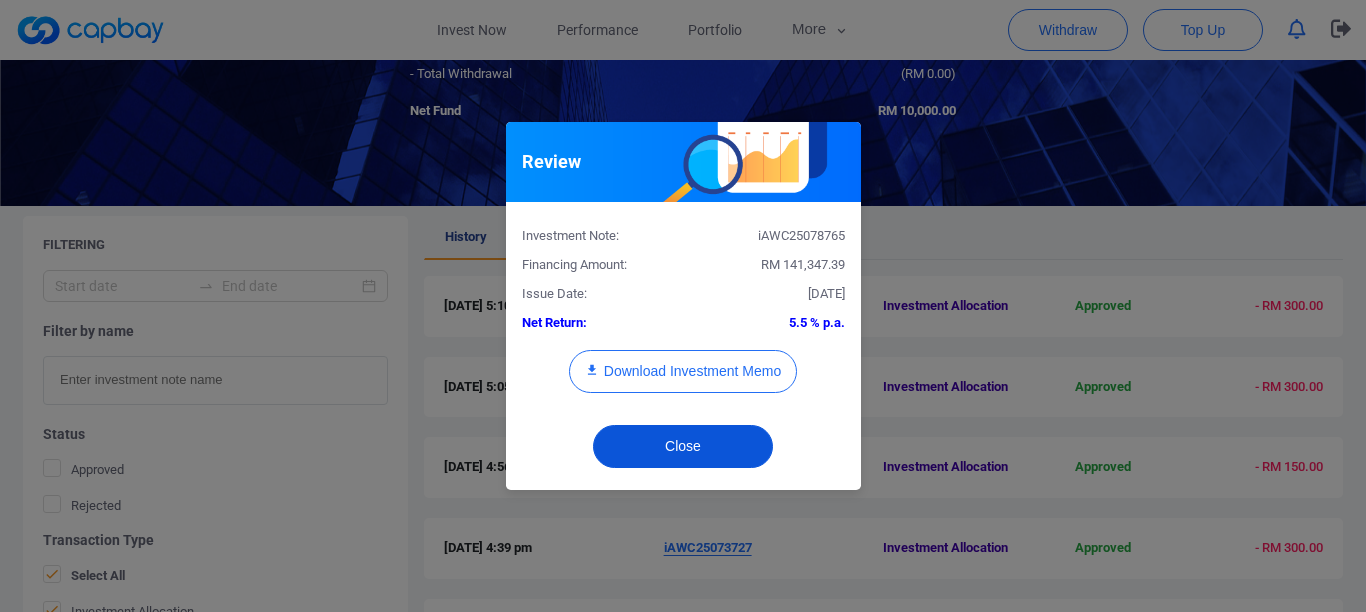 click on "Close" at bounding box center [683, 446] 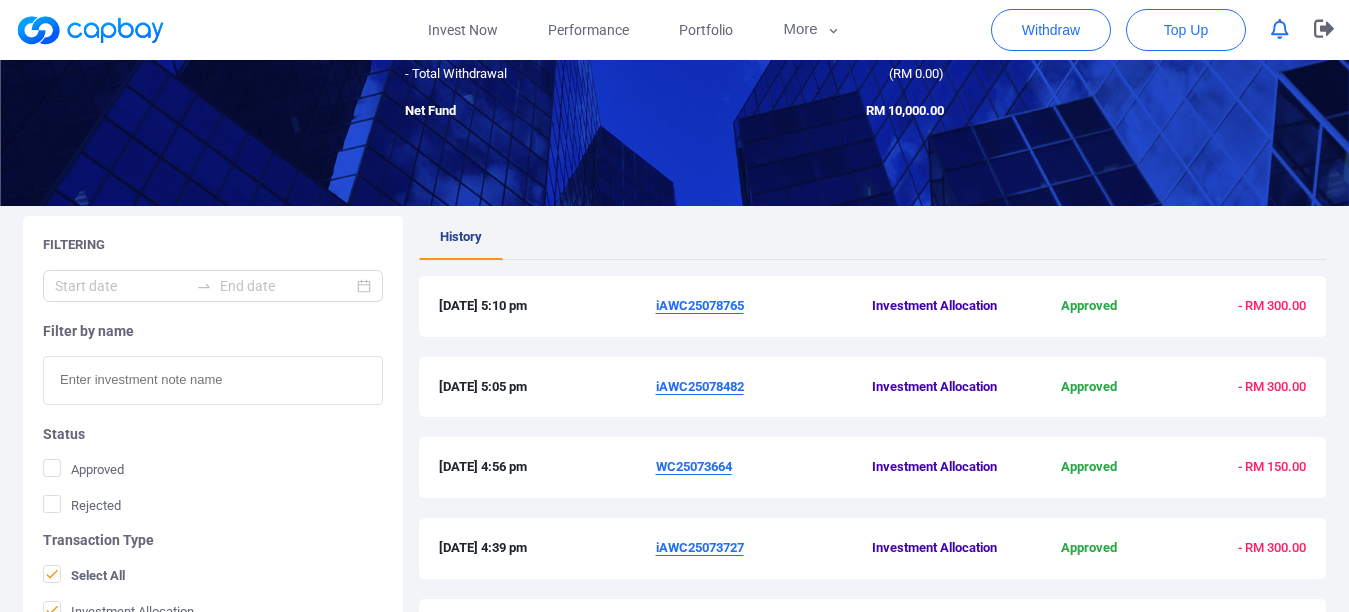 click on "iAWC25078482" at bounding box center [764, 387] 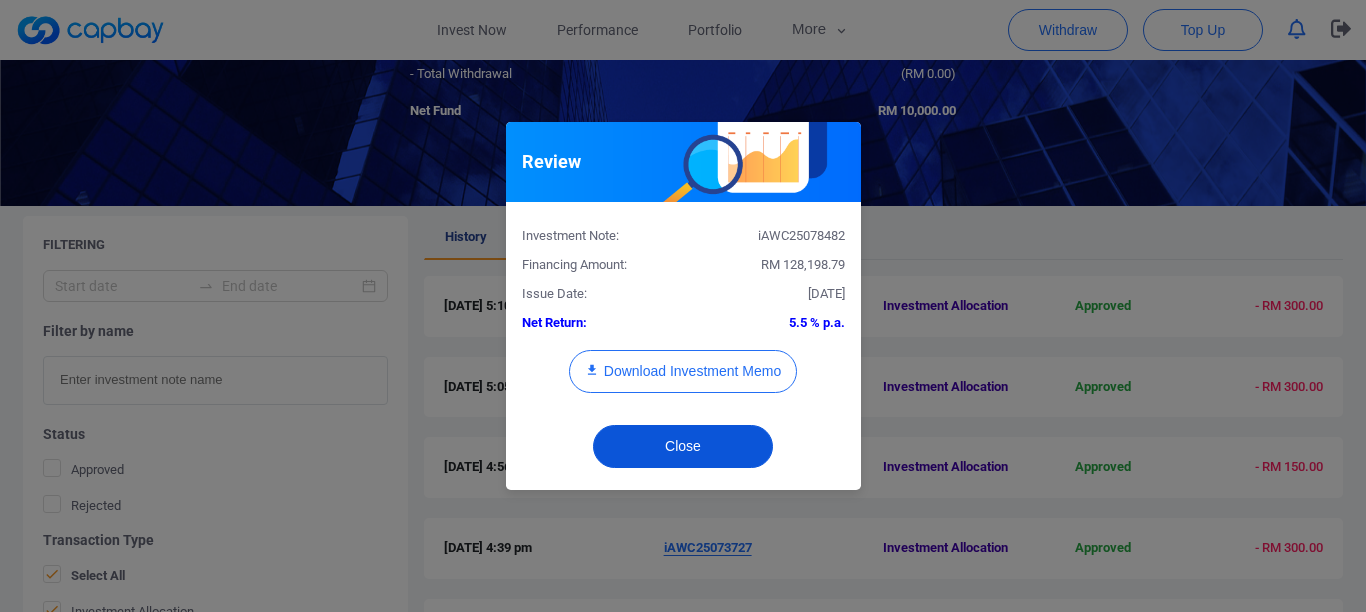 click on "Close" at bounding box center [683, 446] 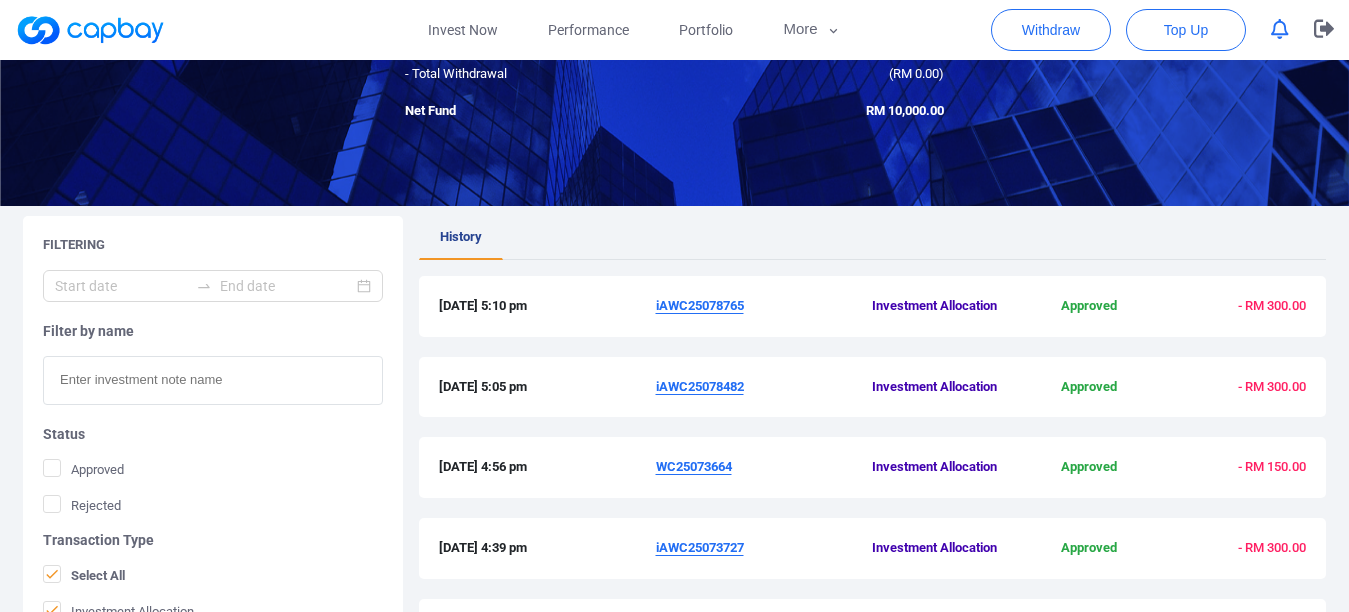 scroll, scrollTop: 304, scrollLeft: 0, axis: vertical 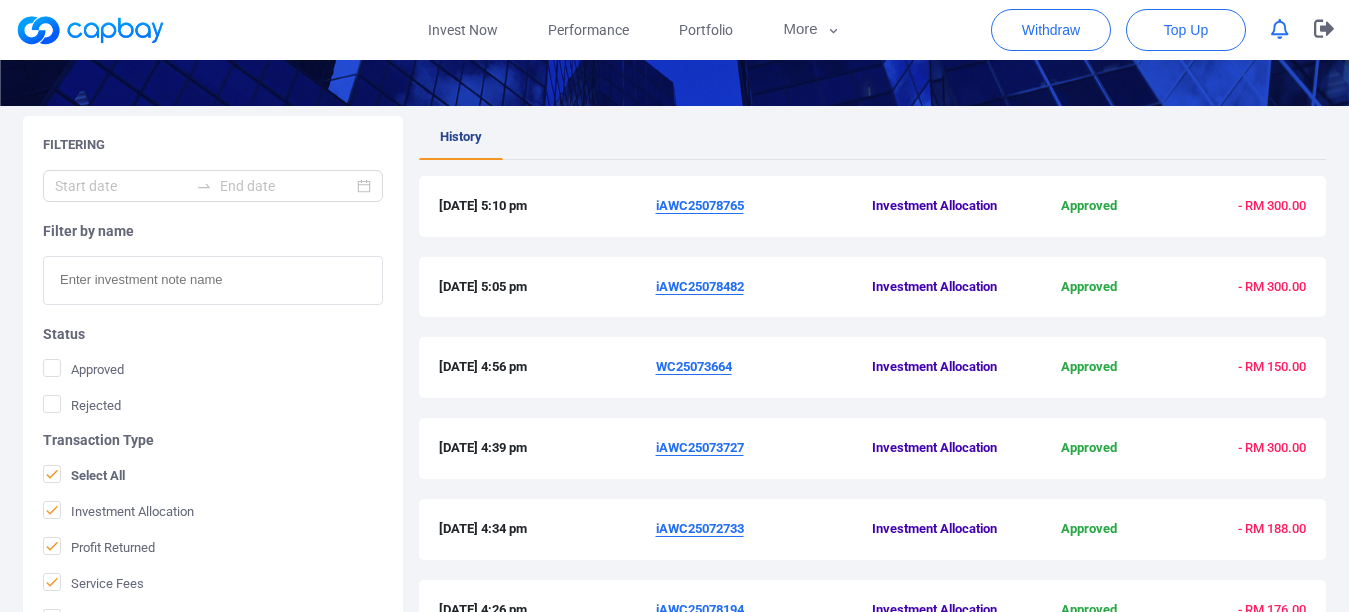 click on "WC25073664" at bounding box center (694, 366) 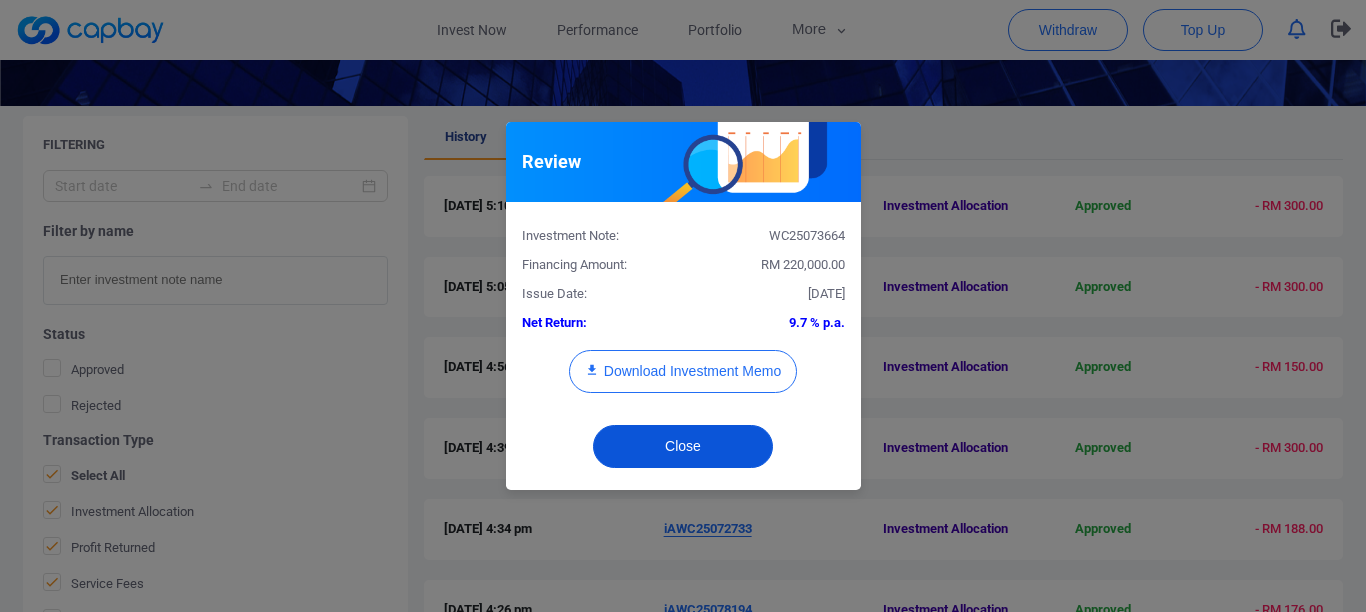 click on "Close" at bounding box center [683, 446] 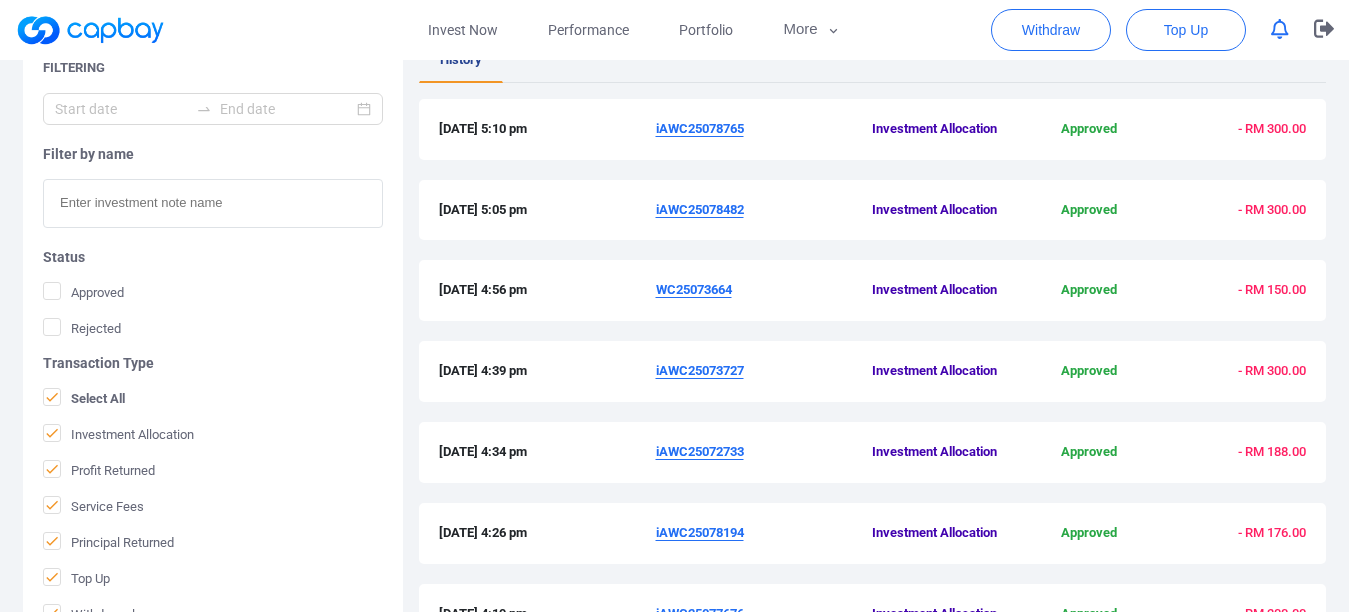 scroll, scrollTop: 404, scrollLeft: 0, axis: vertical 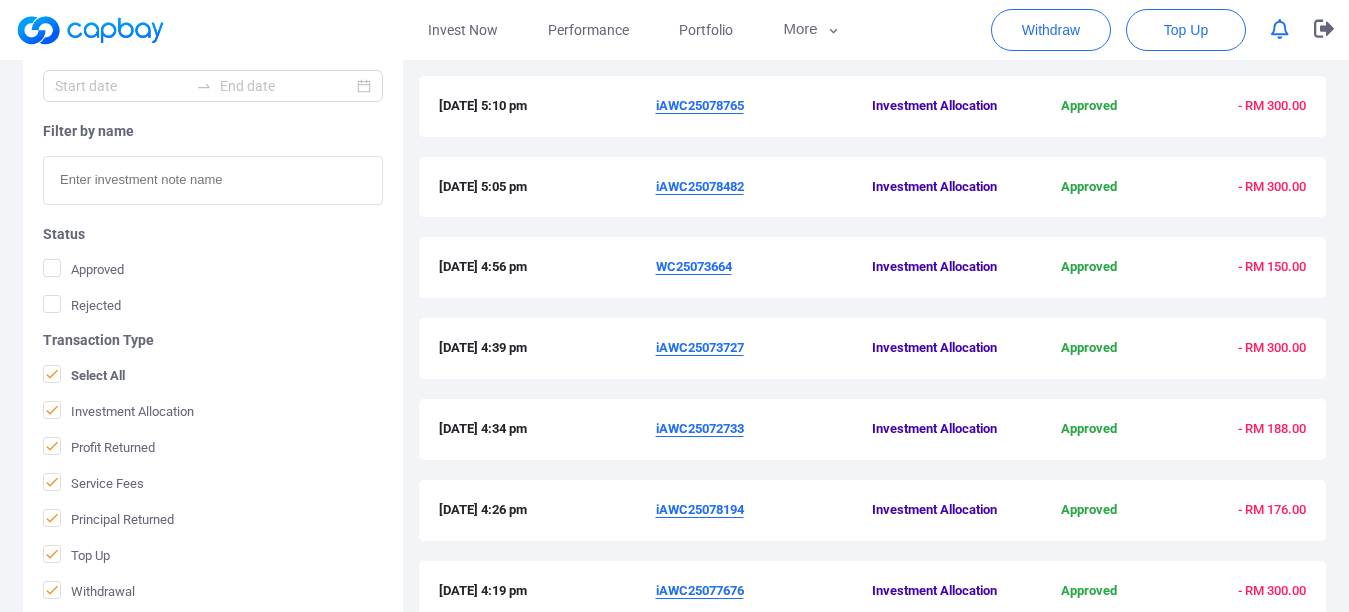 click on "iAWC25073727" at bounding box center (700, 347) 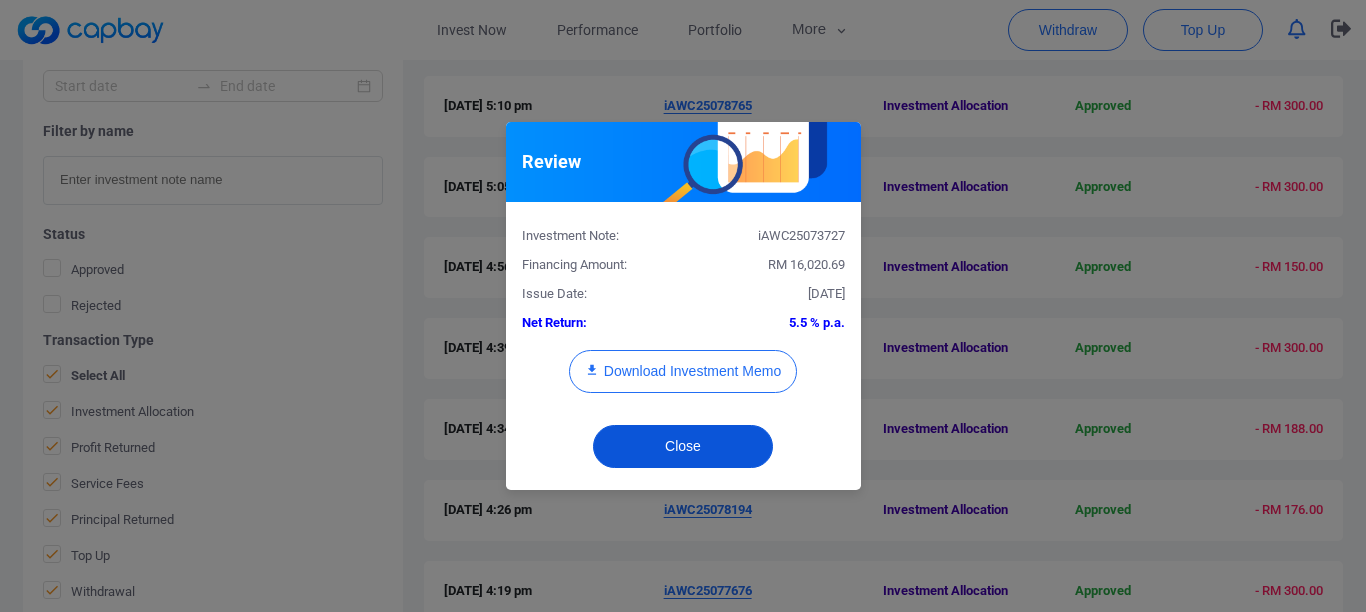 click on "Close" at bounding box center [683, 446] 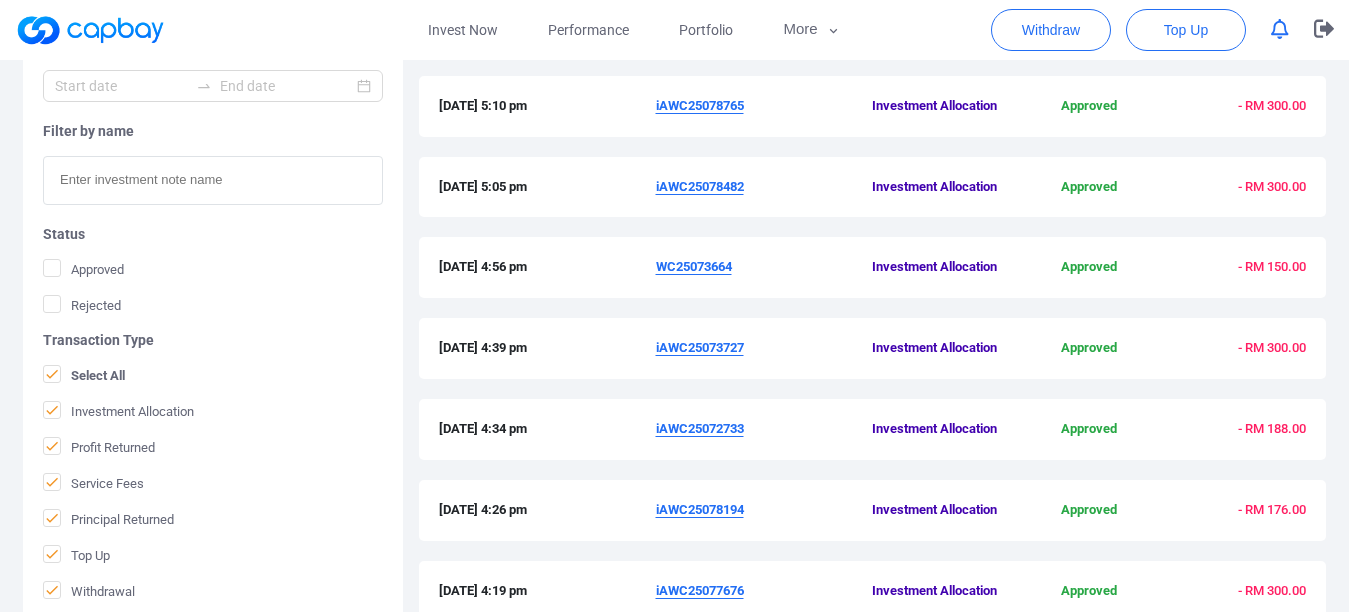 click on "iAWC25072733" at bounding box center [700, 428] 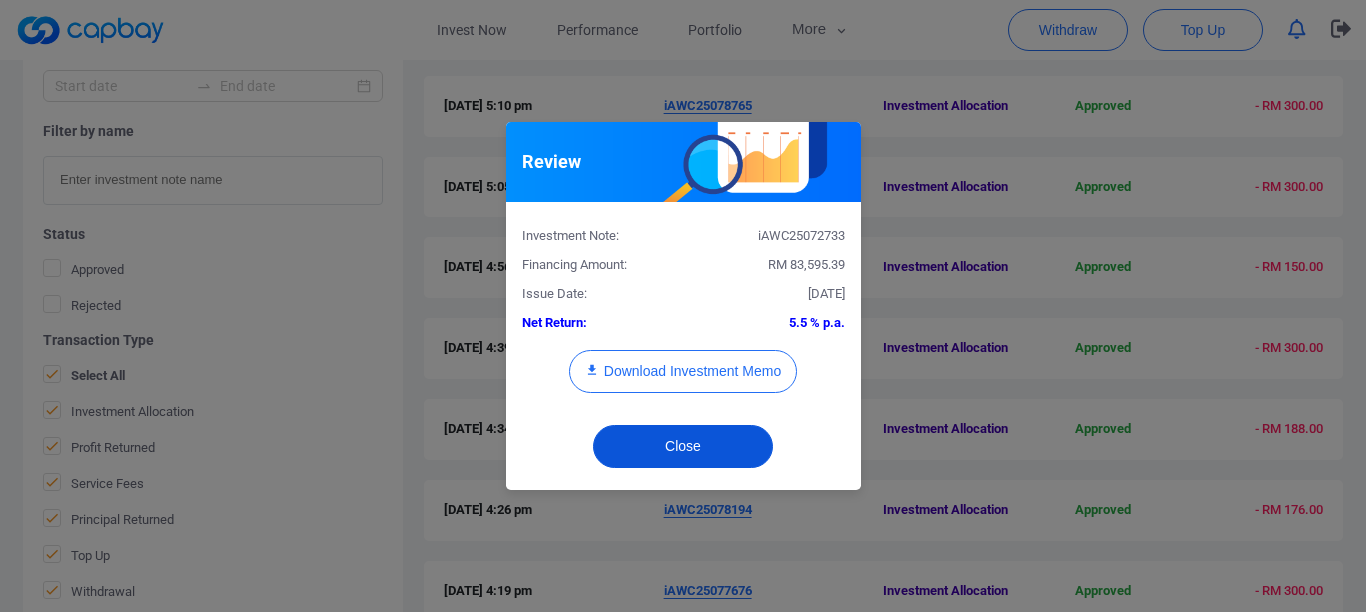 click on "Close" at bounding box center (683, 446) 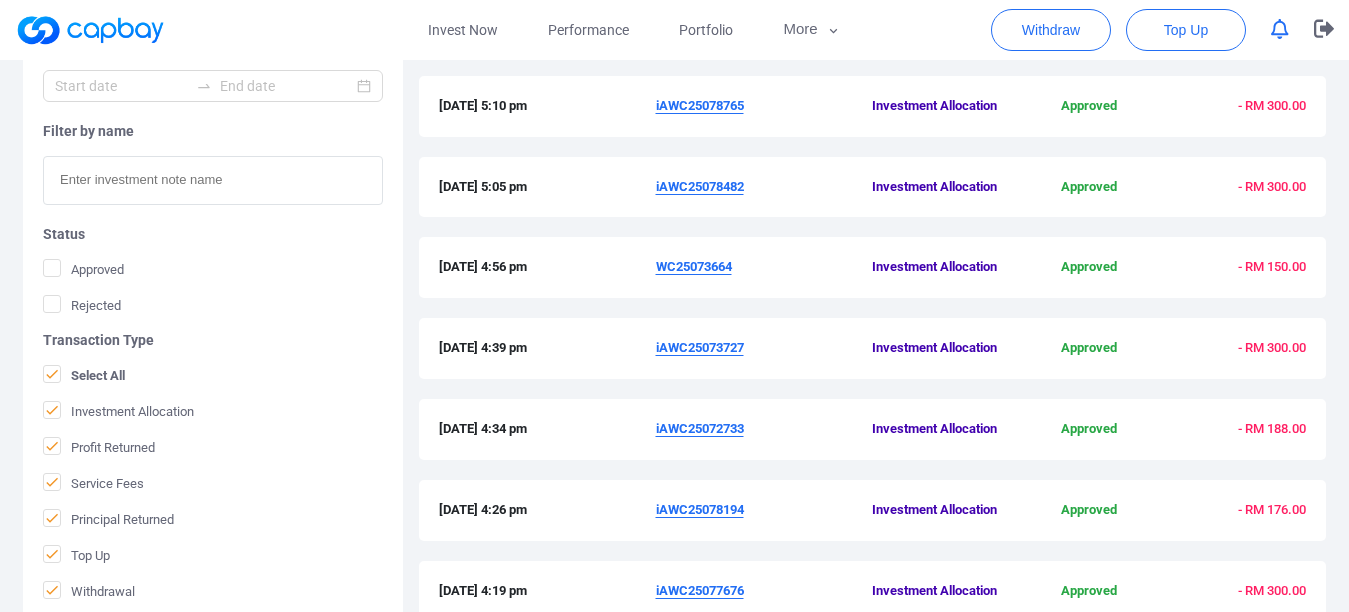 click on "iAWC25078194" at bounding box center (700, 509) 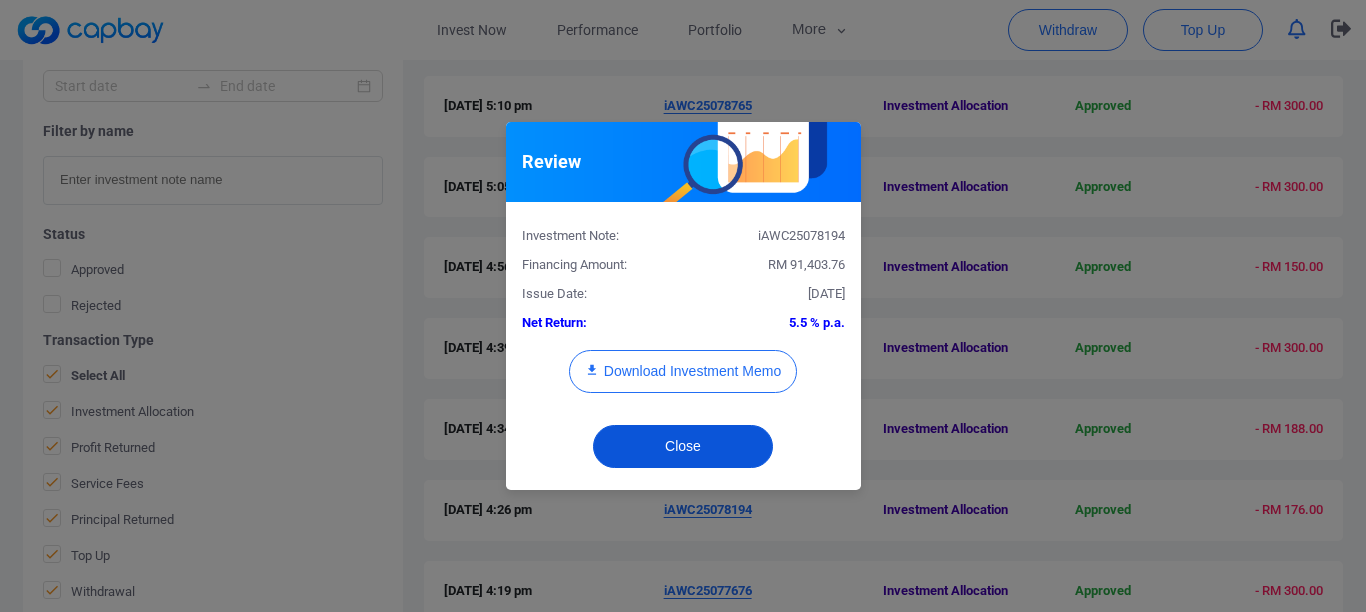 click on "Close" at bounding box center [683, 446] 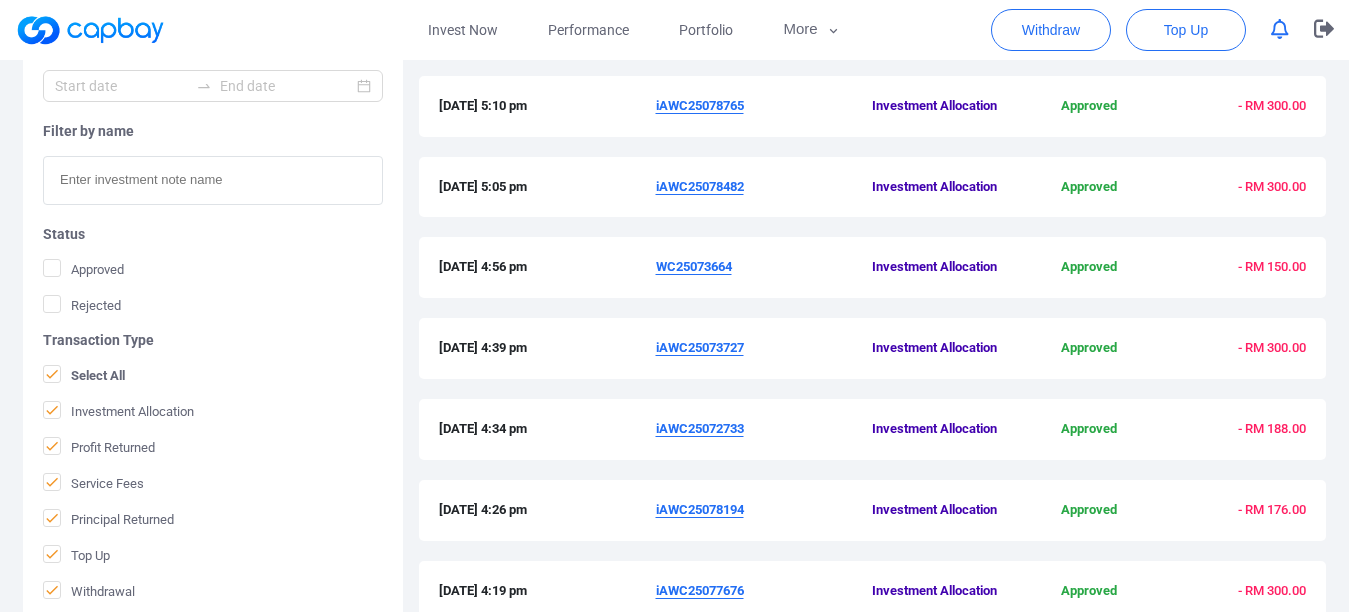 click on "iAWC25077676" at bounding box center (700, 590) 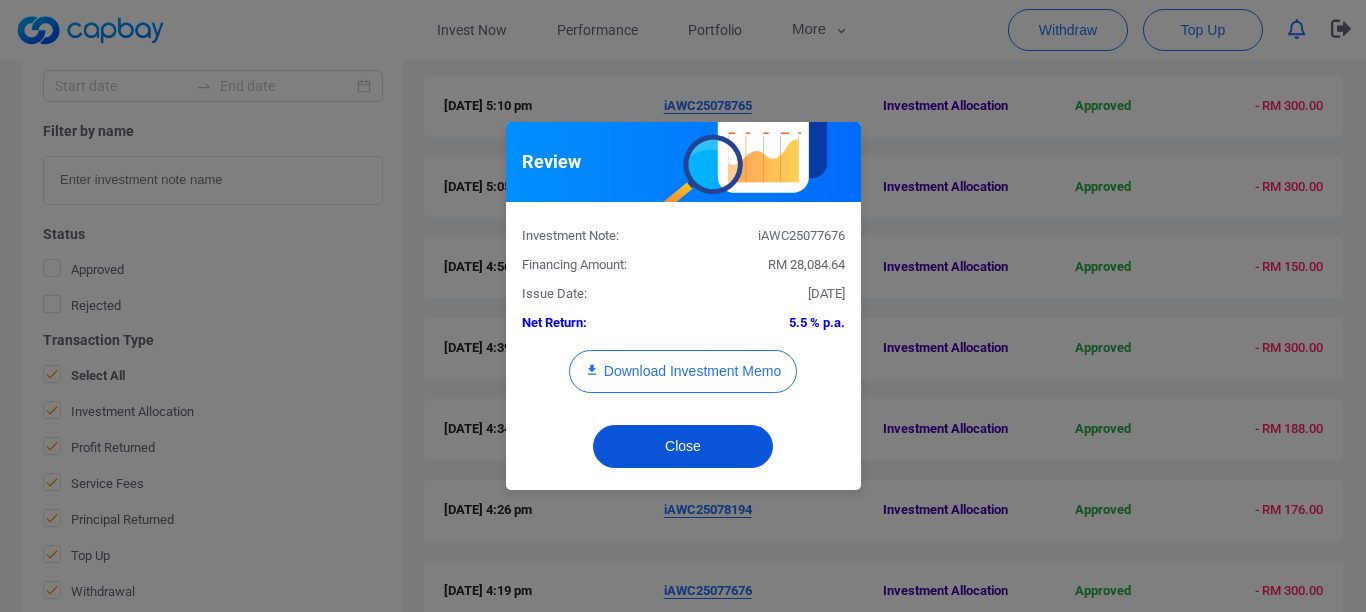 click on "Close" at bounding box center (683, 446) 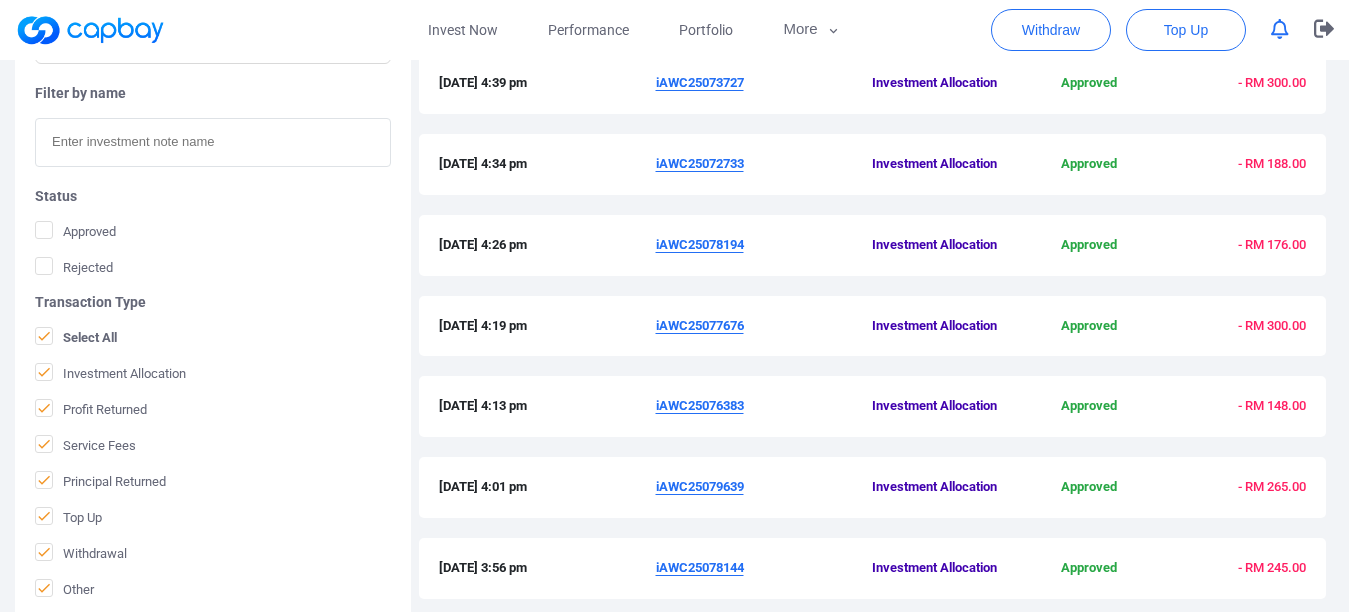 scroll, scrollTop: 704, scrollLeft: 0, axis: vertical 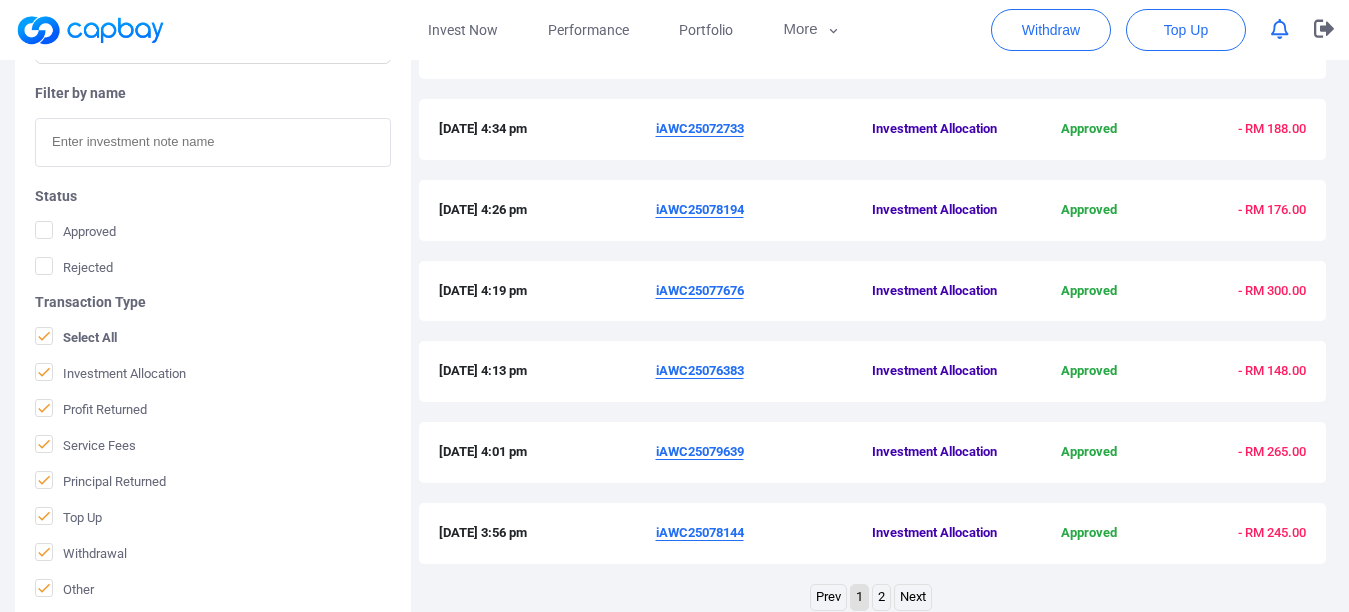 click on "iAWC25076383" at bounding box center [700, 370] 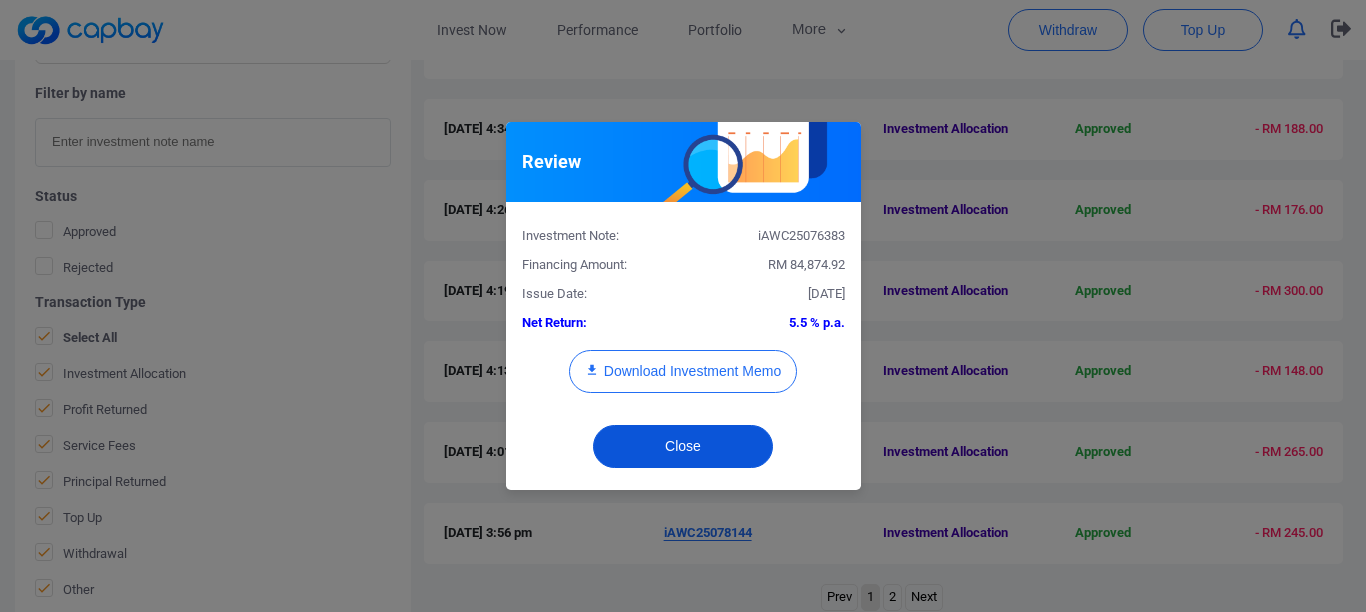 click on "Close" at bounding box center [683, 446] 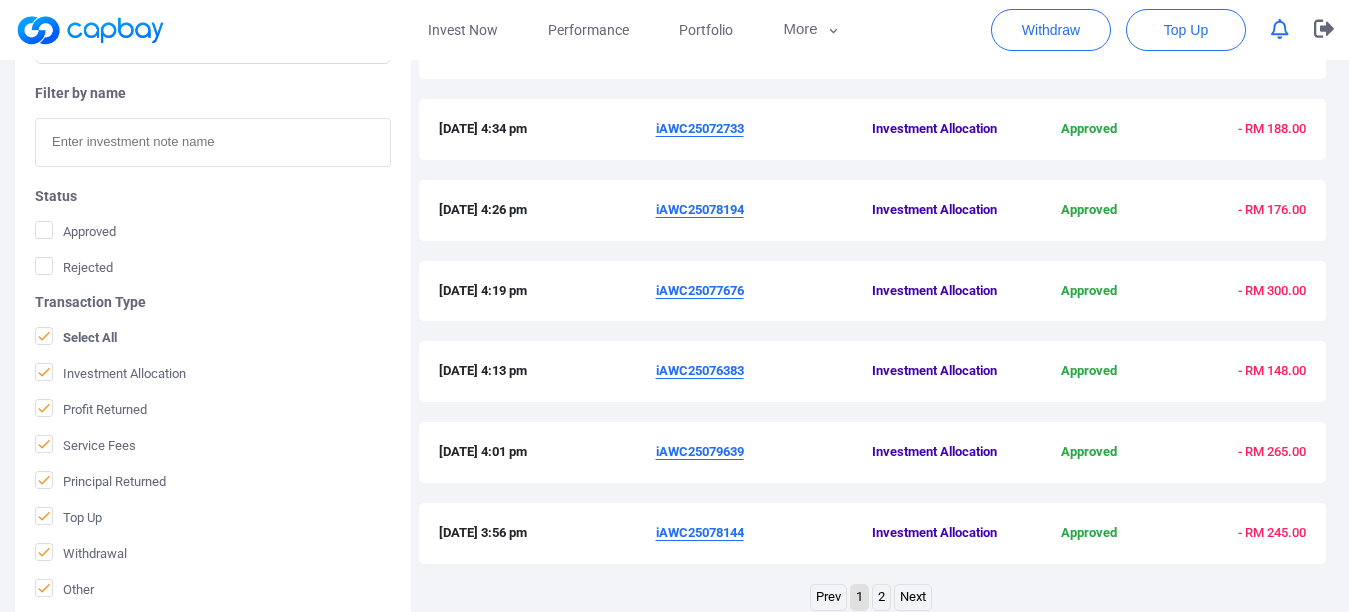 click on "iAWC25079639" at bounding box center [700, 451] 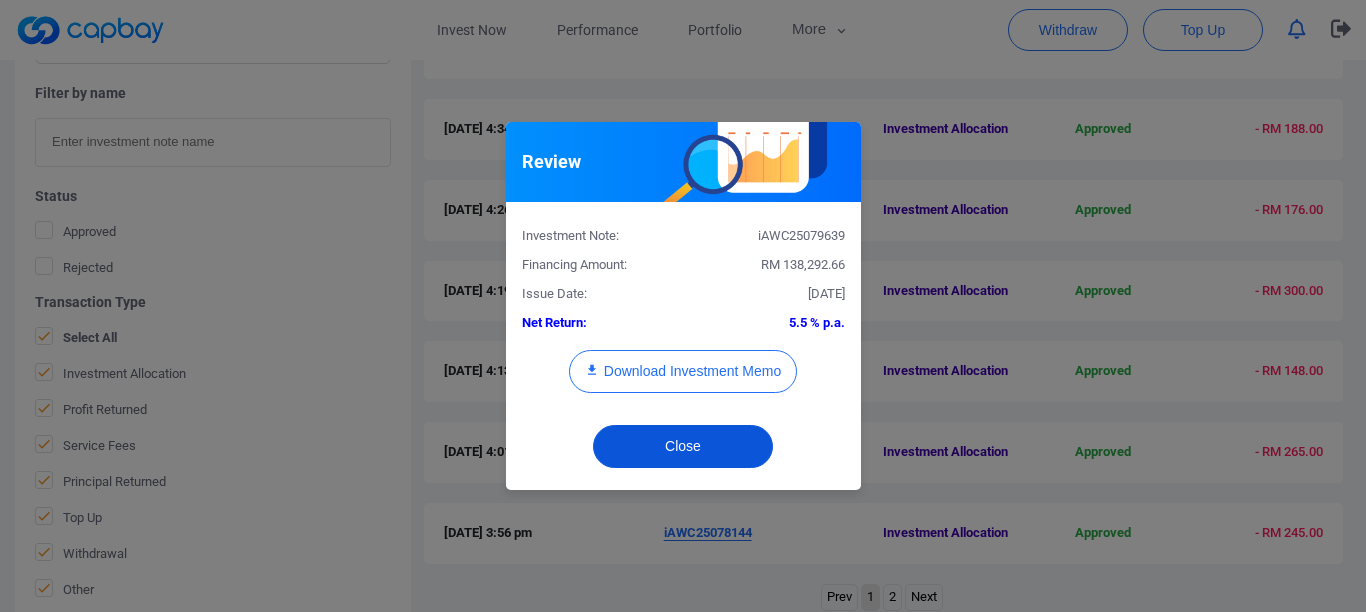 click on "Close" at bounding box center [683, 446] 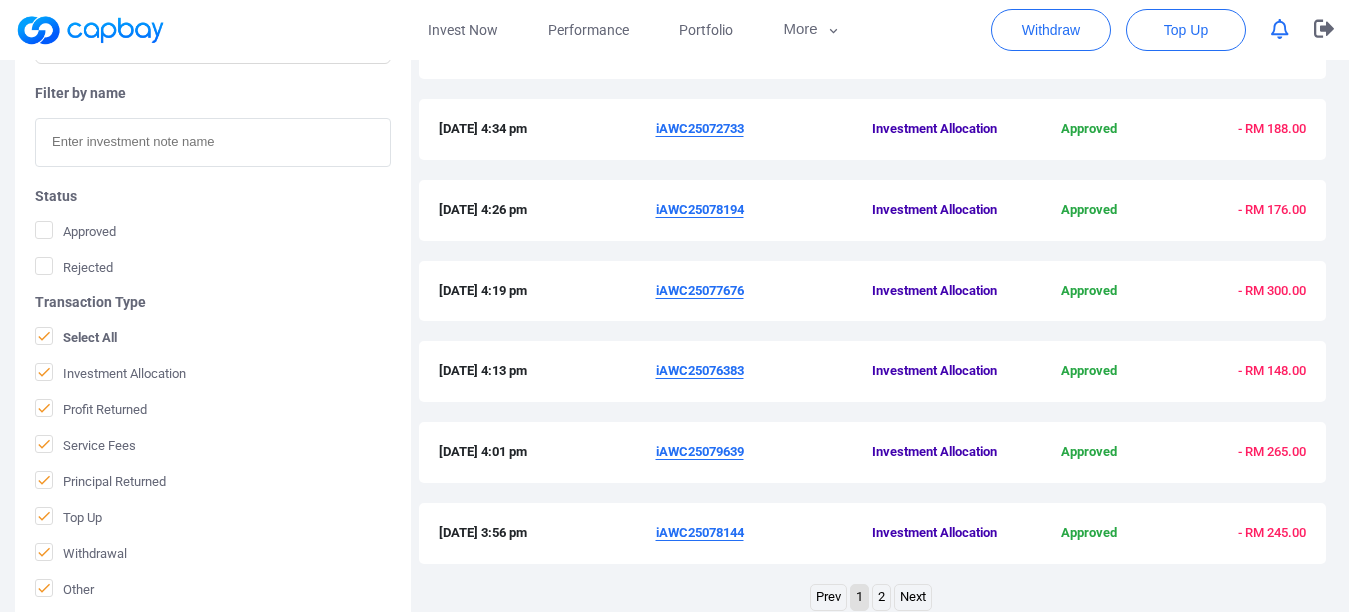 click on "iAWC25078144" at bounding box center [700, 532] 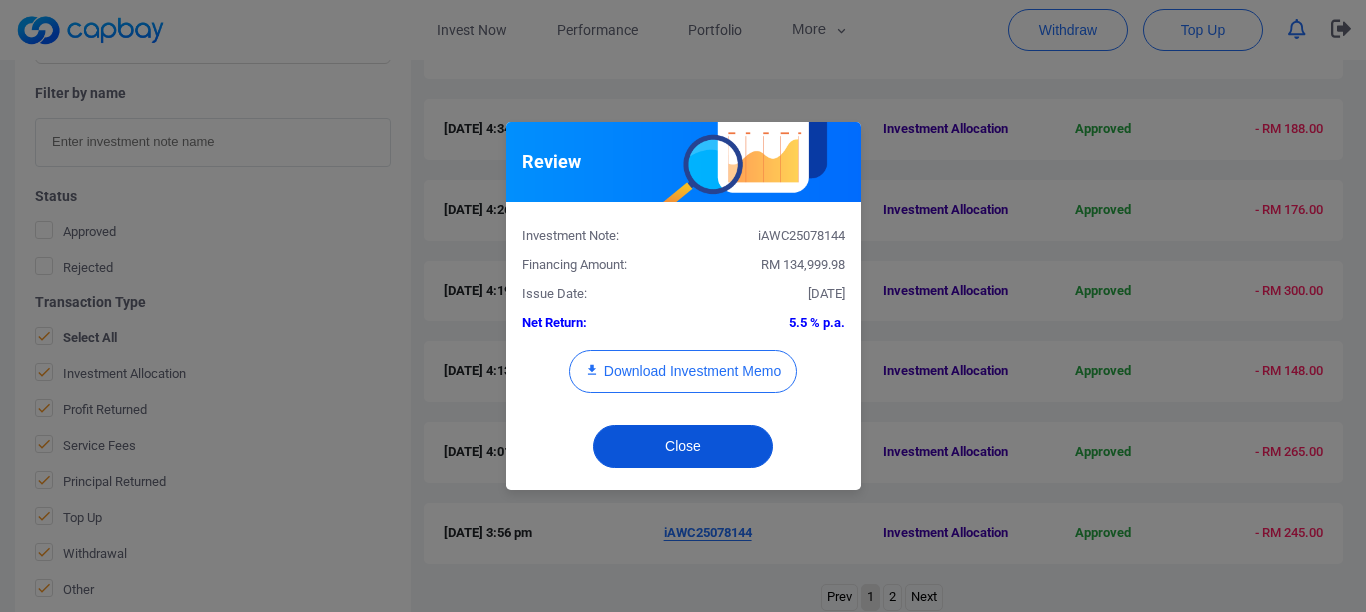 click on "Close" at bounding box center (683, 446) 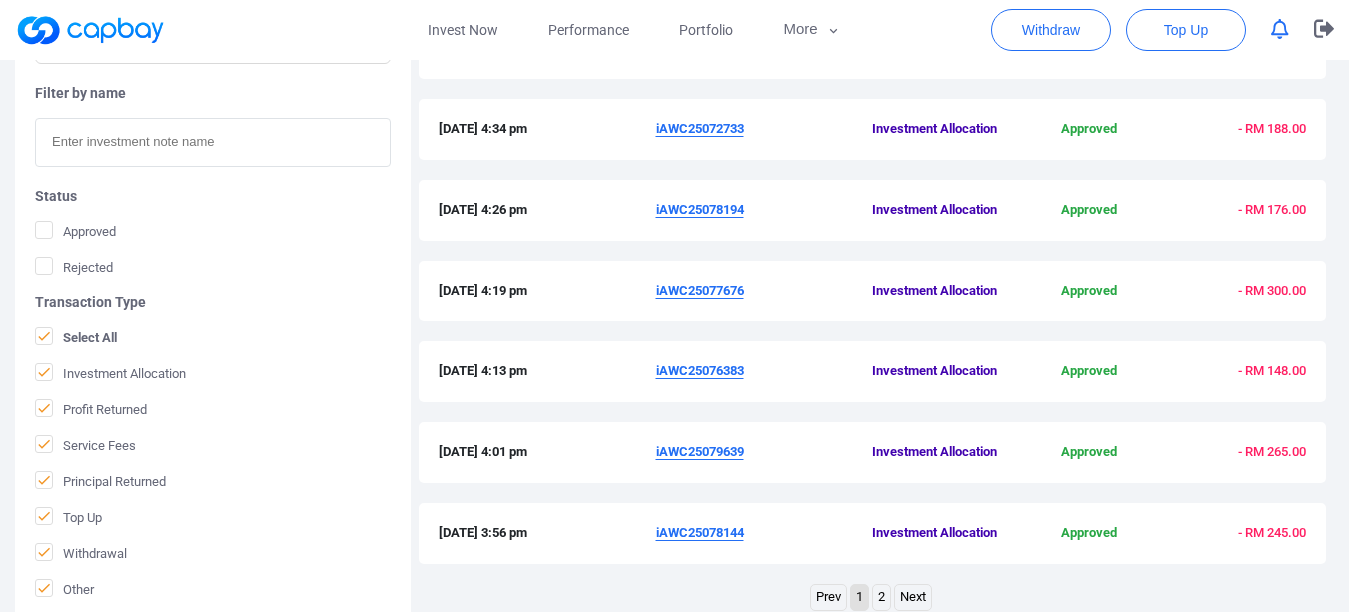 click on "2" at bounding box center [881, 597] 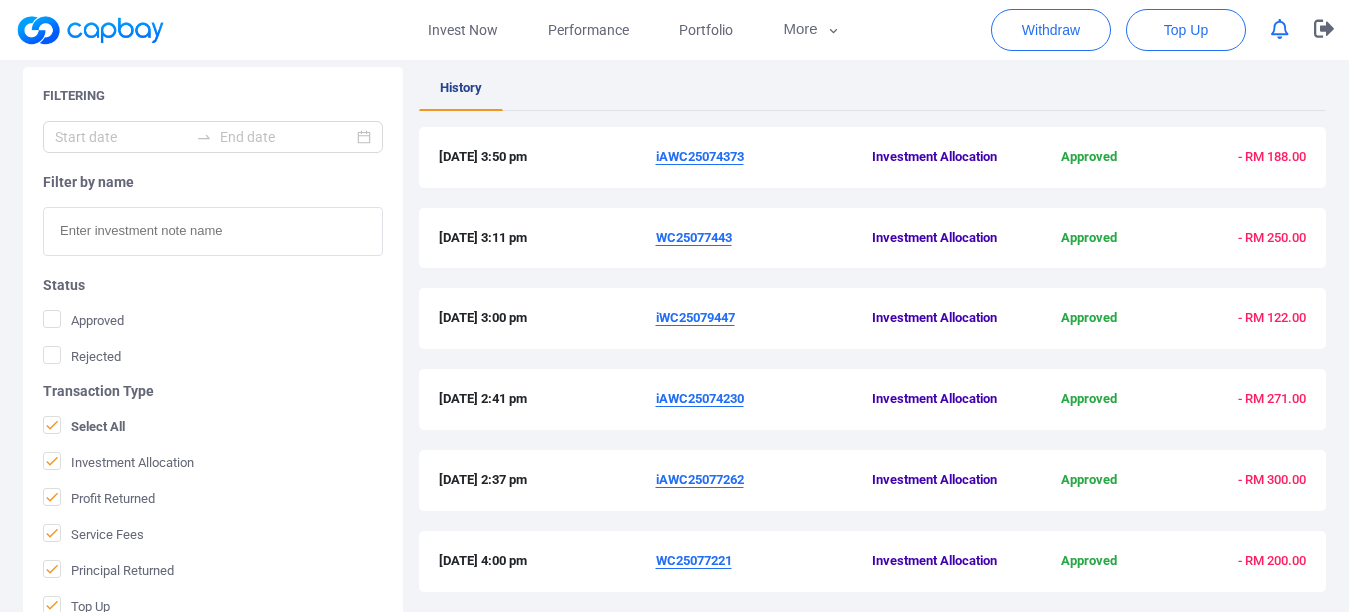 scroll, scrollTop: 246, scrollLeft: 0, axis: vertical 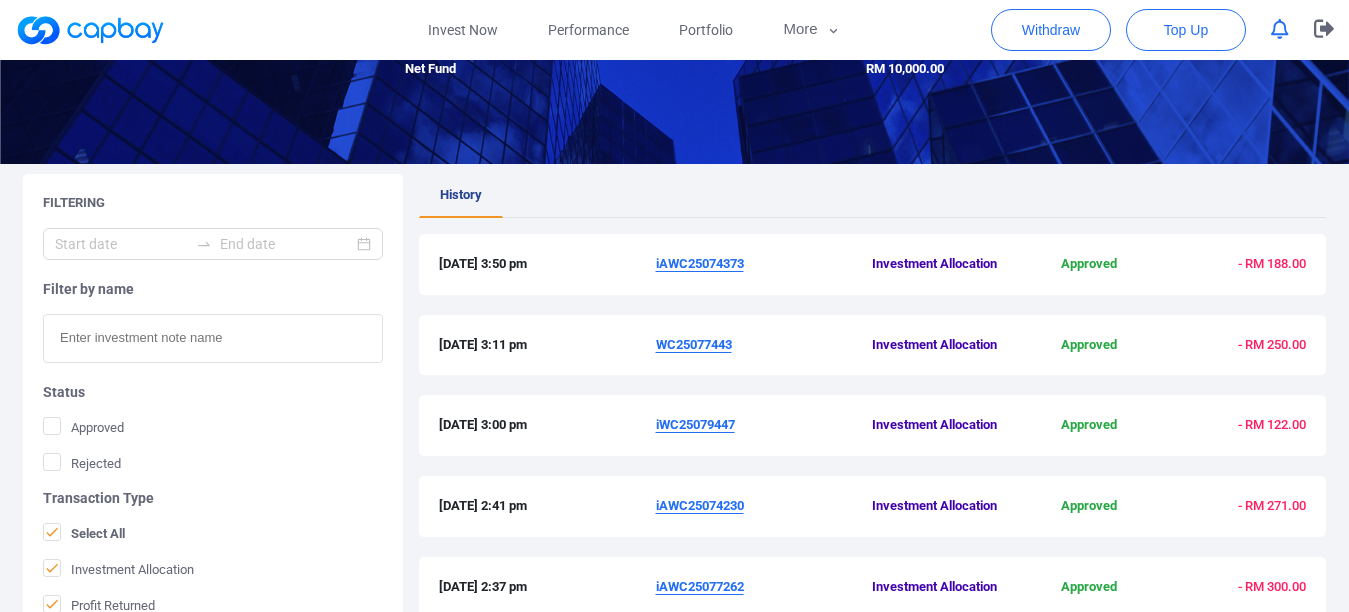 click on "iAWC25074373" at bounding box center [700, 263] 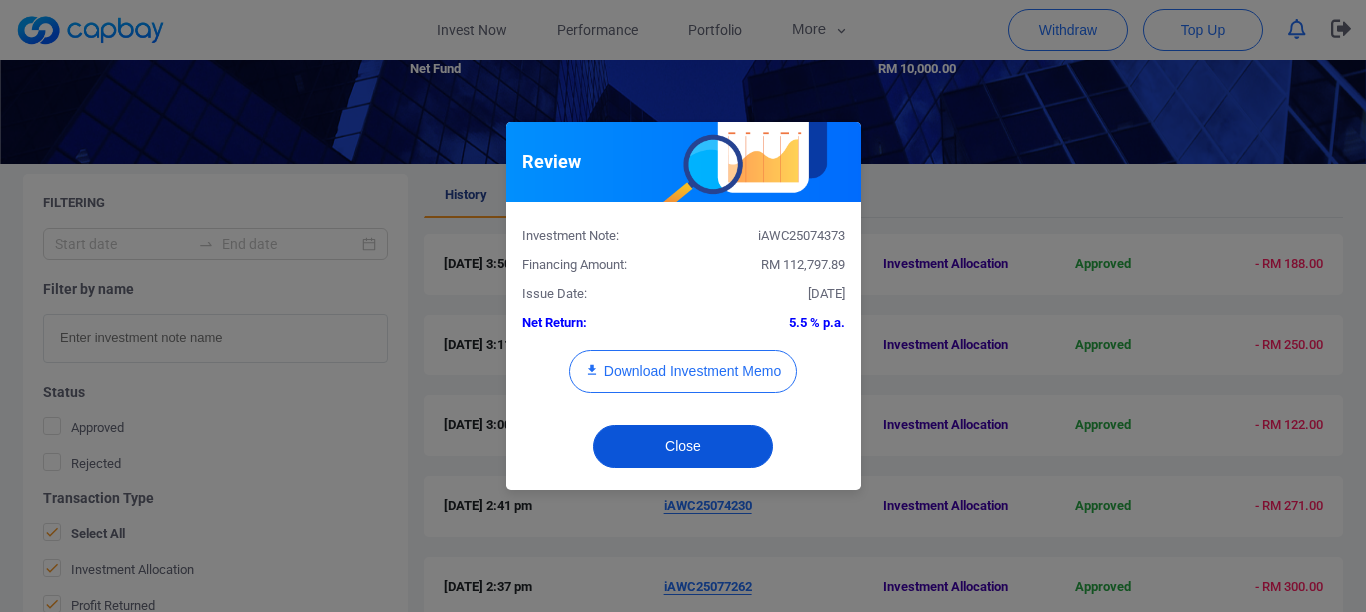 click on "Close" at bounding box center [683, 446] 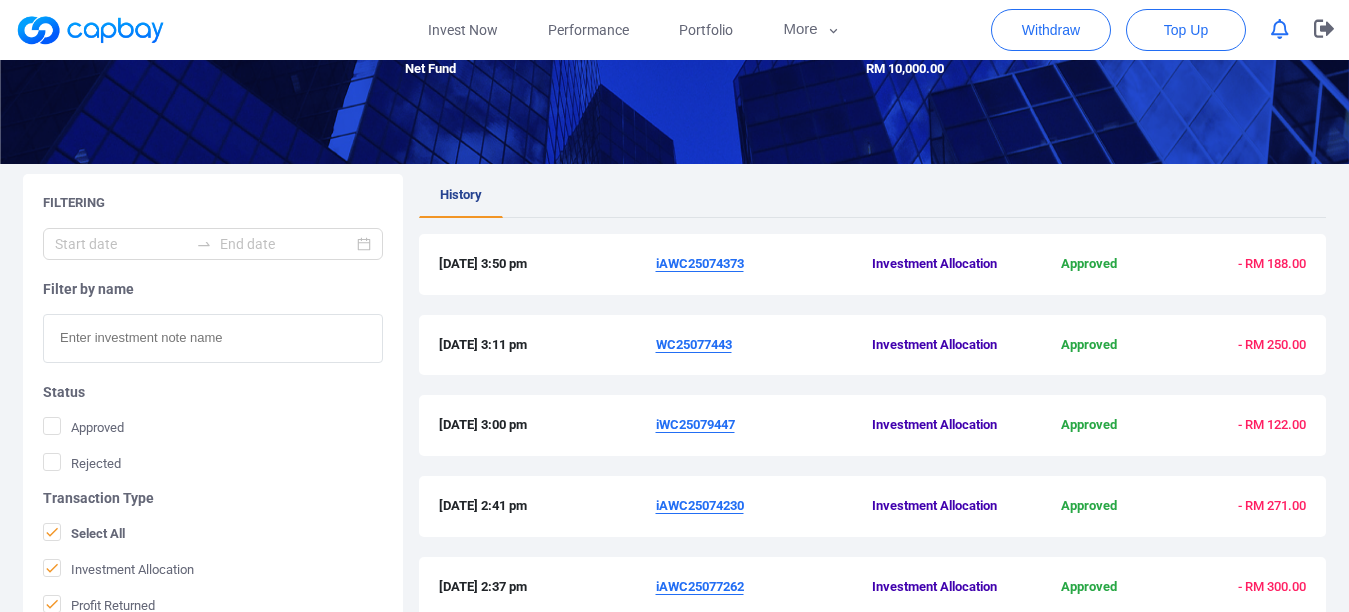 click on "WC25077443" at bounding box center (694, 344) 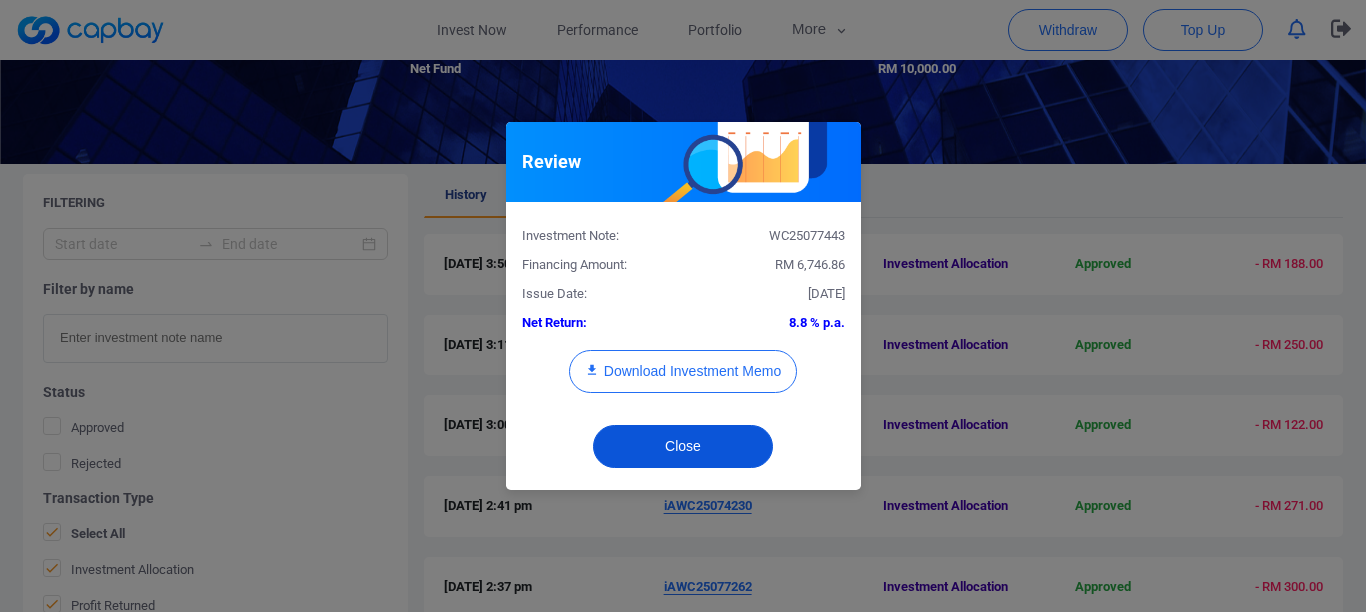 click on "Close" at bounding box center [683, 446] 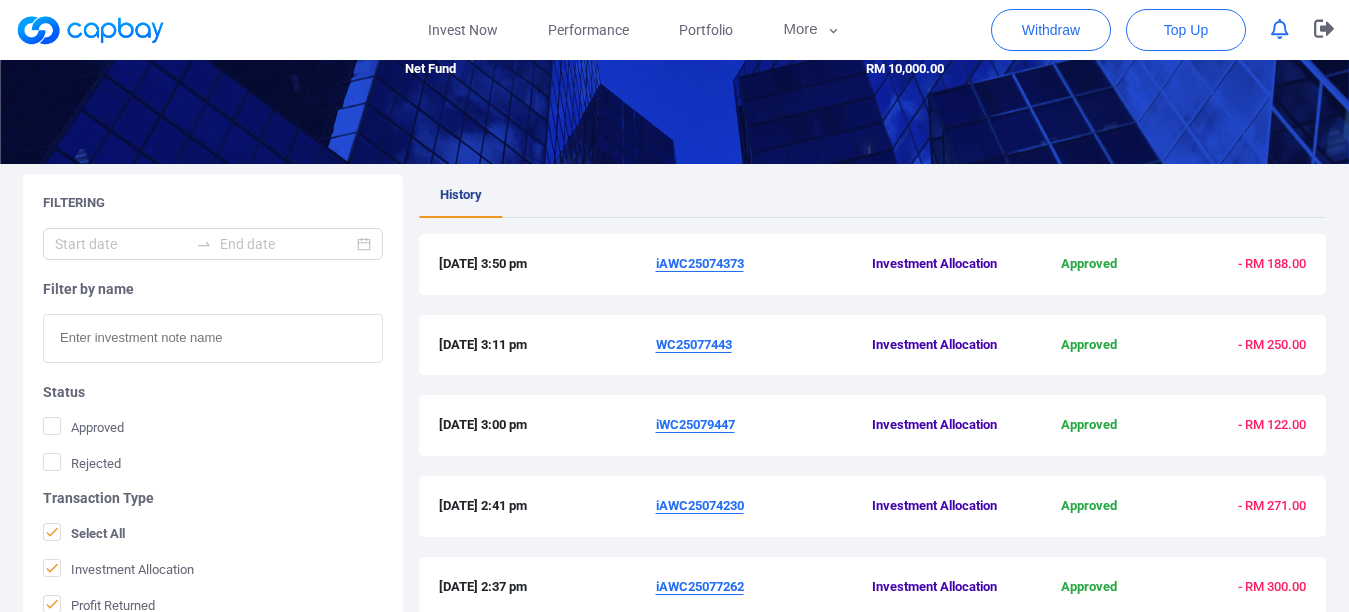 scroll, scrollTop: 346, scrollLeft: 0, axis: vertical 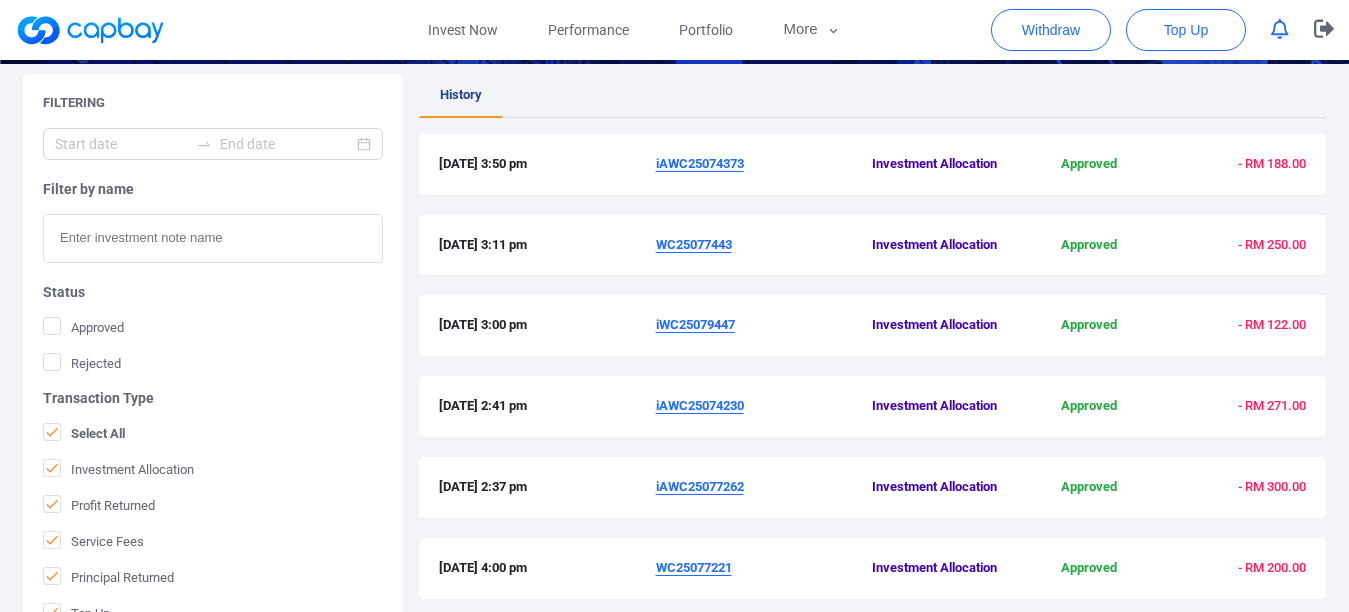 click on "iWC25079447" at bounding box center [695, 324] 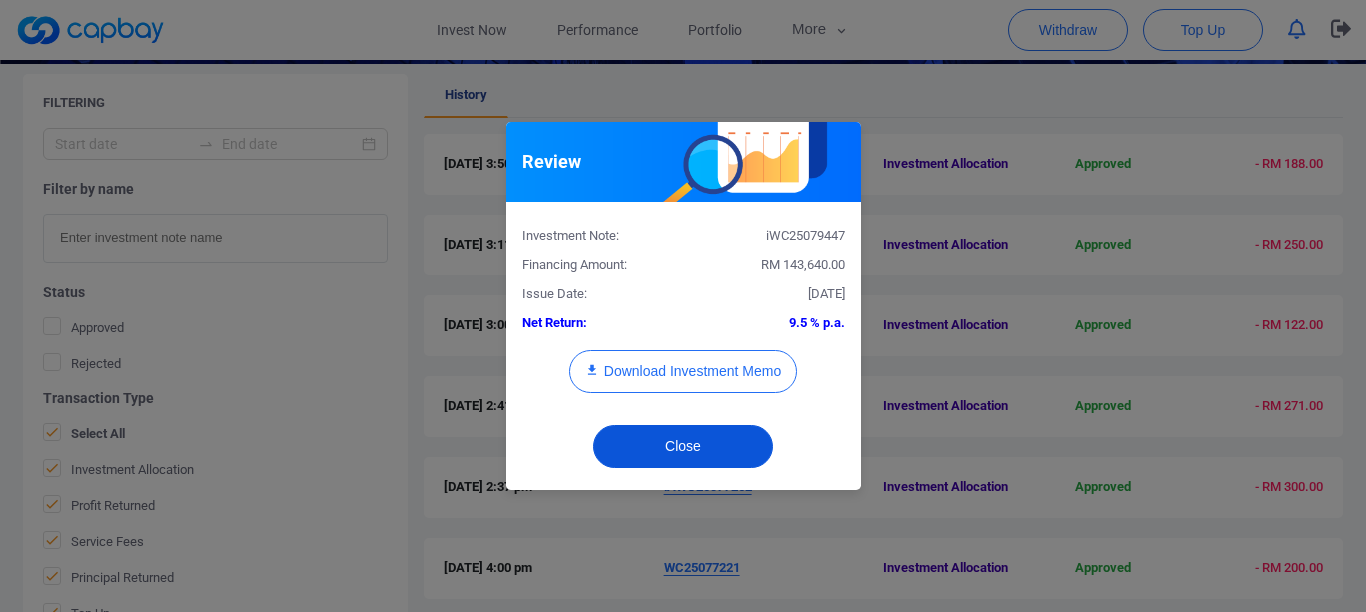 click on "Close" at bounding box center (683, 446) 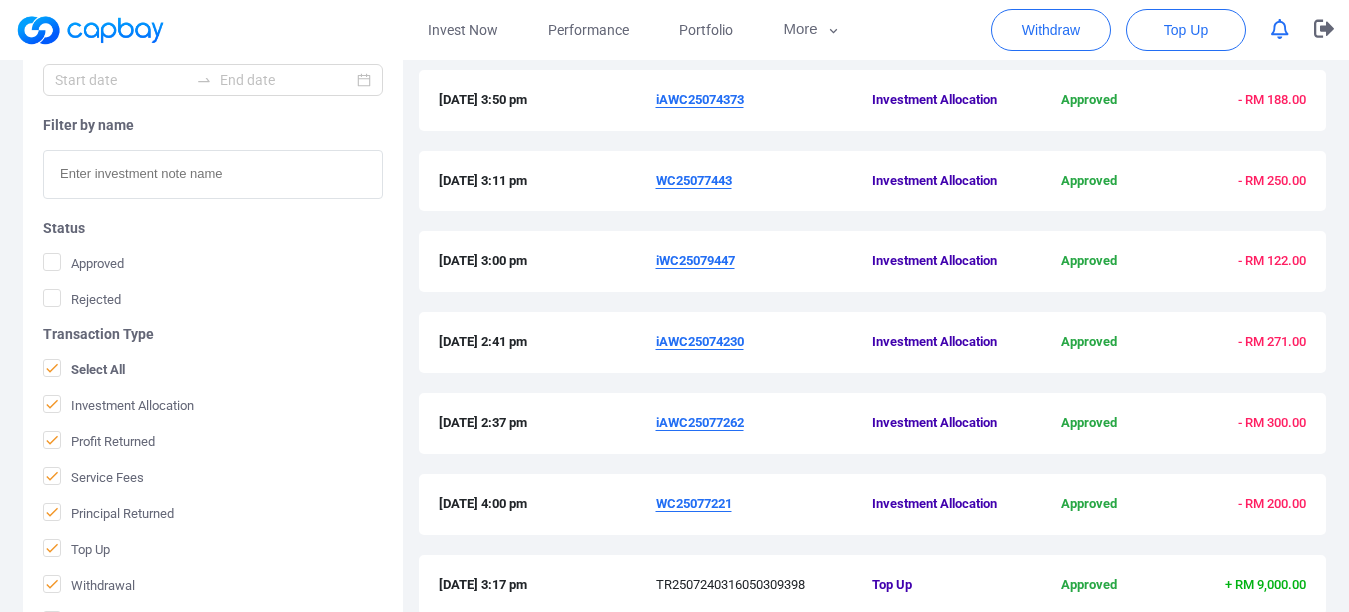 scroll, scrollTop: 446, scrollLeft: 0, axis: vertical 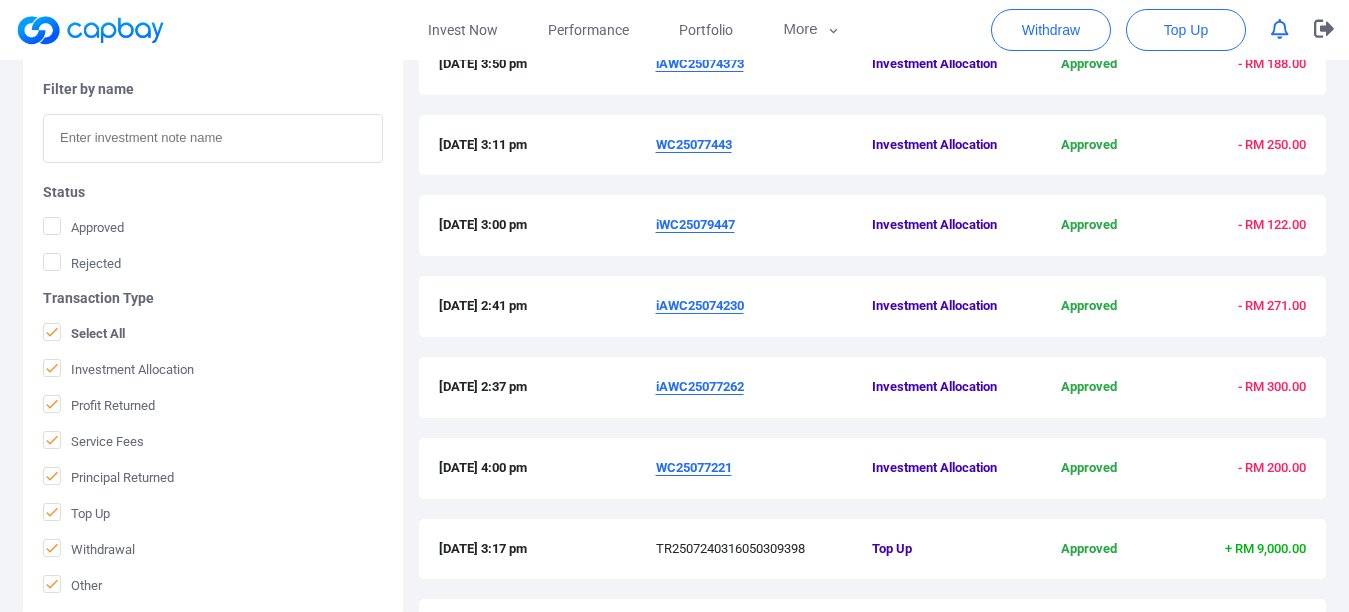 click on "iAWC25077262" at bounding box center [700, 386] 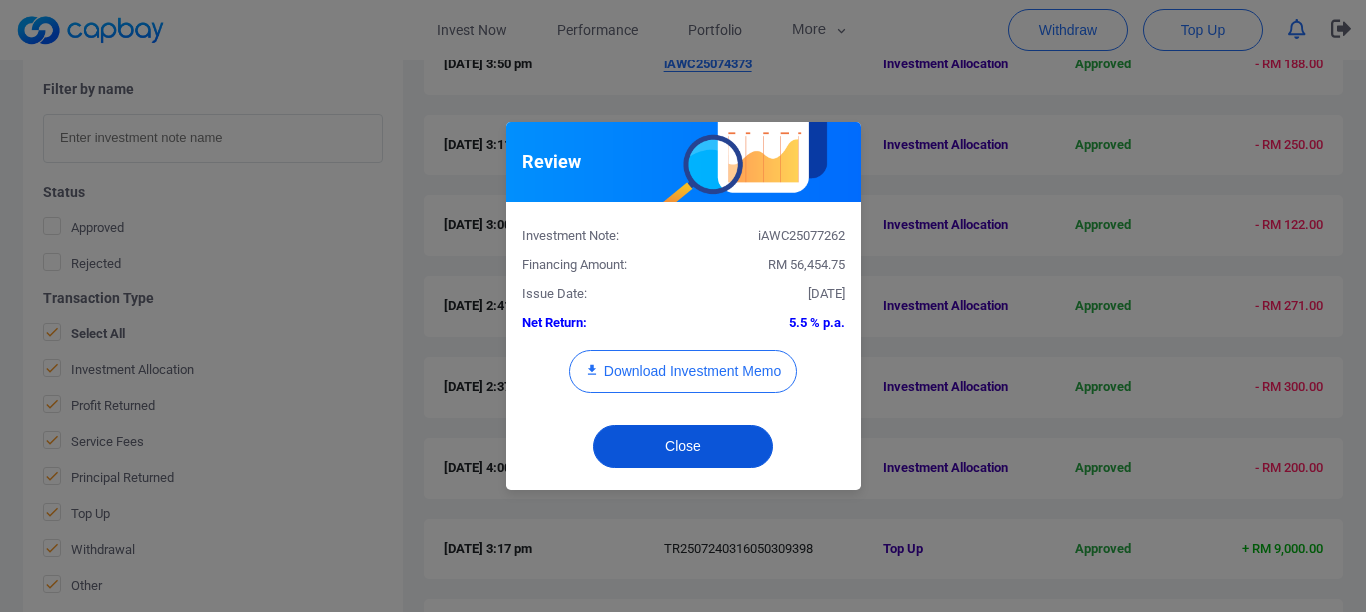click on "Close" at bounding box center (683, 446) 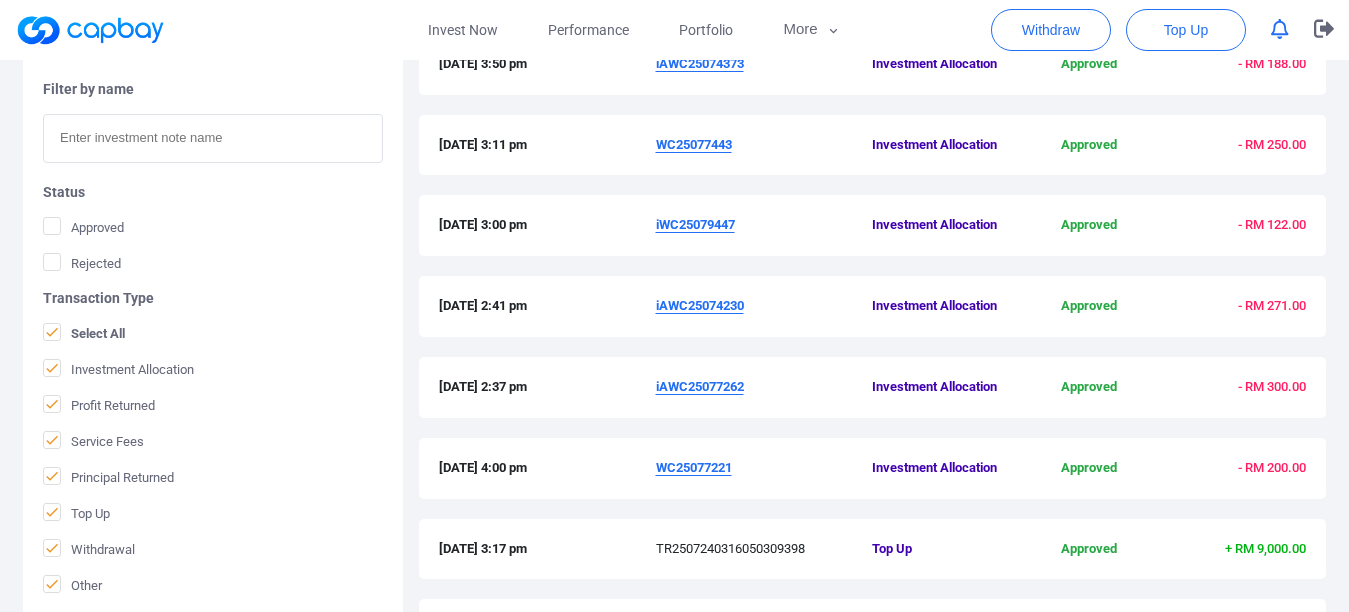 click on "iAWC25074230" at bounding box center [700, 305] 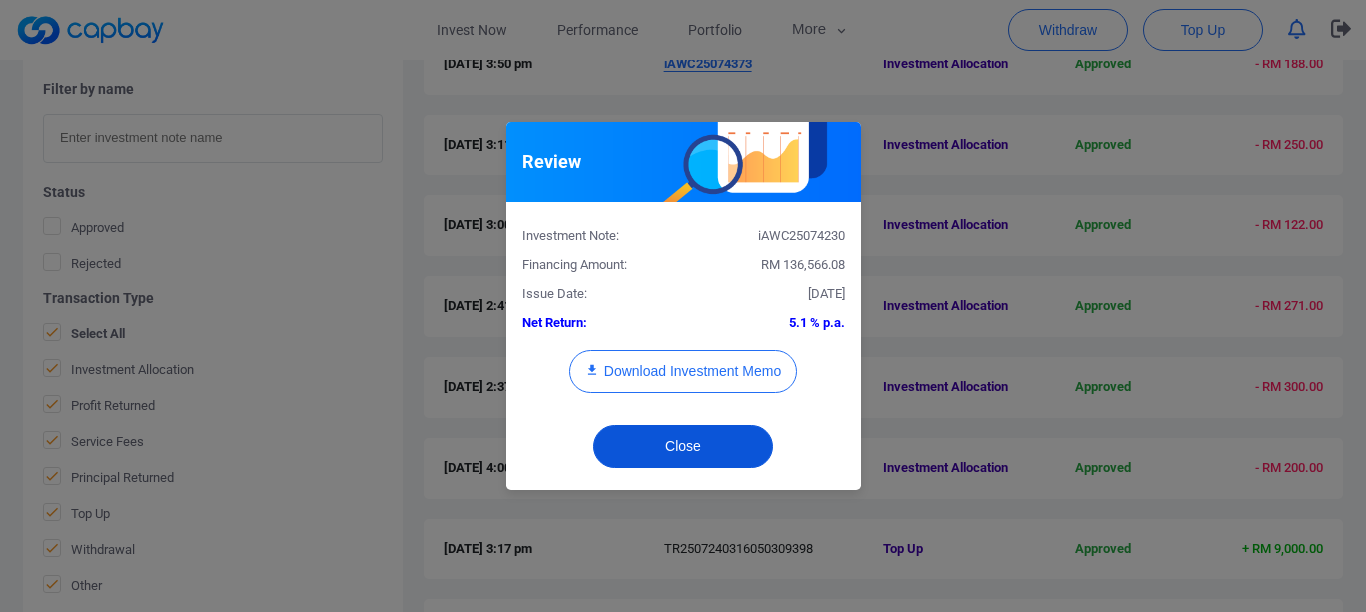click on "Close" at bounding box center [683, 446] 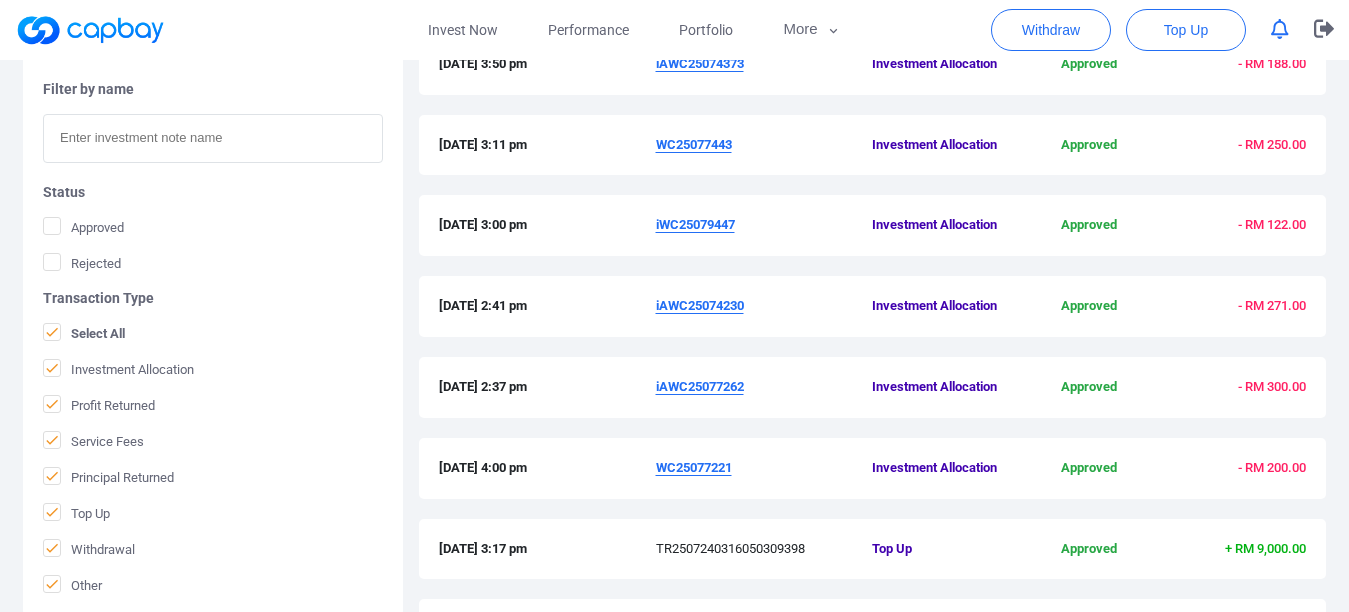 click on "iWC25079447" at bounding box center [695, 224] 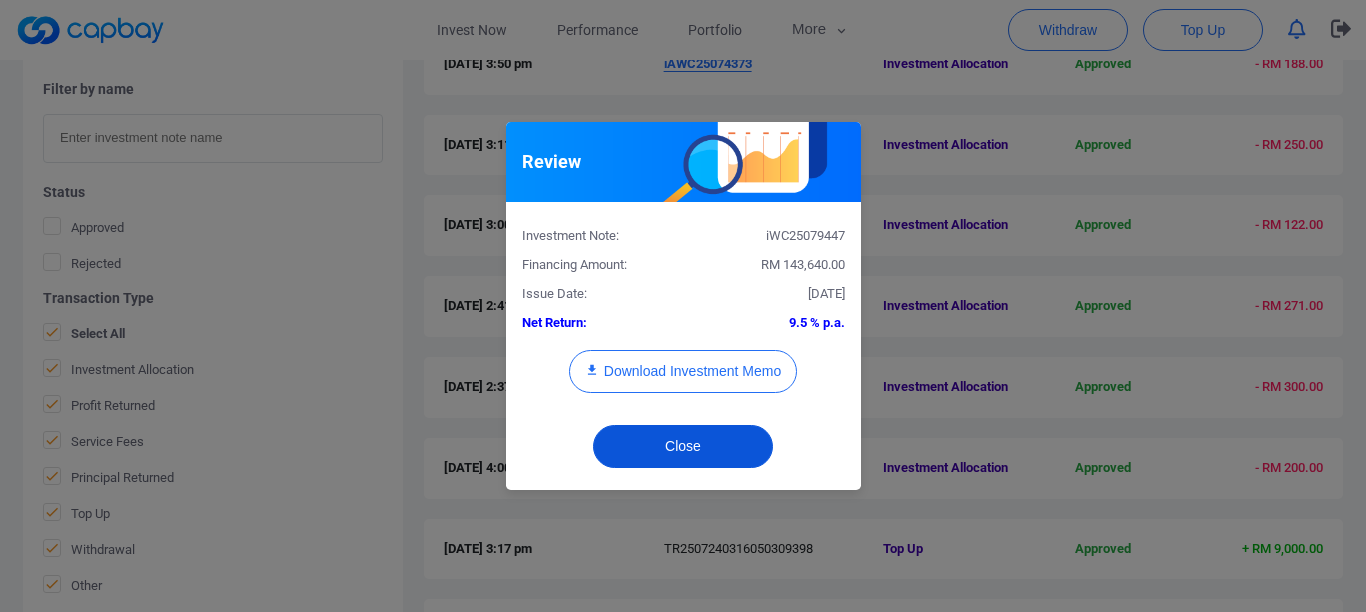 click on "Close" at bounding box center [683, 446] 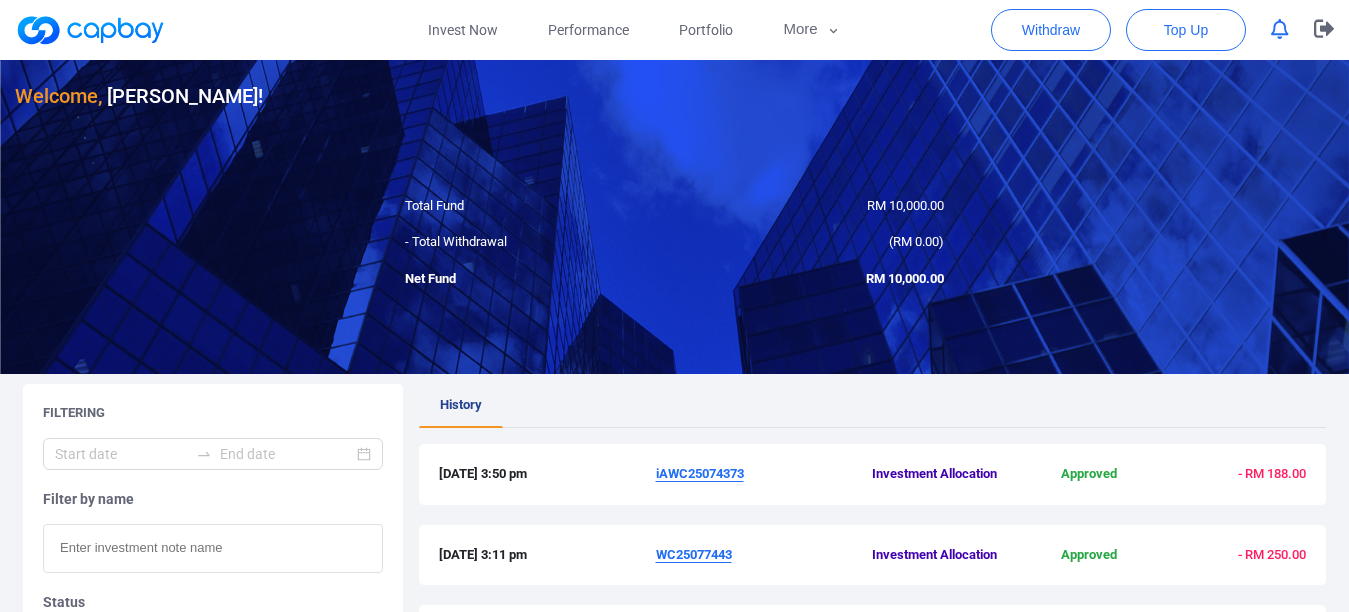 scroll, scrollTop: 0, scrollLeft: 0, axis: both 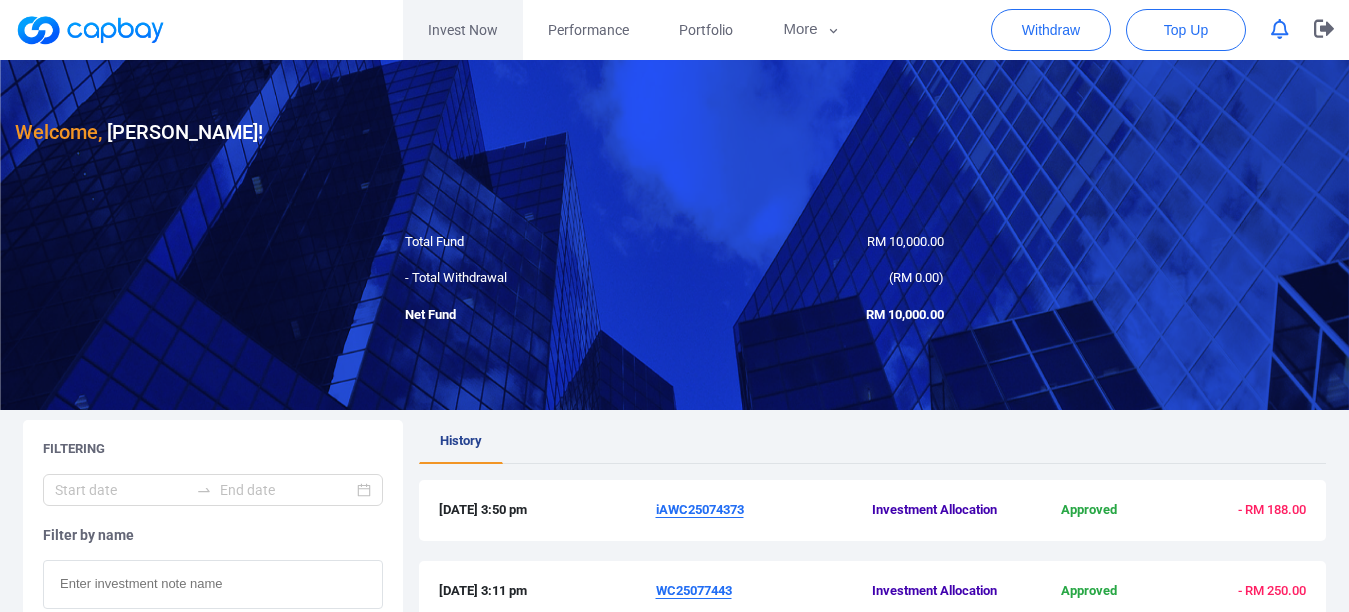 click on "Invest Now" at bounding box center [463, 30] 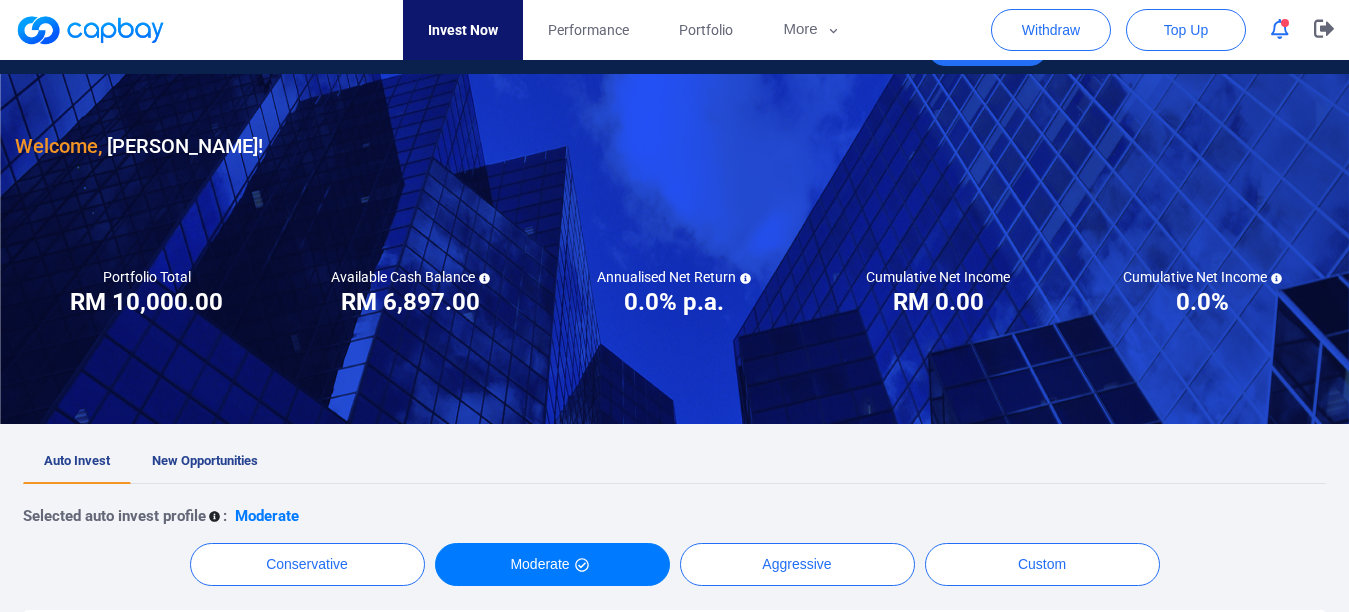 scroll, scrollTop: 0, scrollLeft: 0, axis: both 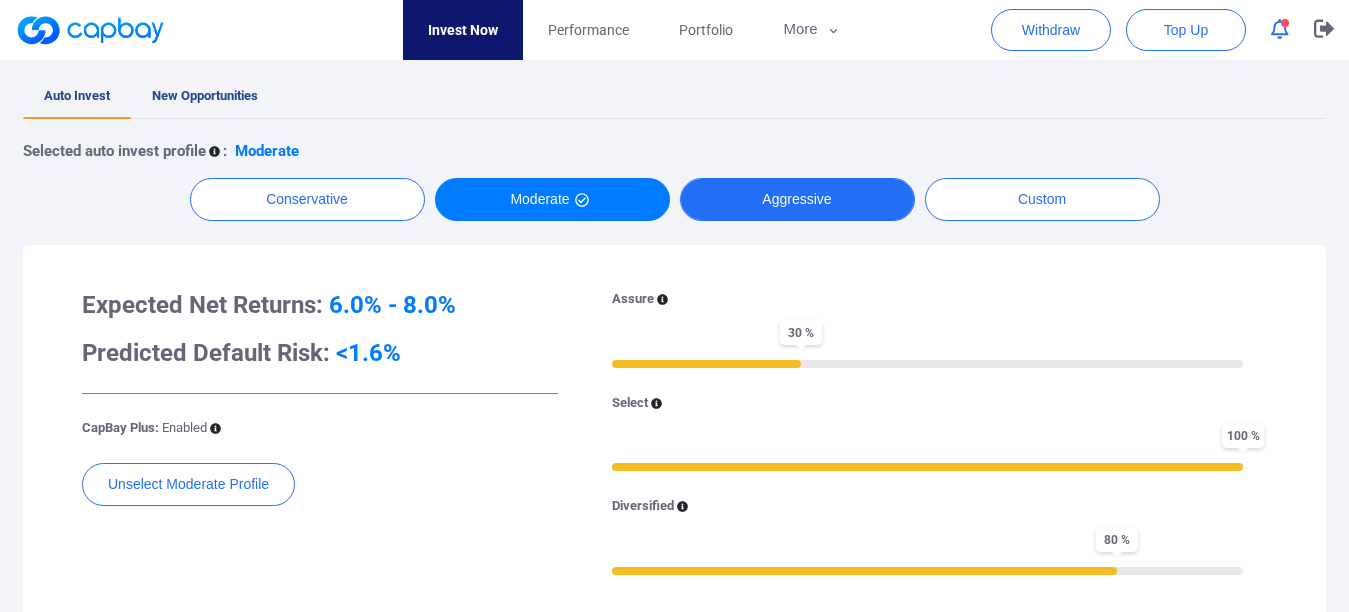 click on "Aggressive" at bounding box center [797, 199] 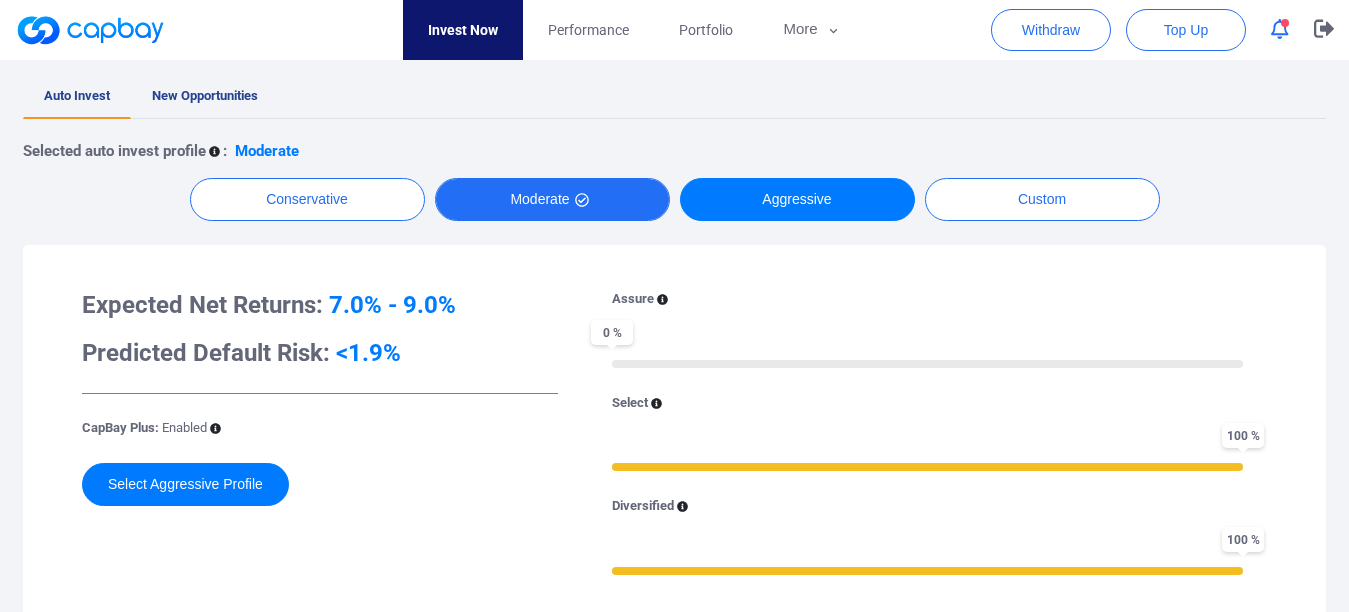 click on "Moderate" at bounding box center (552, 199) 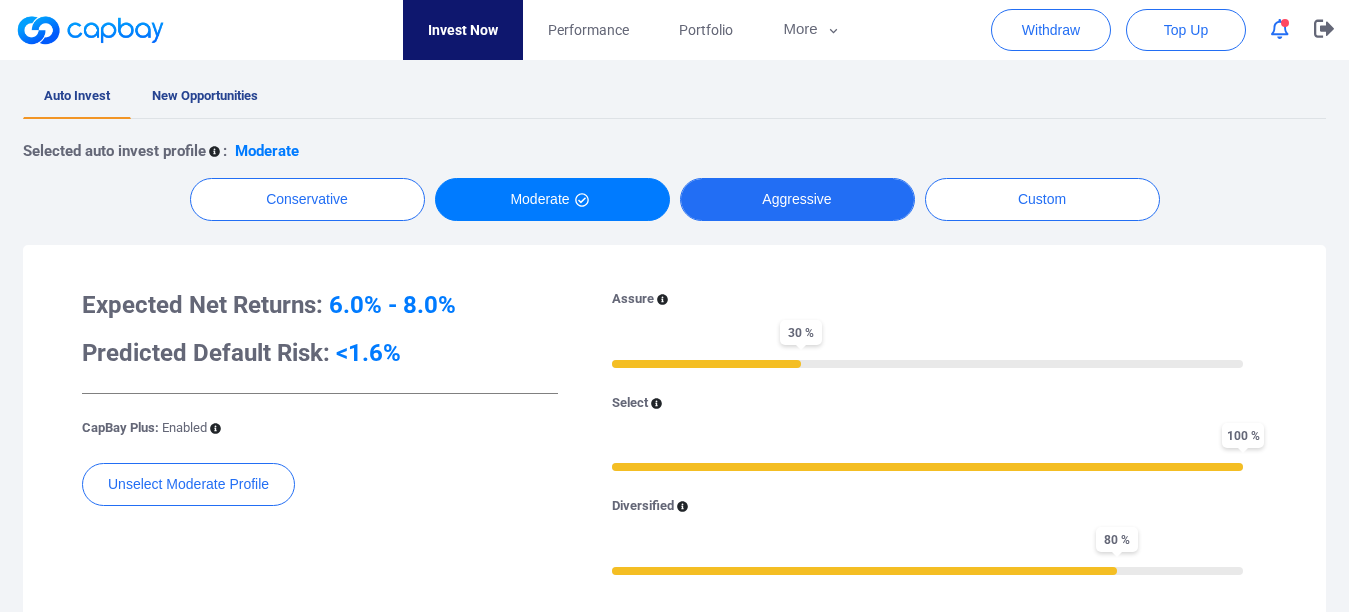 click on "Aggressive" at bounding box center (797, 199) 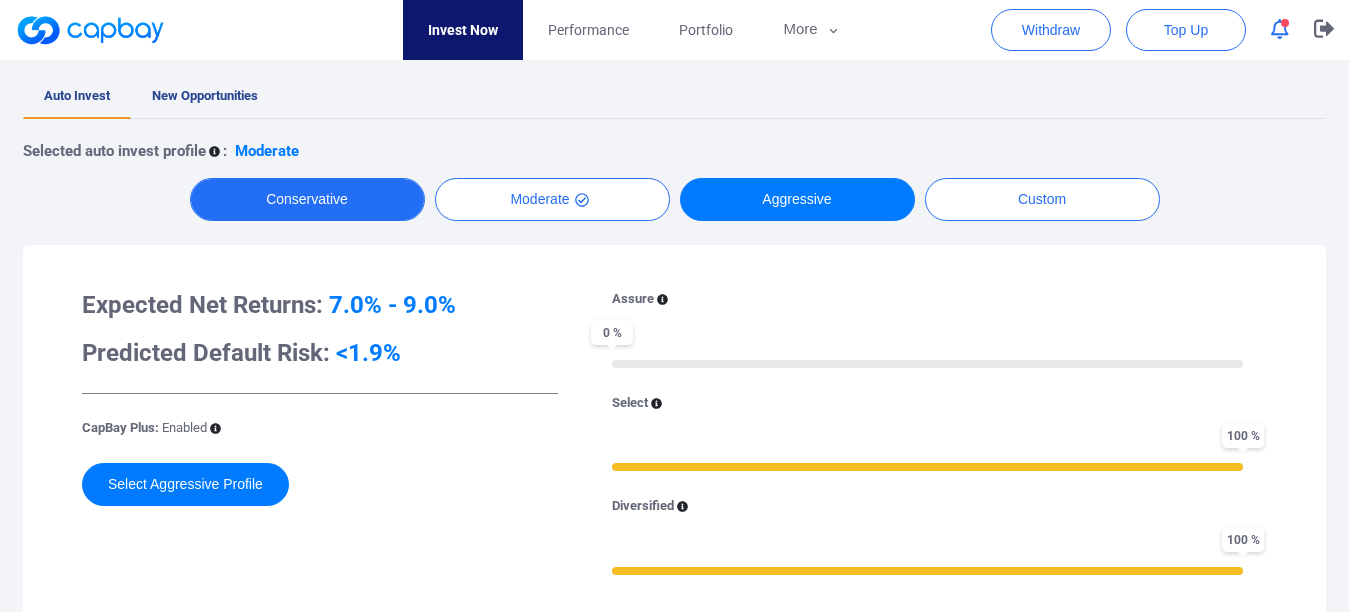 click on "Conservative" at bounding box center (307, 199) 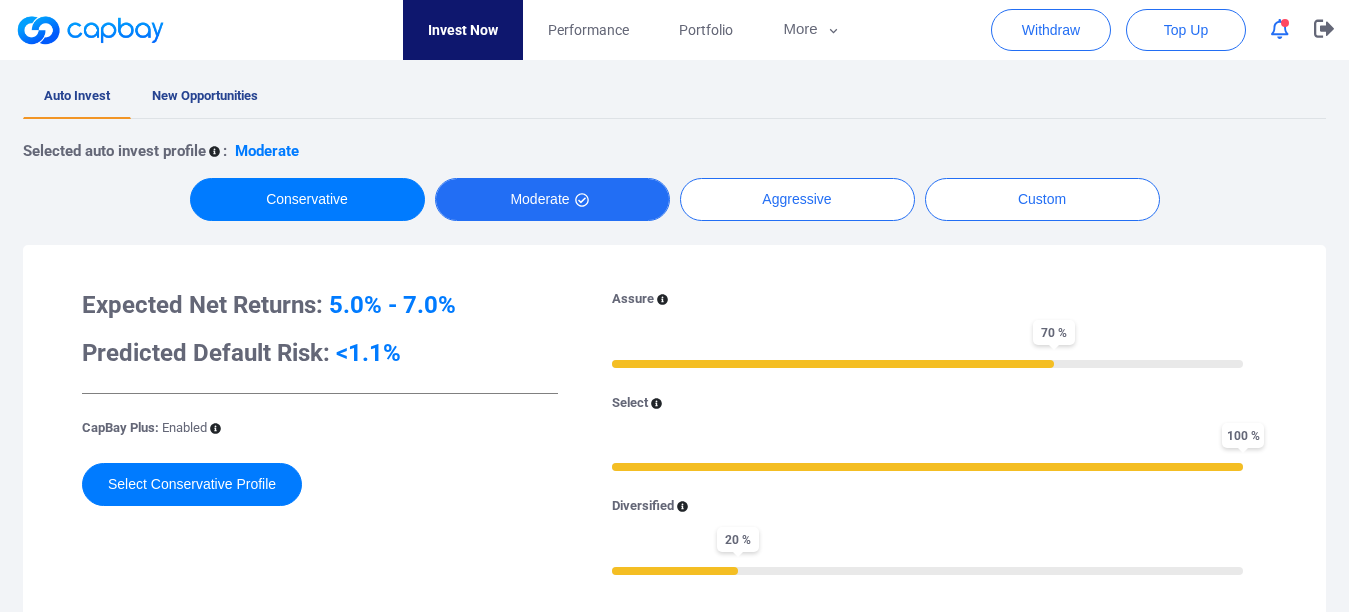 click on "Moderate" at bounding box center (552, 199) 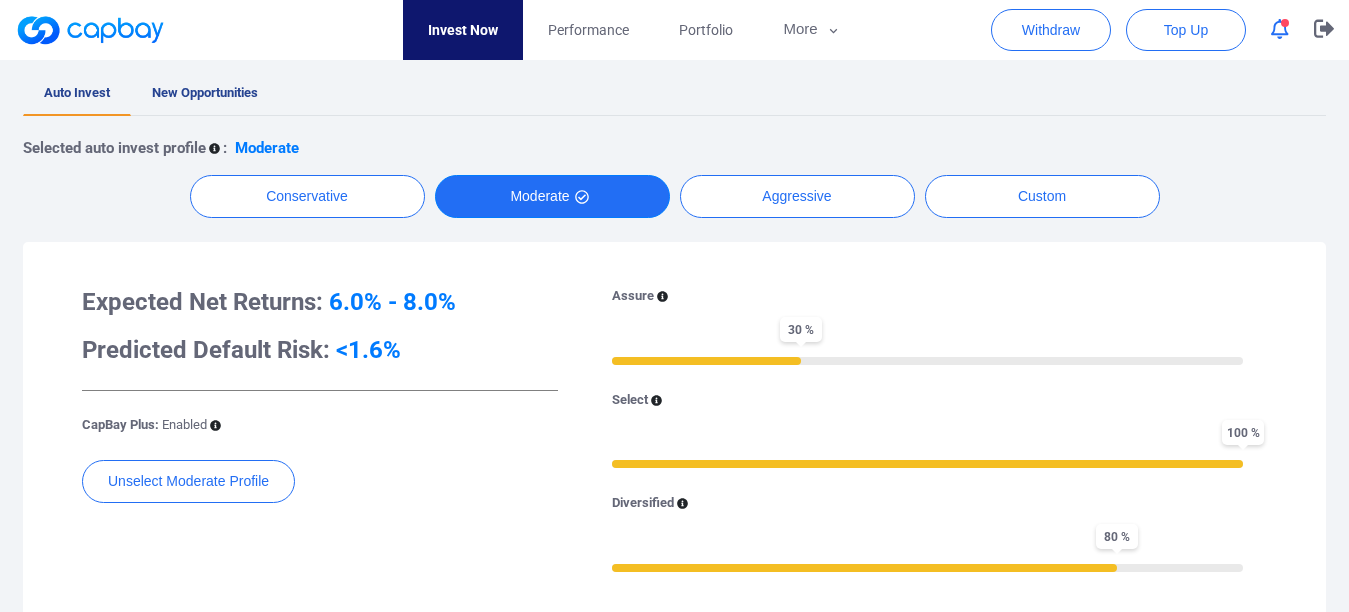 scroll, scrollTop: 437, scrollLeft: 0, axis: vertical 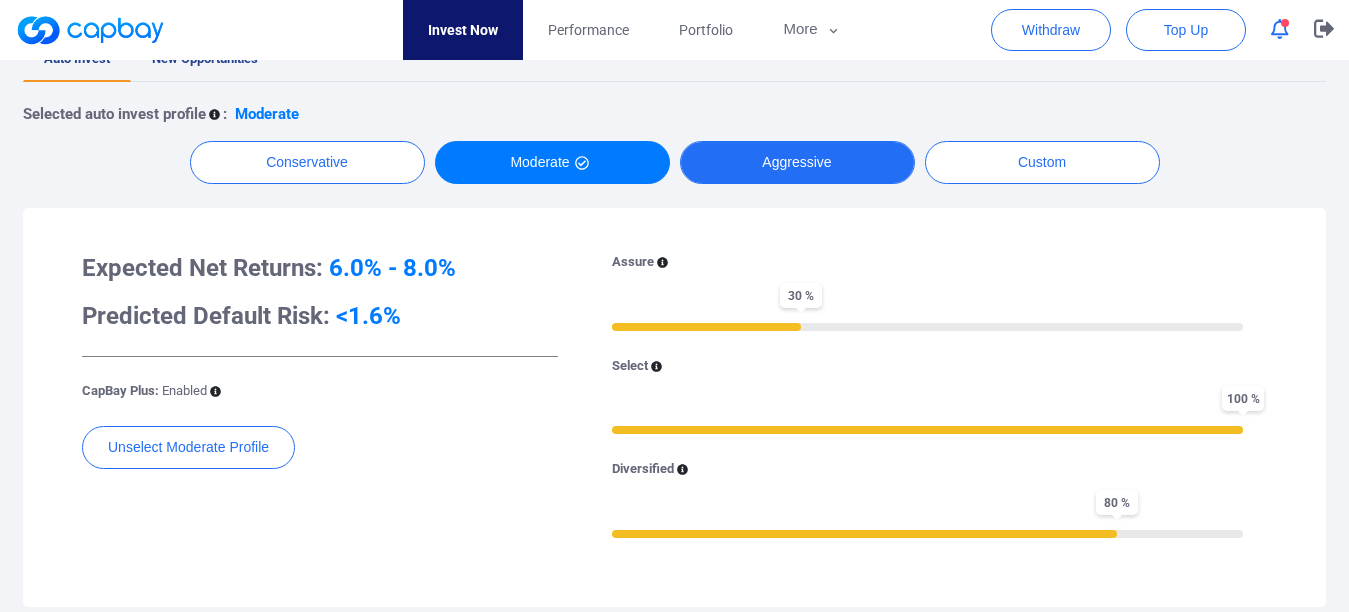 click on "Aggressive" at bounding box center (797, 162) 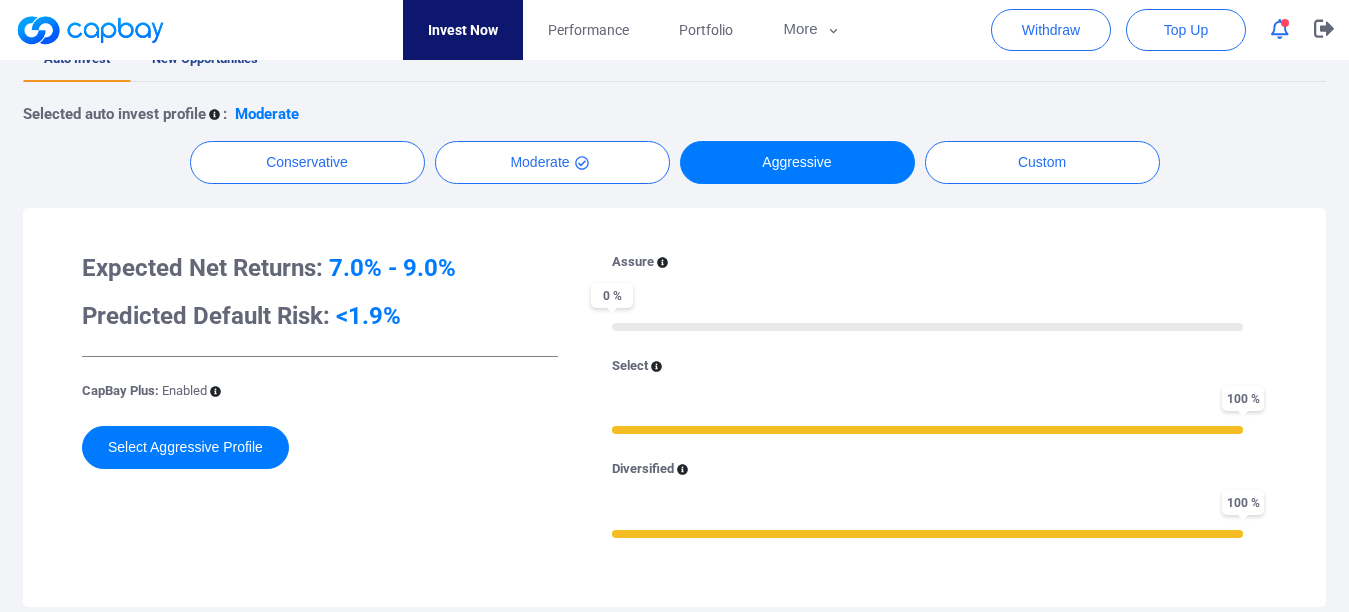click at bounding box center (1280, 29) 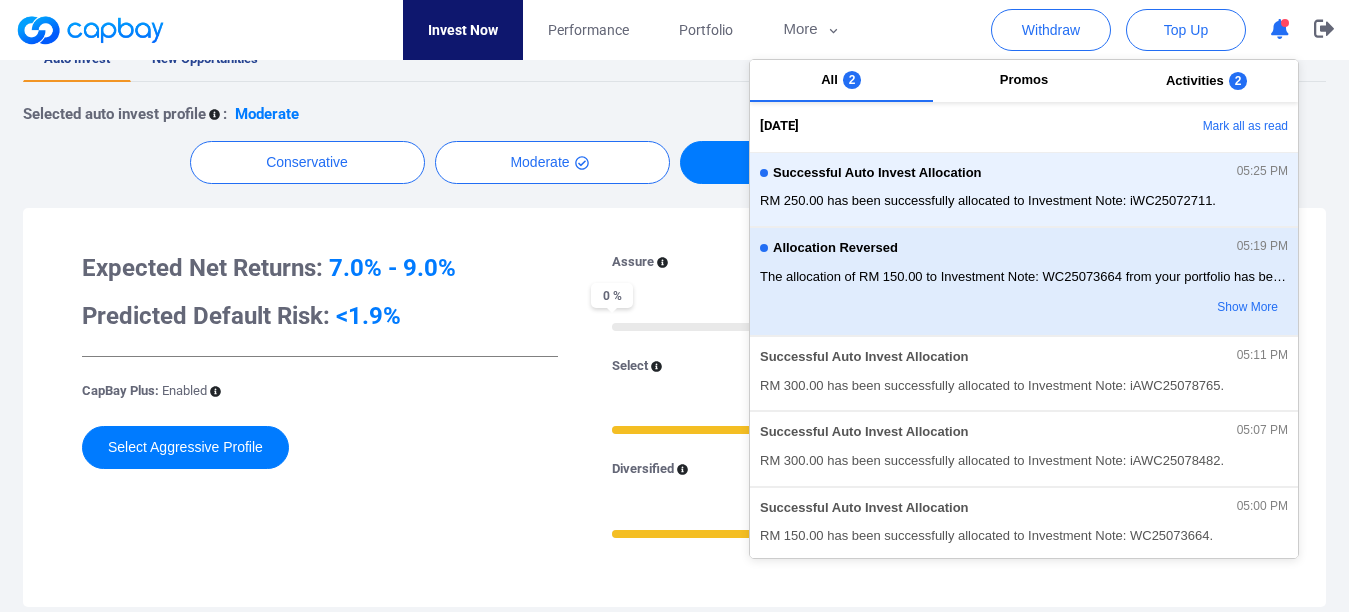click on "Allocation Reversed 05:19 PM The allocation of RM 150.00 to Investment Note: WC25073664 from your portfolio has been reversed and Show More" at bounding box center [1024, 281] 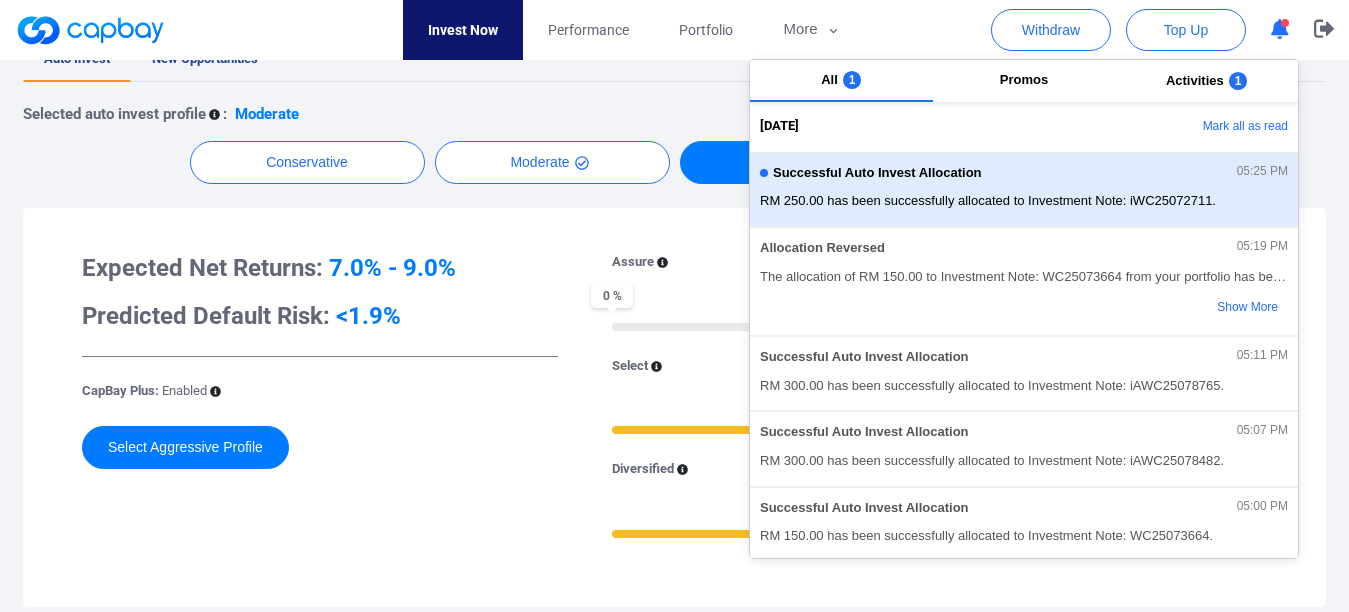 click on "RM 250.00 has been successfully allocated to Investment Note: iWC25072711." at bounding box center (1024, 201) 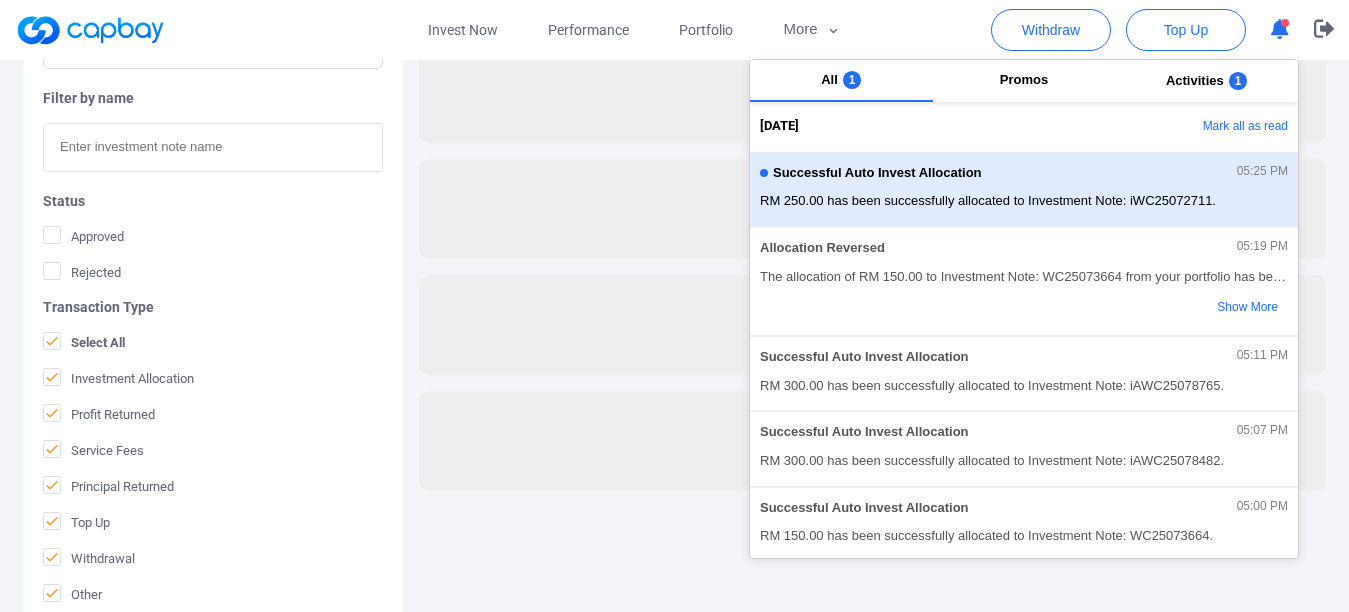 scroll, scrollTop: 0, scrollLeft: 0, axis: both 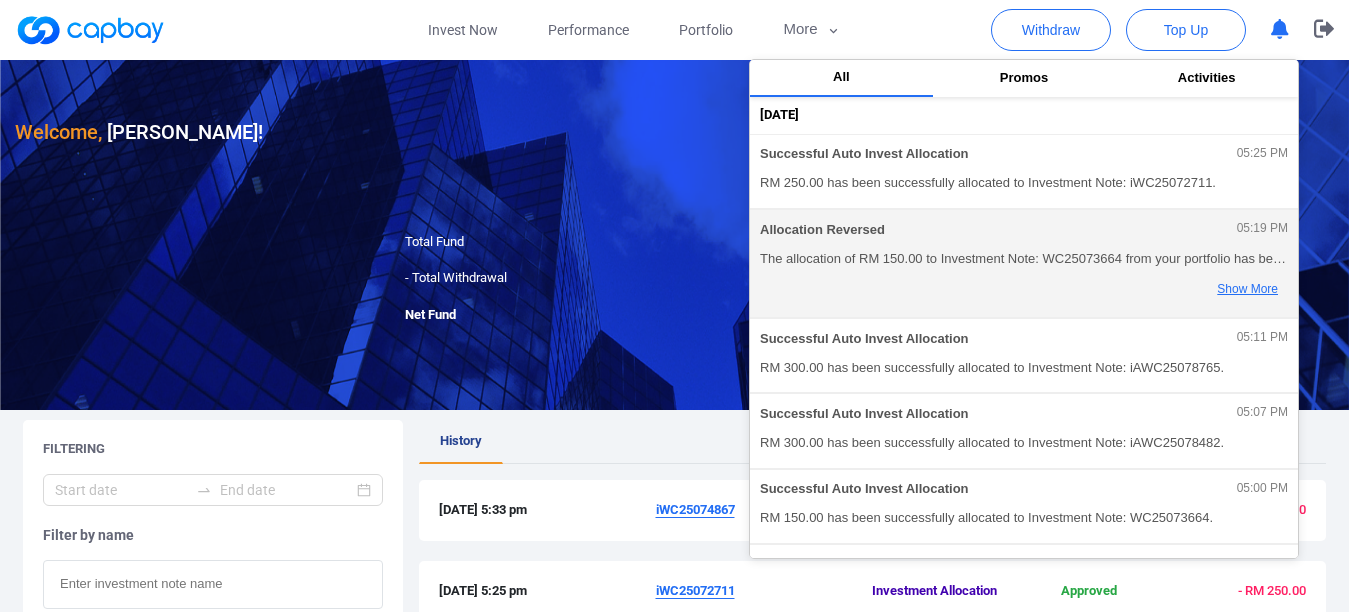 click on "Show More" at bounding box center (1209, 290) 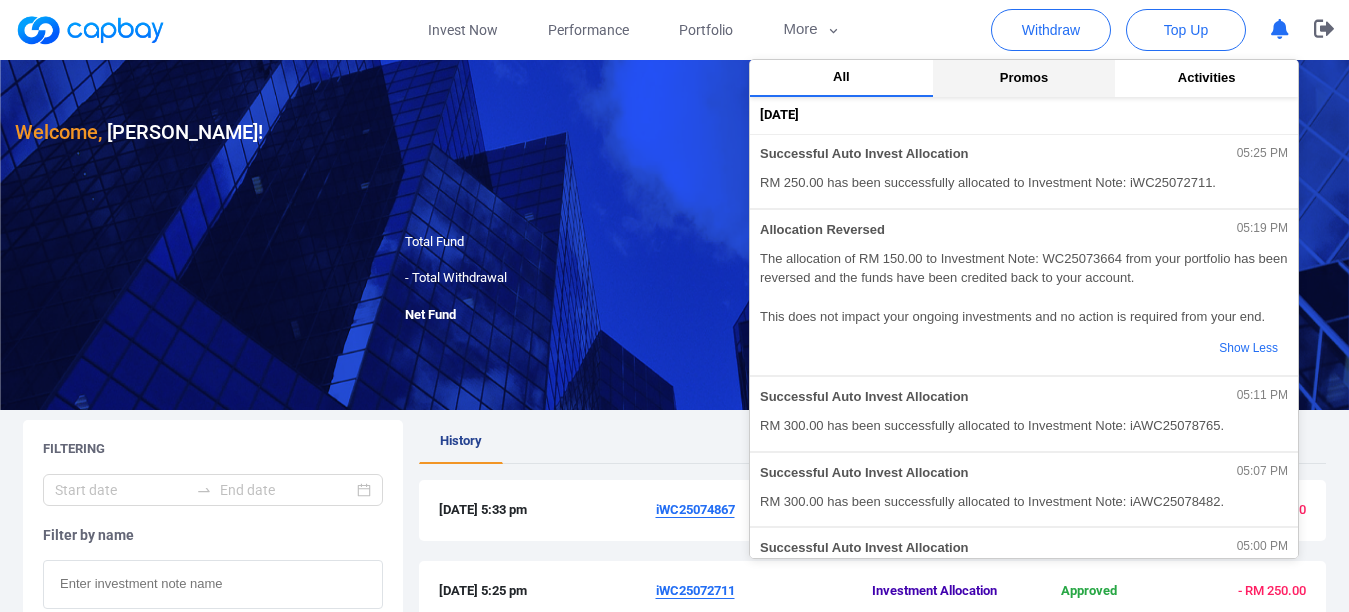 click on "Promos" at bounding box center [1024, 77] 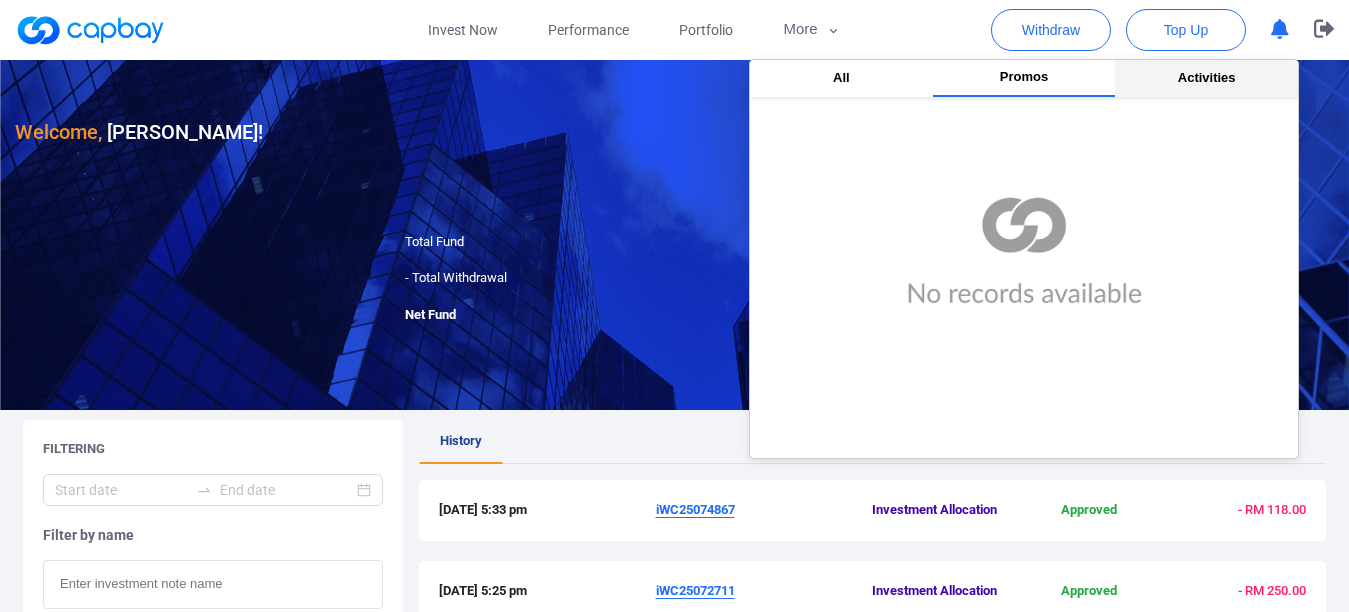 click on "Activities" at bounding box center [1207, 77] 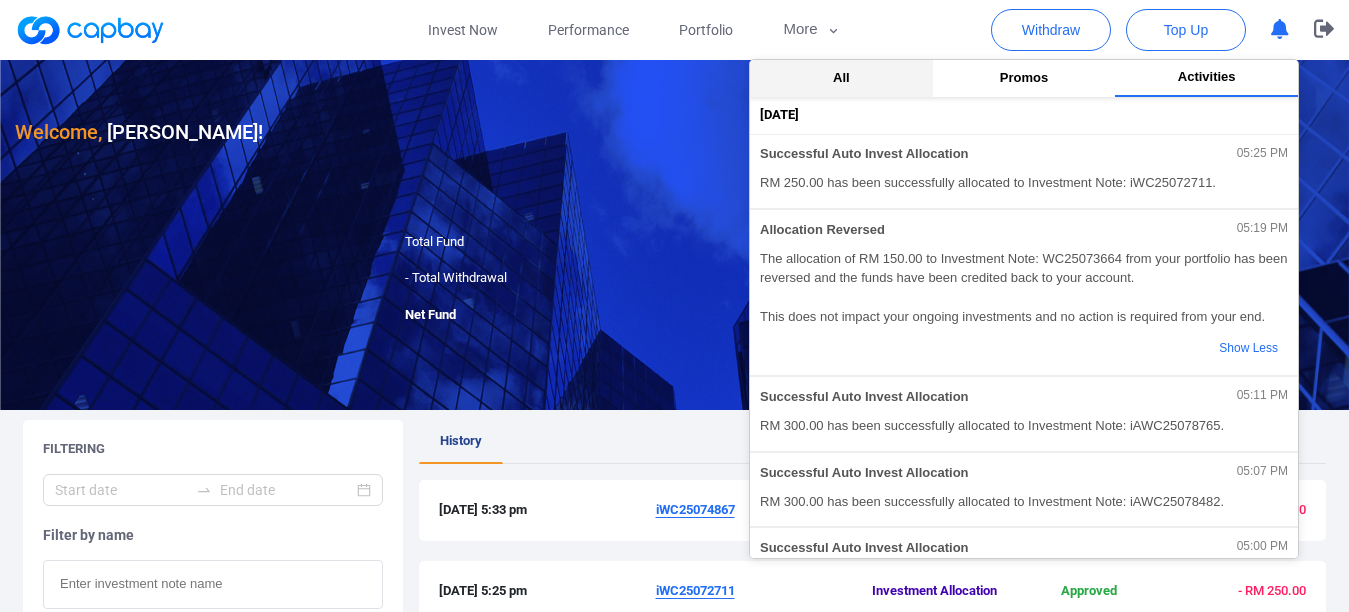 click on "All" at bounding box center [841, 77] 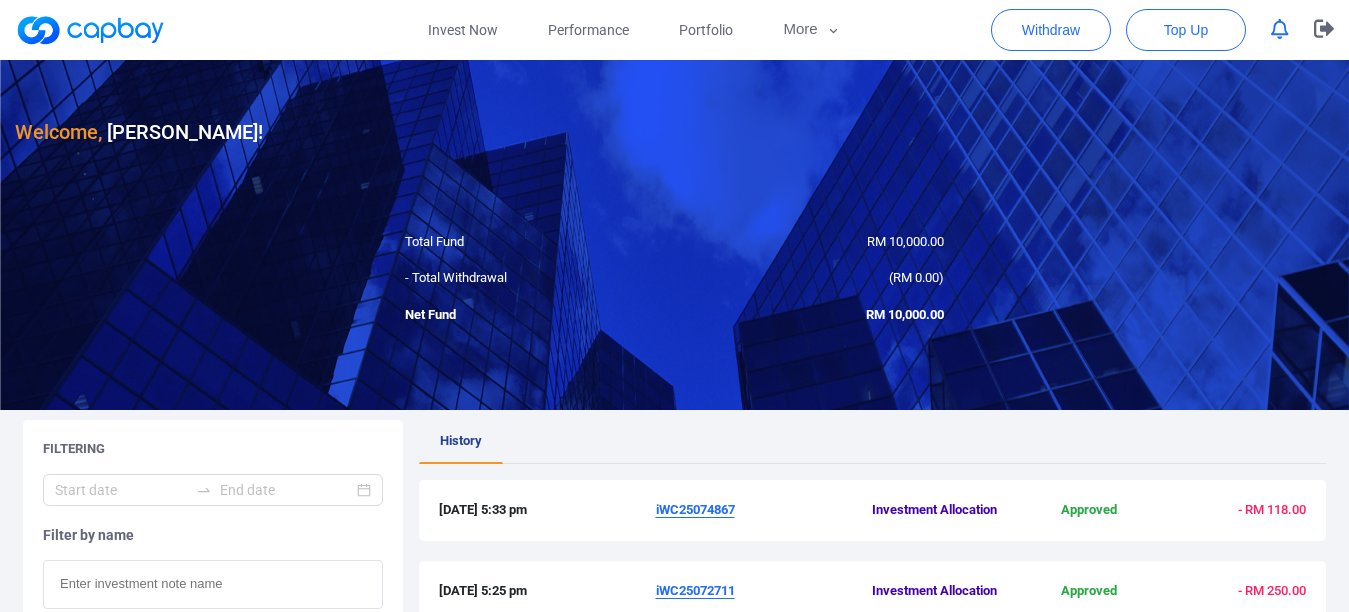 click at bounding box center (674, 235) 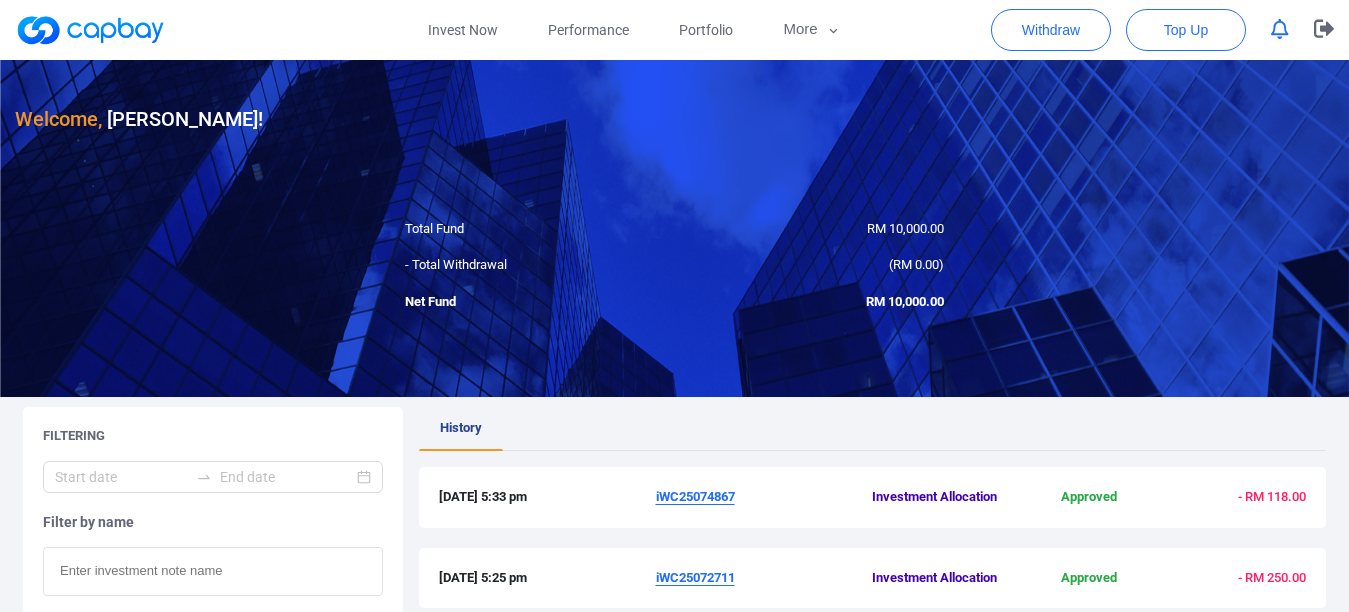 scroll, scrollTop: 0, scrollLeft: 0, axis: both 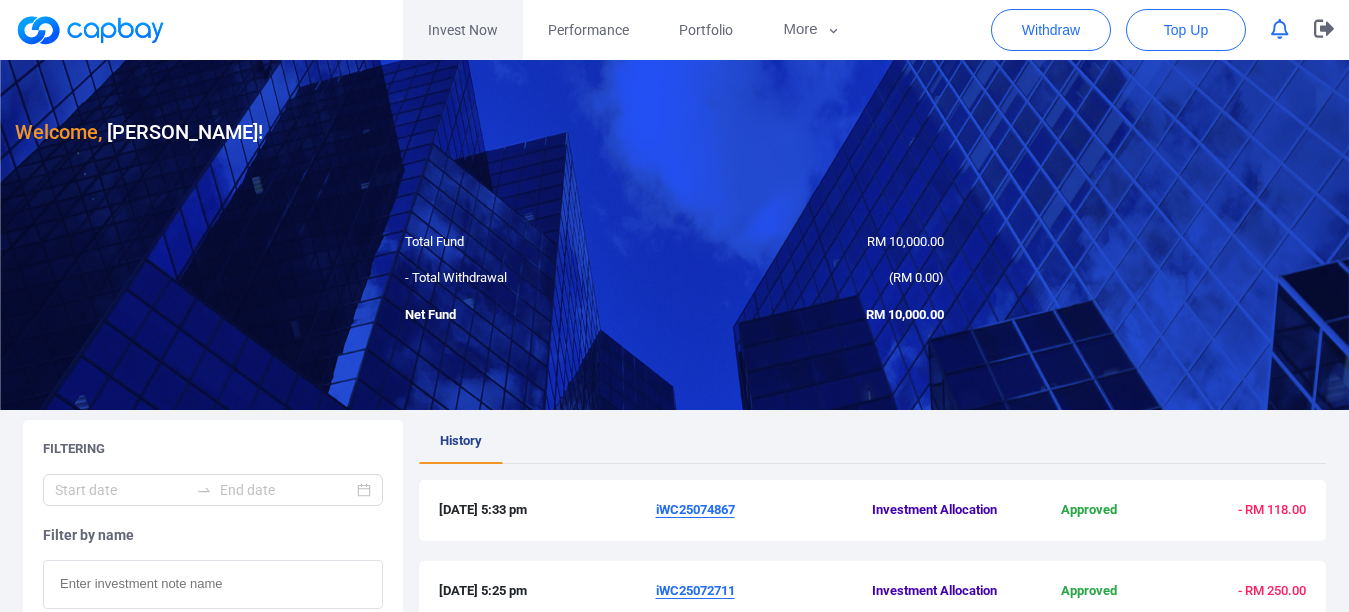 click on "Invest Now" at bounding box center [463, 30] 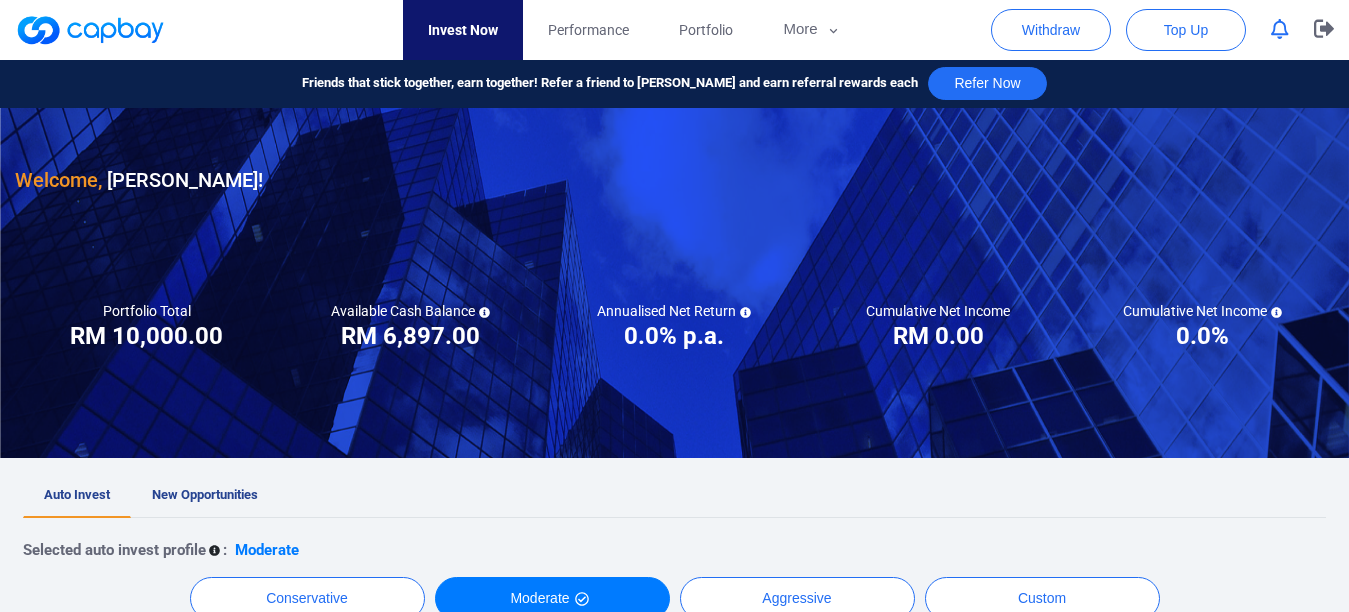 scroll, scrollTop: 0, scrollLeft: 0, axis: both 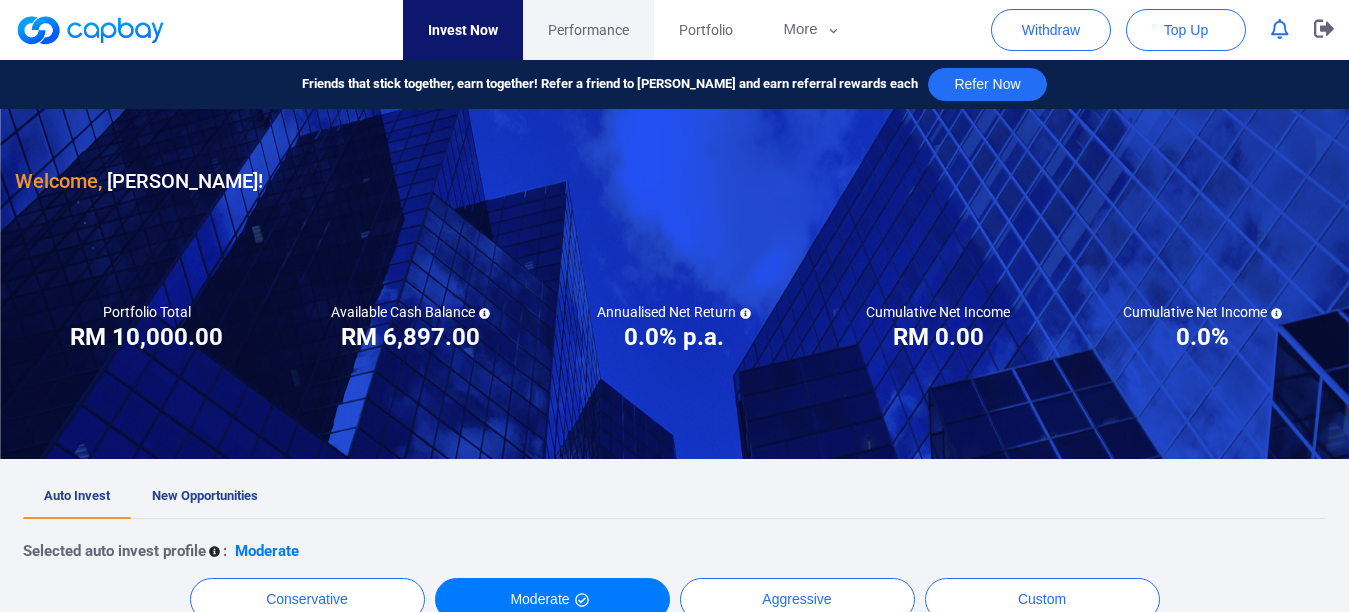 click on "Performance" at bounding box center [588, 30] 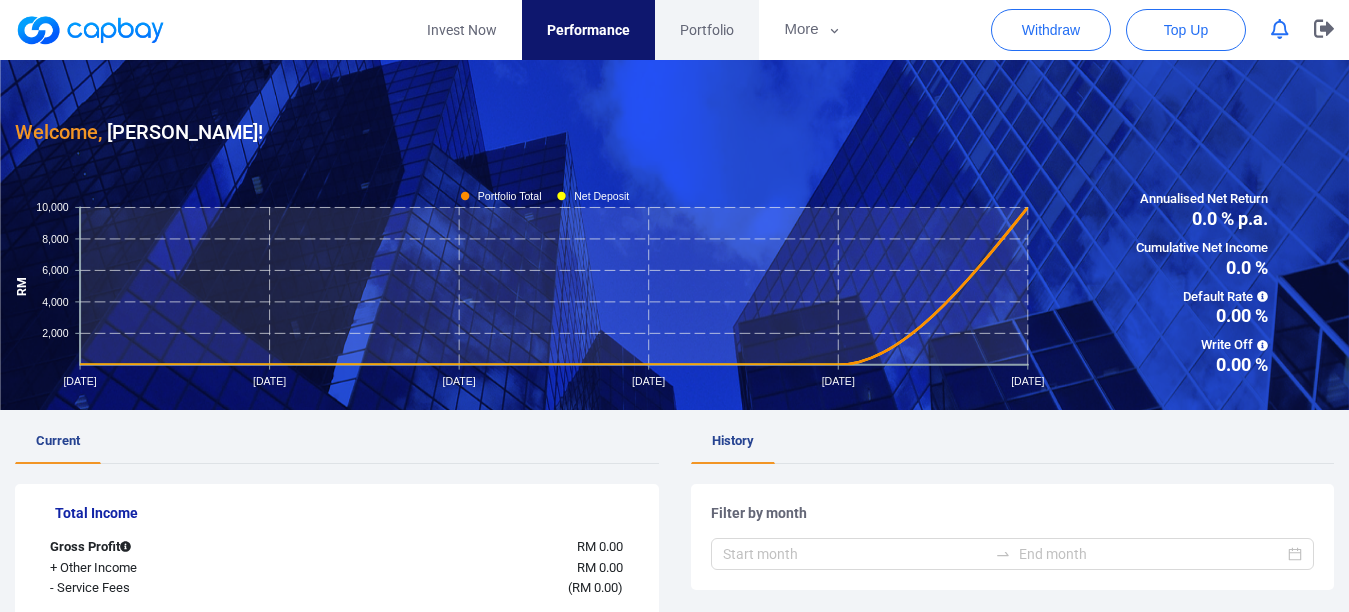 click on "Portfolio" at bounding box center [707, 30] 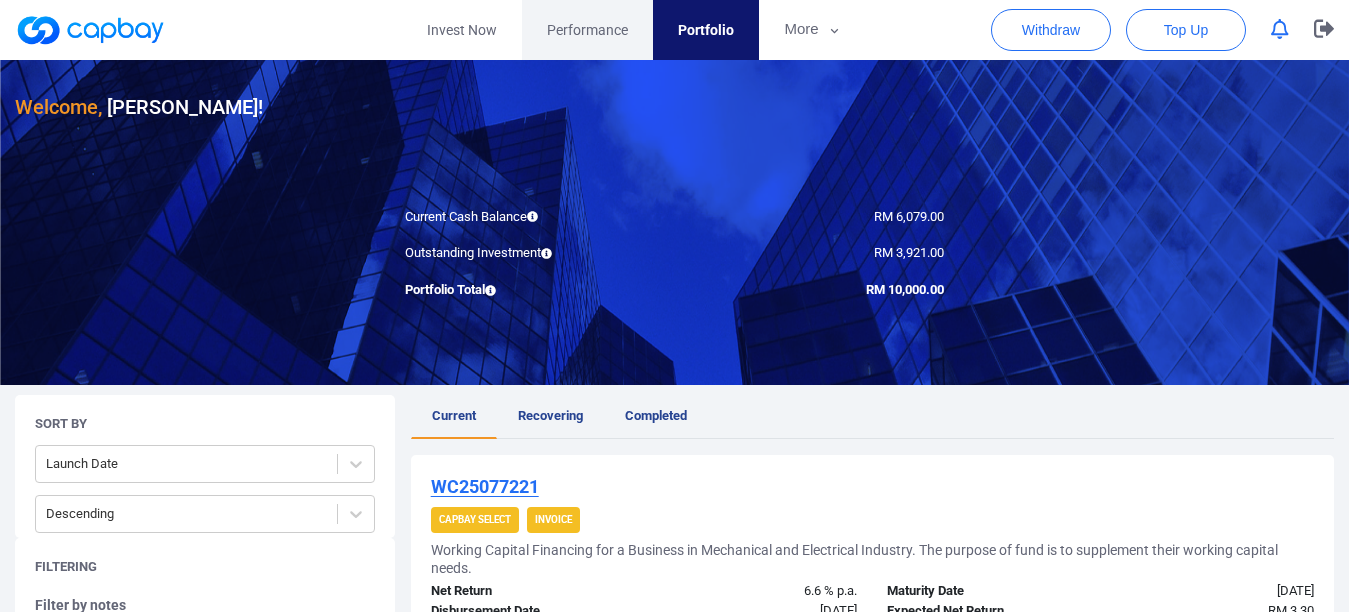 scroll, scrollTop: 43, scrollLeft: 0, axis: vertical 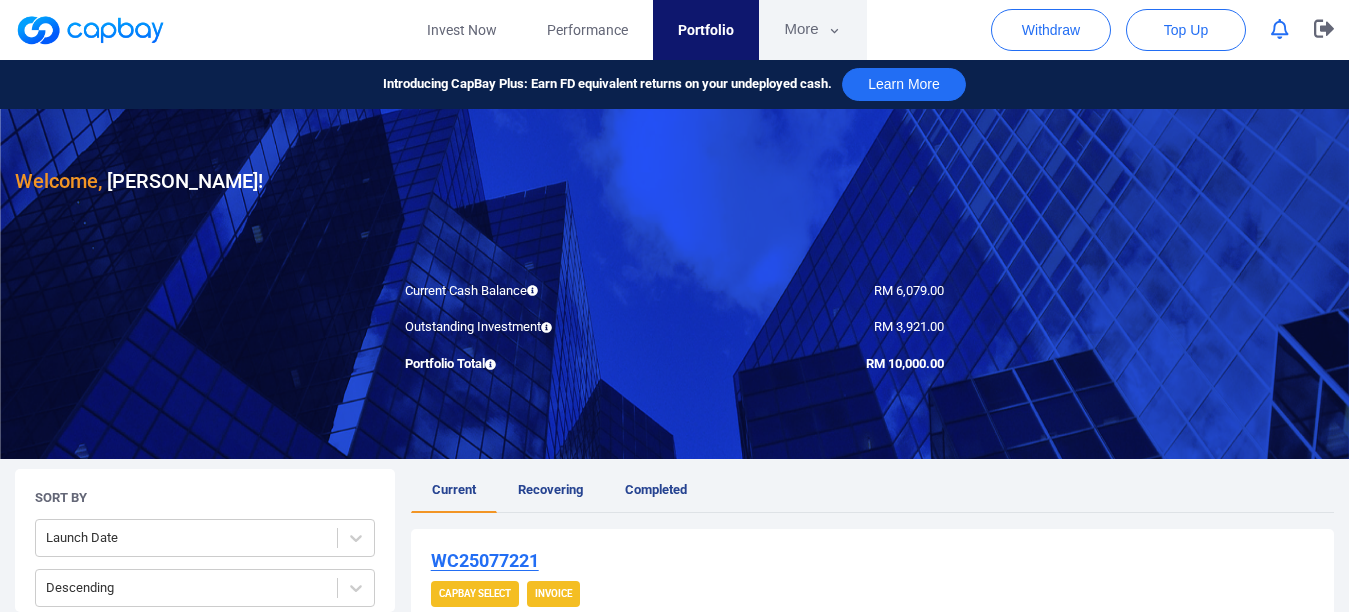click on "More" at bounding box center (812, 30) 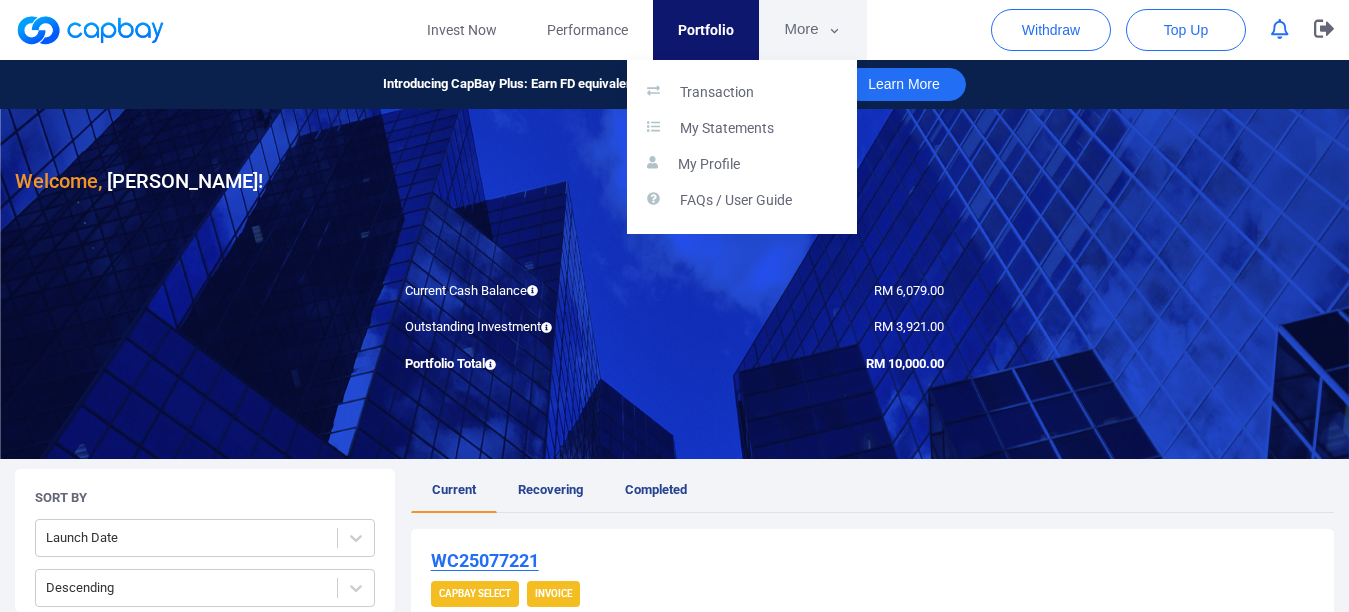 click at bounding box center [674, 306] 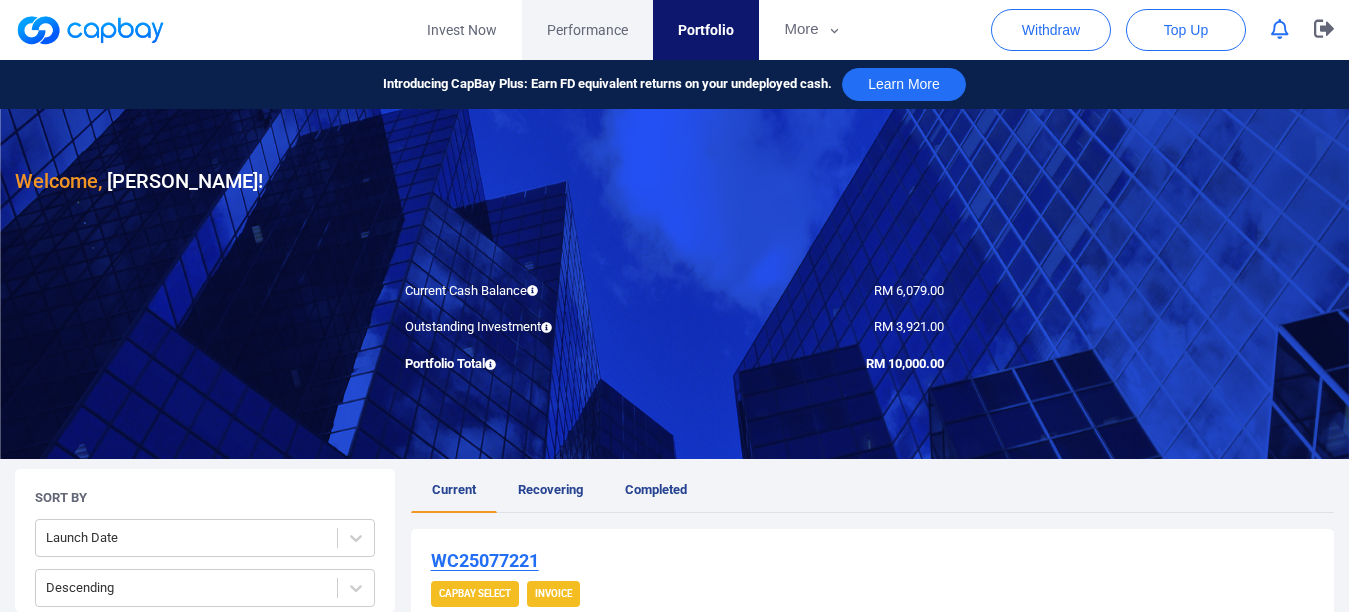 click on "Performance" at bounding box center (587, 30) 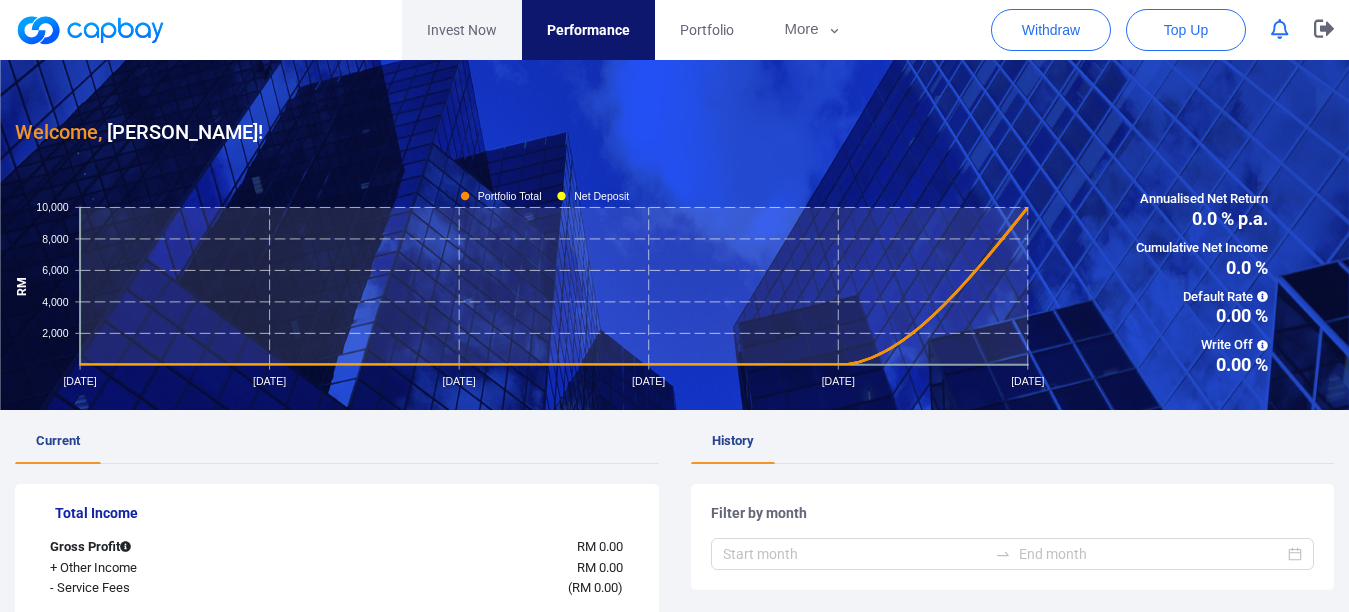 click on "Invest Now" at bounding box center [462, 30] 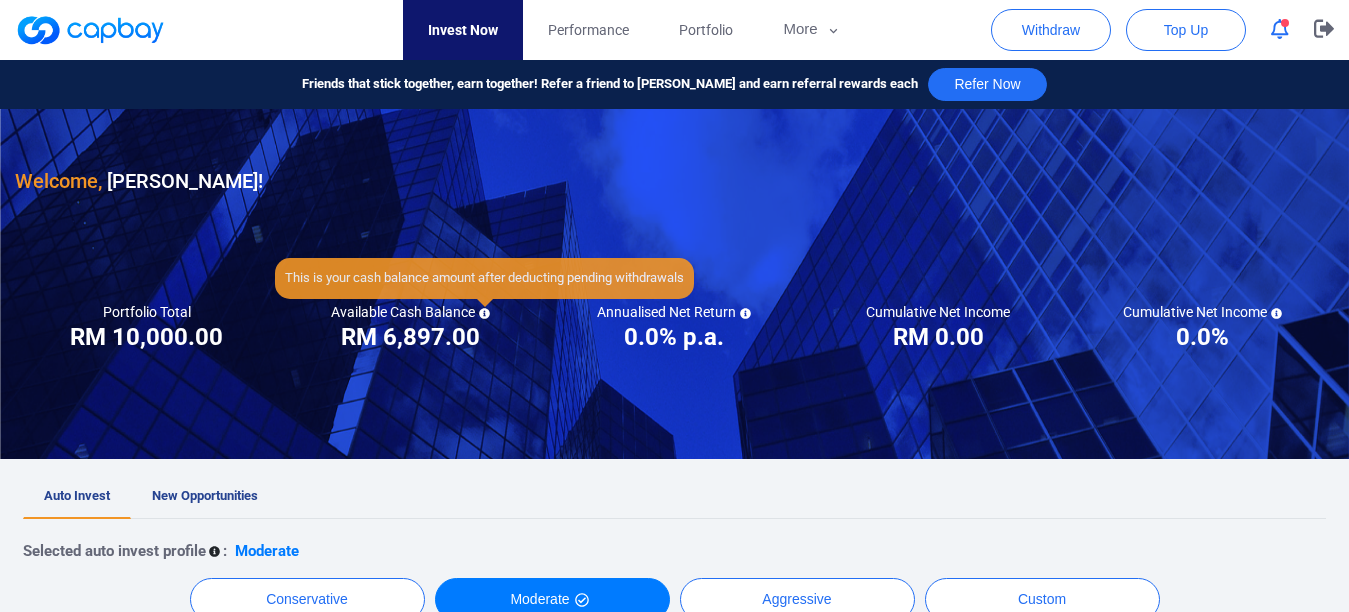 click 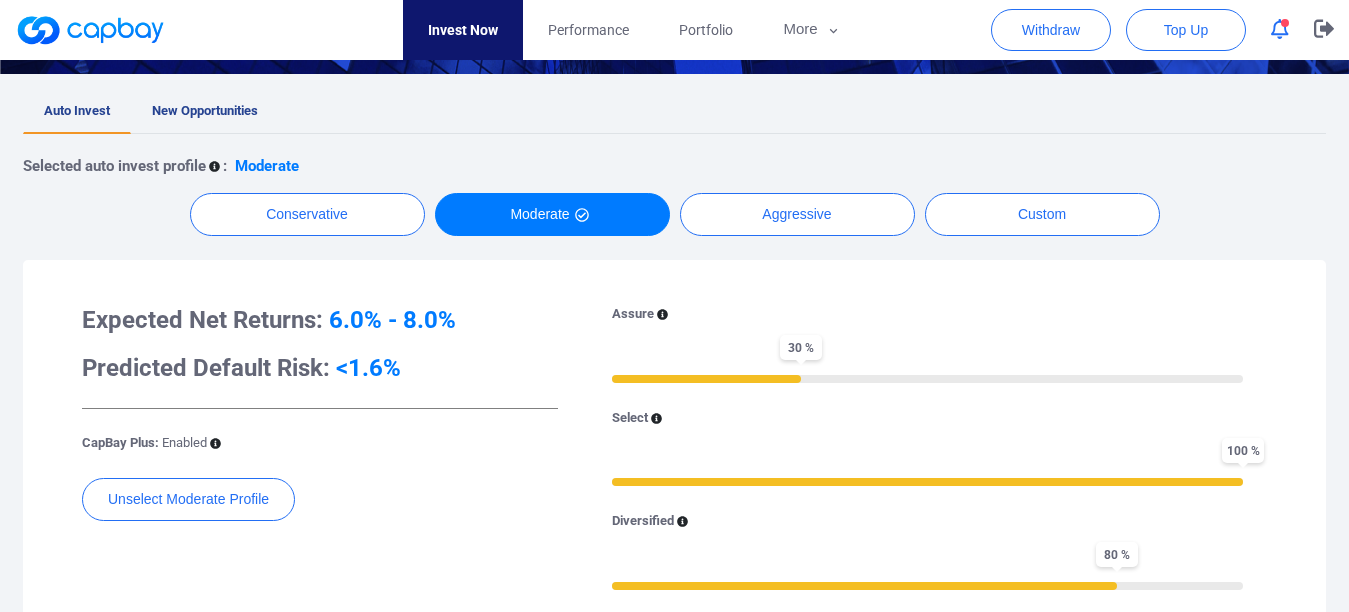 scroll, scrollTop: 500, scrollLeft: 0, axis: vertical 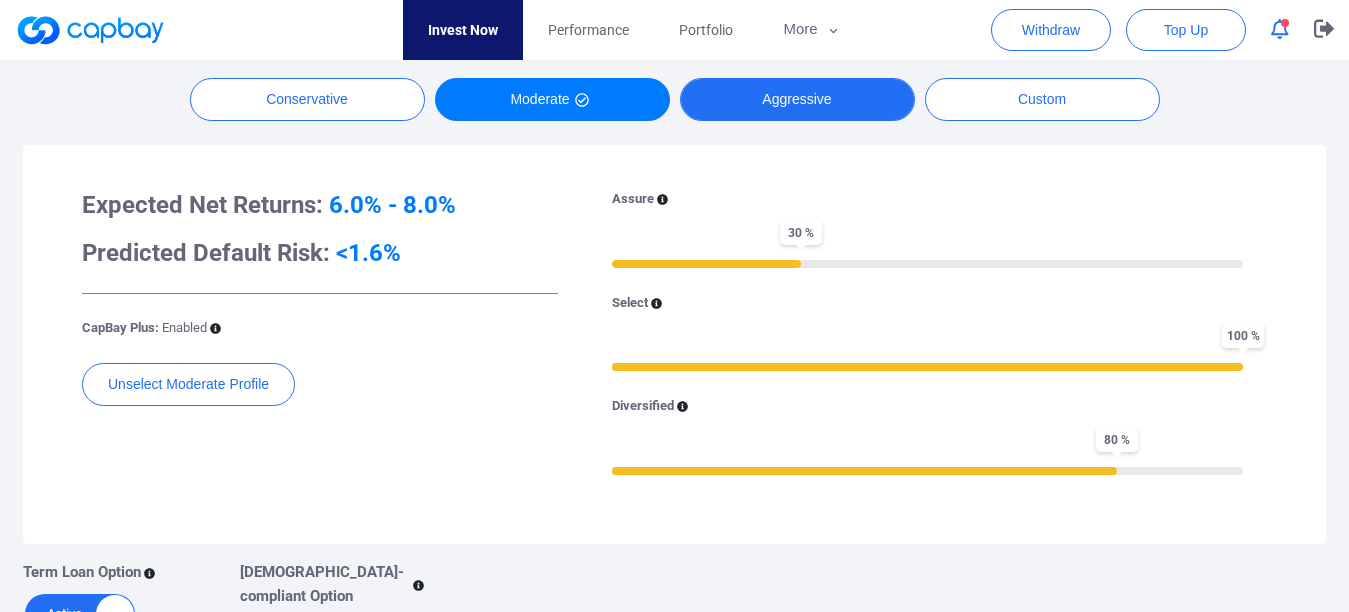 click on "Aggressive" at bounding box center [797, 99] 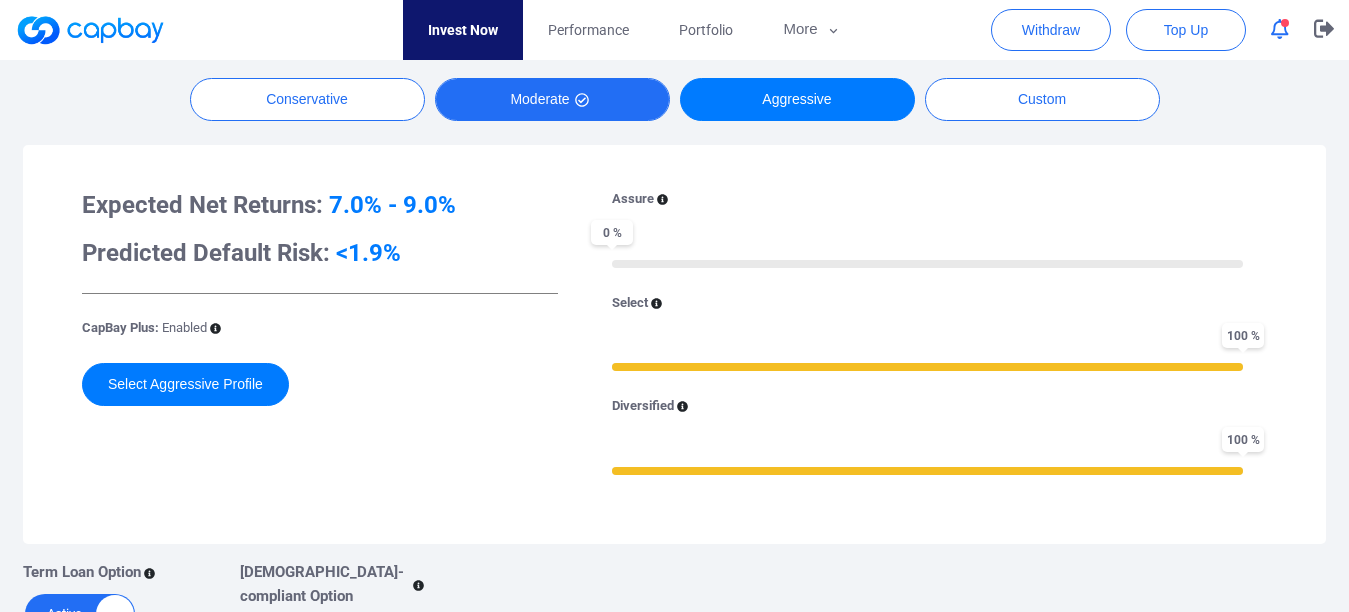 click on "Moderate" at bounding box center [552, 99] 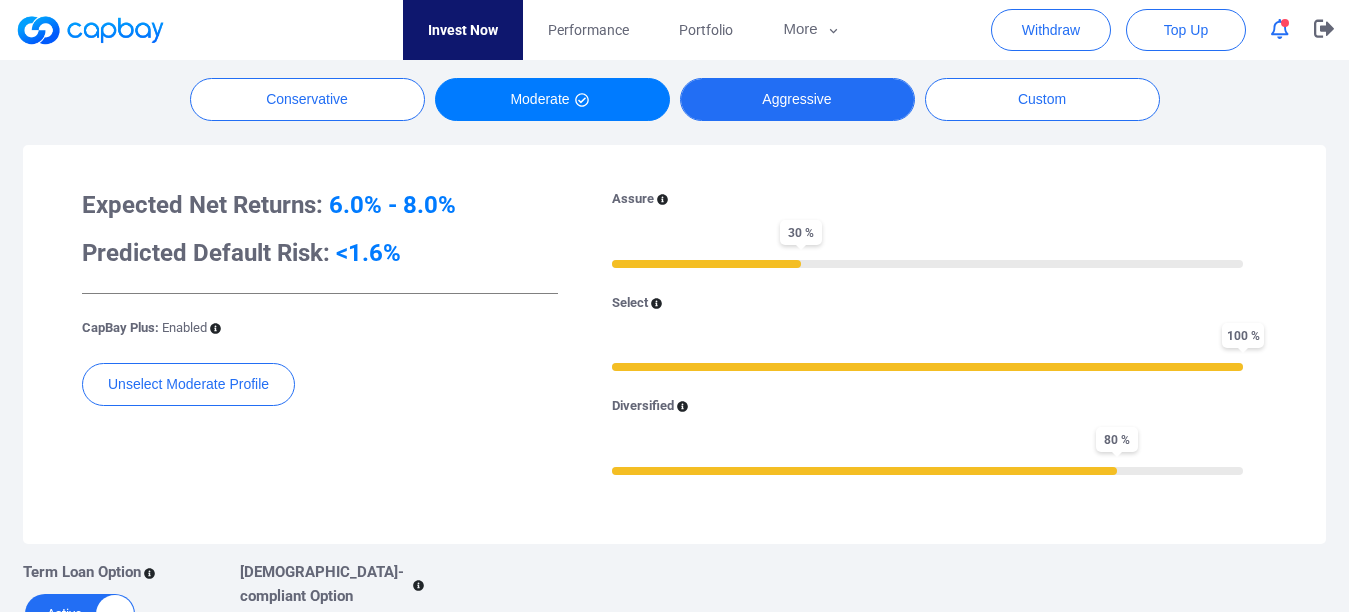 click on "Aggressive" at bounding box center (797, 99) 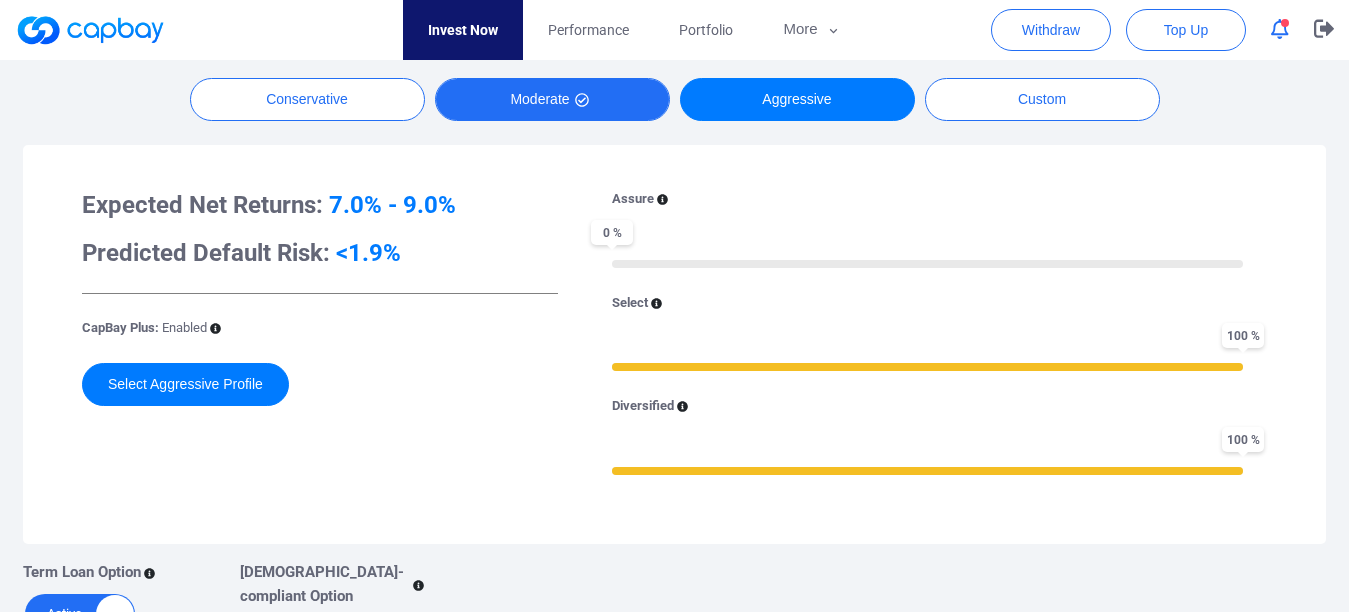 click on "Moderate" at bounding box center [552, 99] 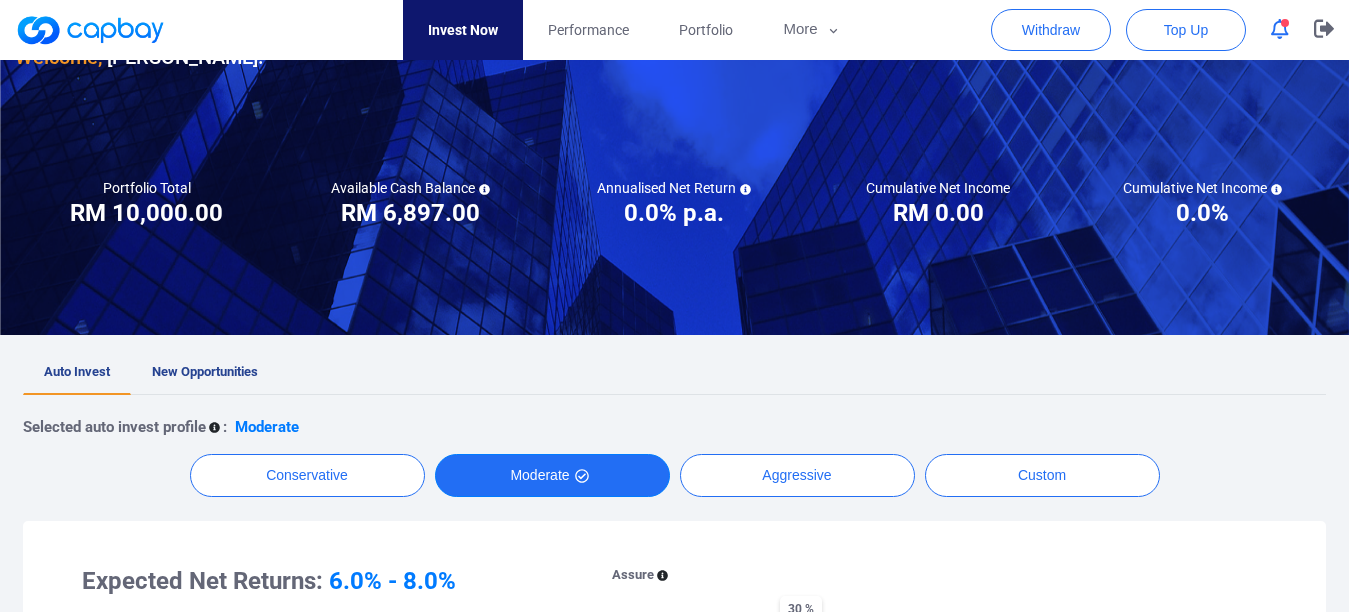 scroll, scrollTop: 0, scrollLeft: 0, axis: both 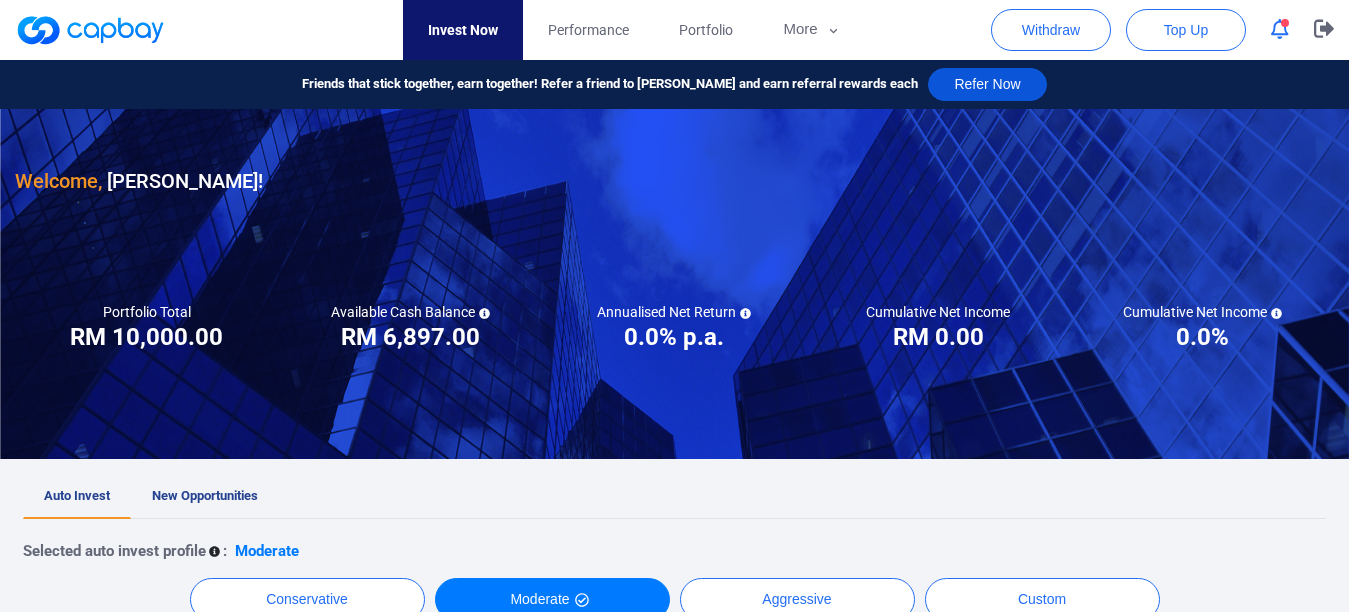 click on "Refer Now" at bounding box center (987, 84) 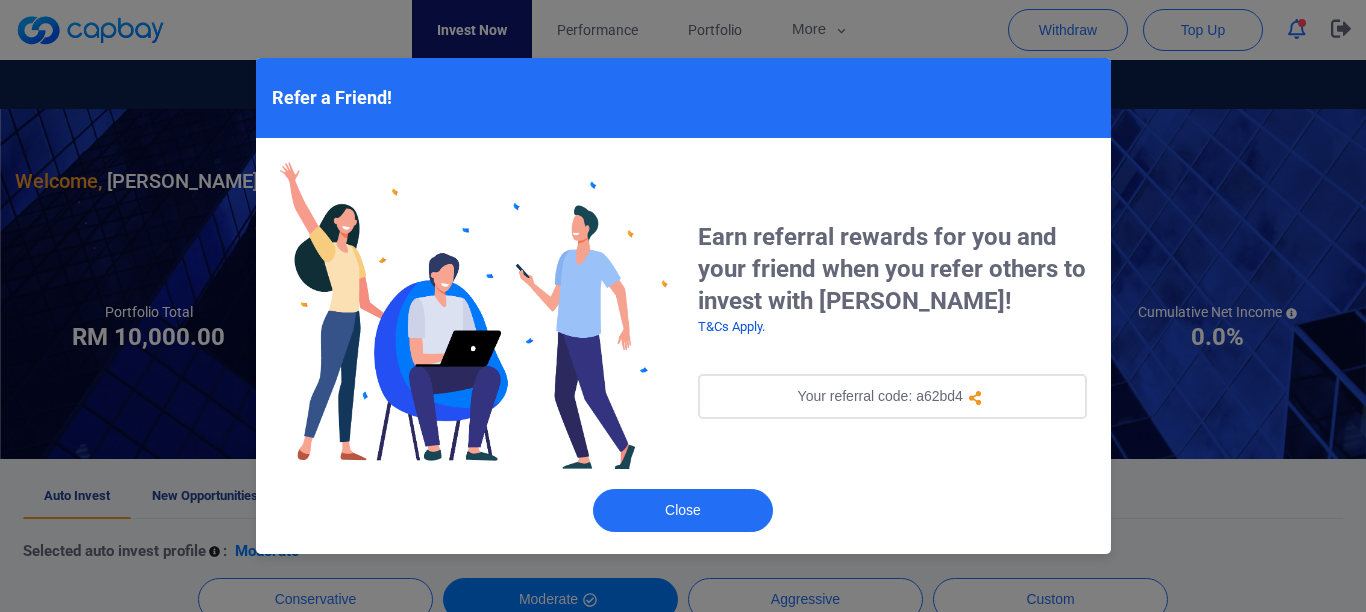 click on "T&Cs Apply." at bounding box center (731, 326) 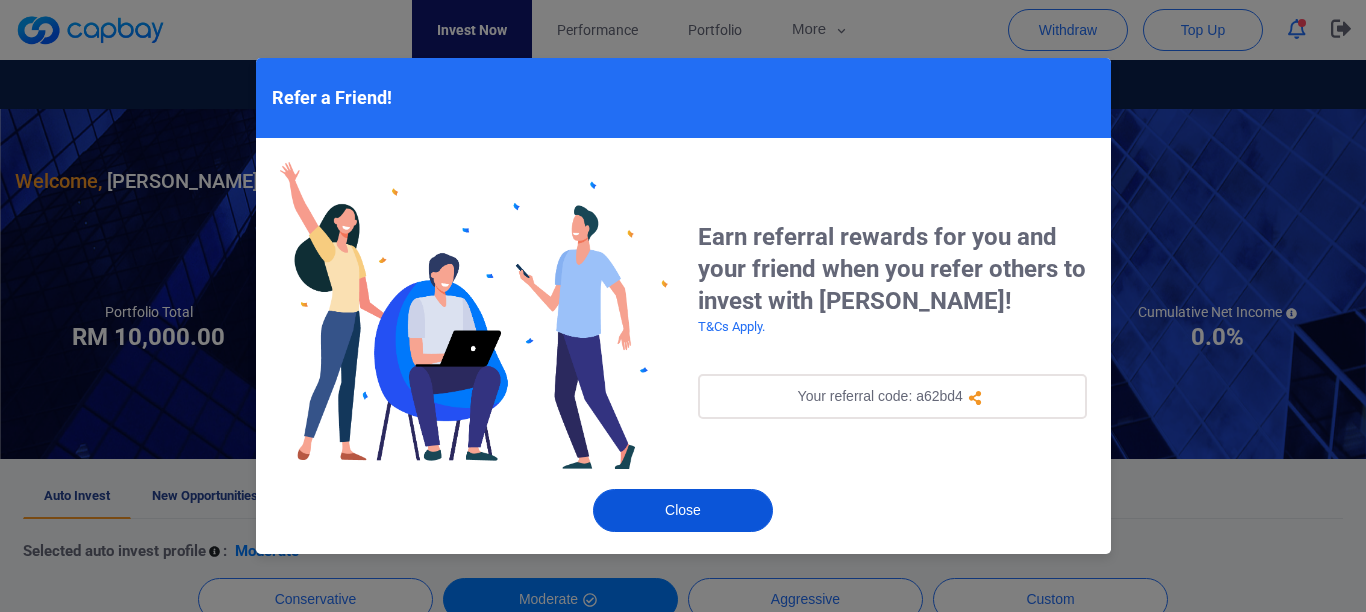 click on "Close" at bounding box center [683, 510] 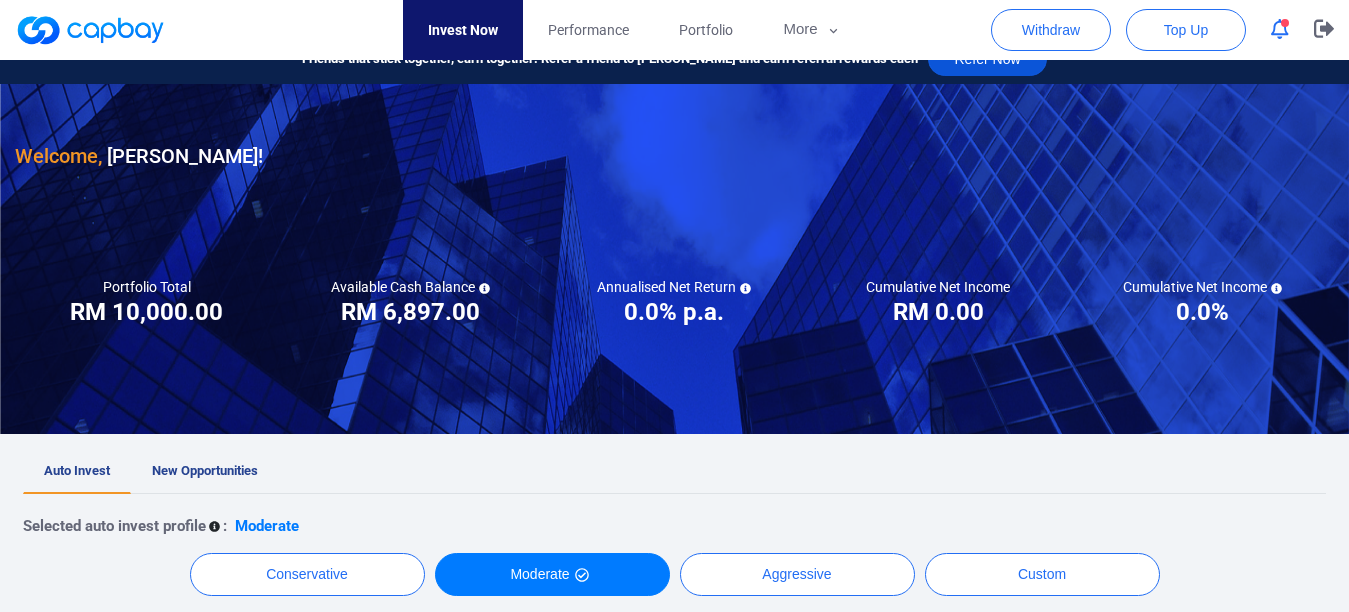 scroll, scrollTop: 0, scrollLeft: 0, axis: both 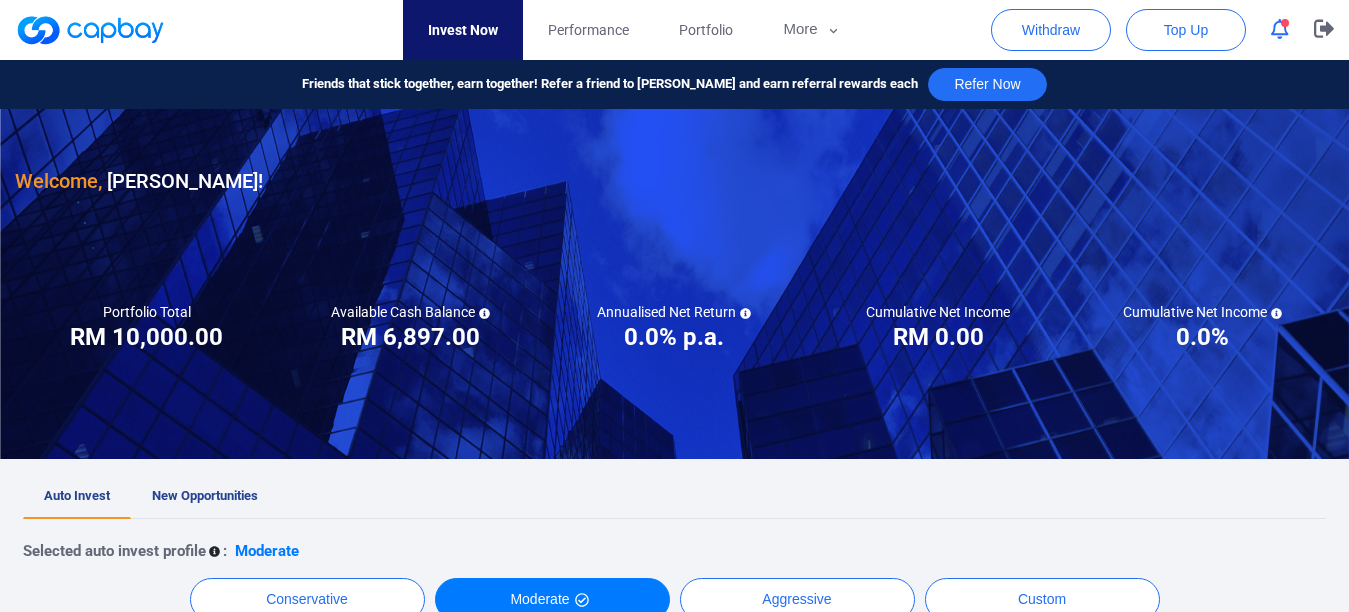 click 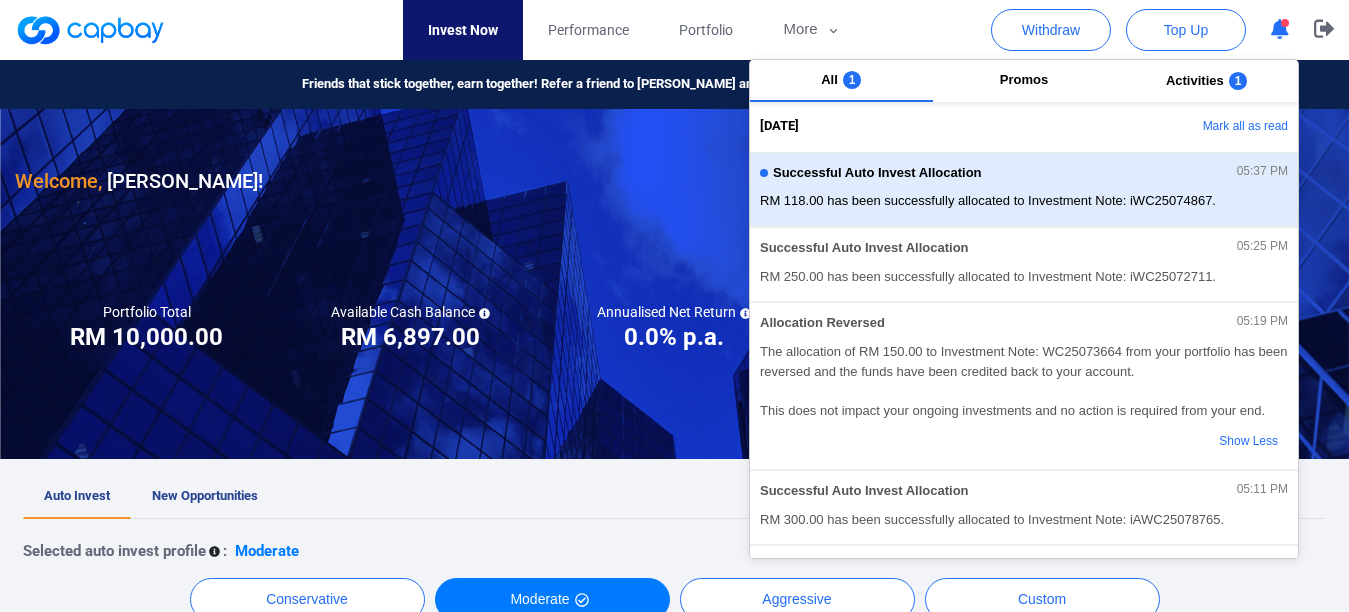 click on "RM 118.00 has been successfully allocated to Investment Note: iWC25074867." at bounding box center (1024, 201) 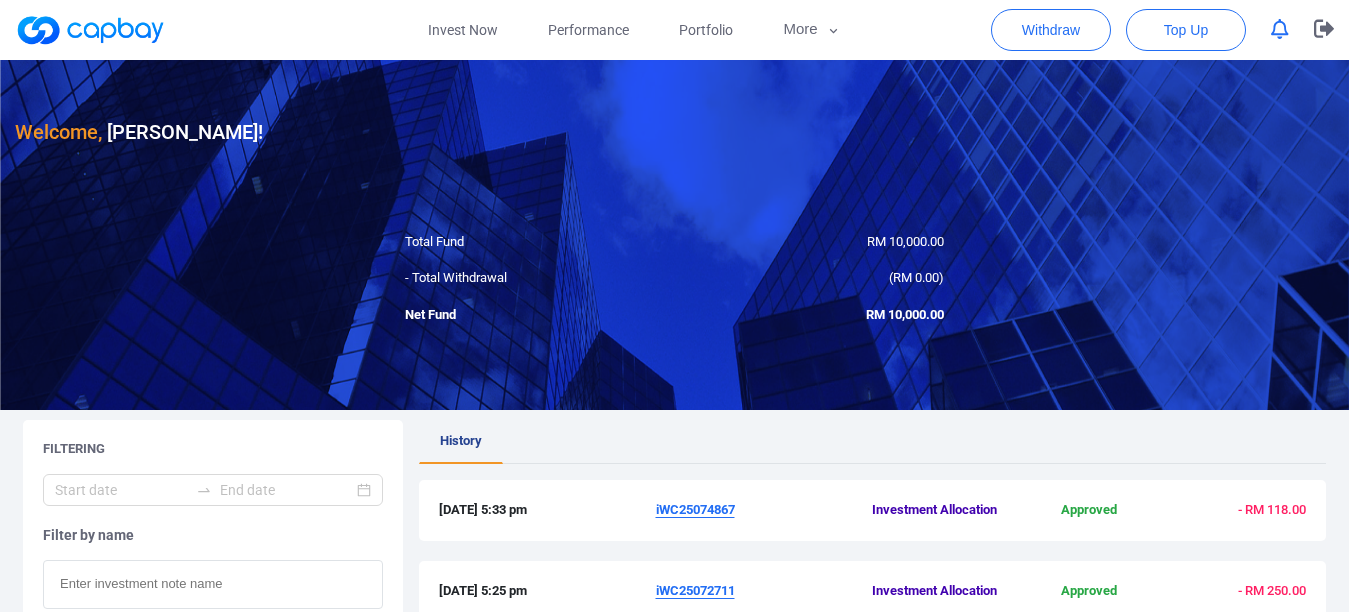 click at bounding box center [674, 235] 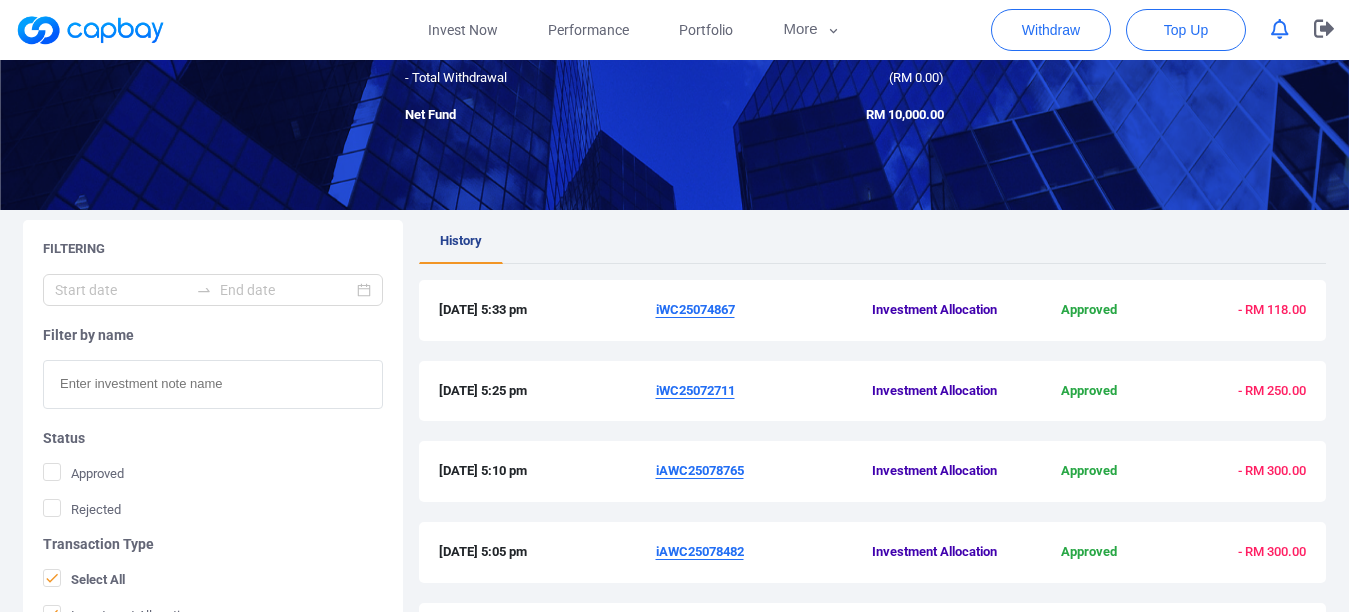 scroll, scrollTop: 0, scrollLeft: 0, axis: both 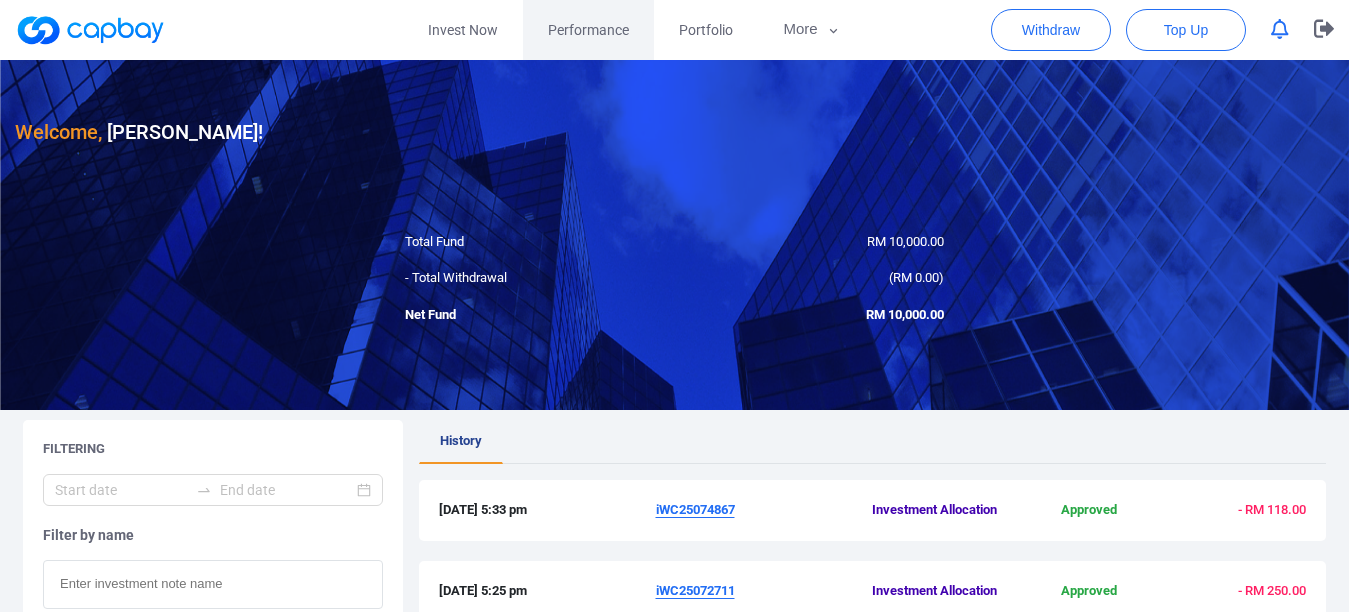 click on "Performance" at bounding box center (588, 30) 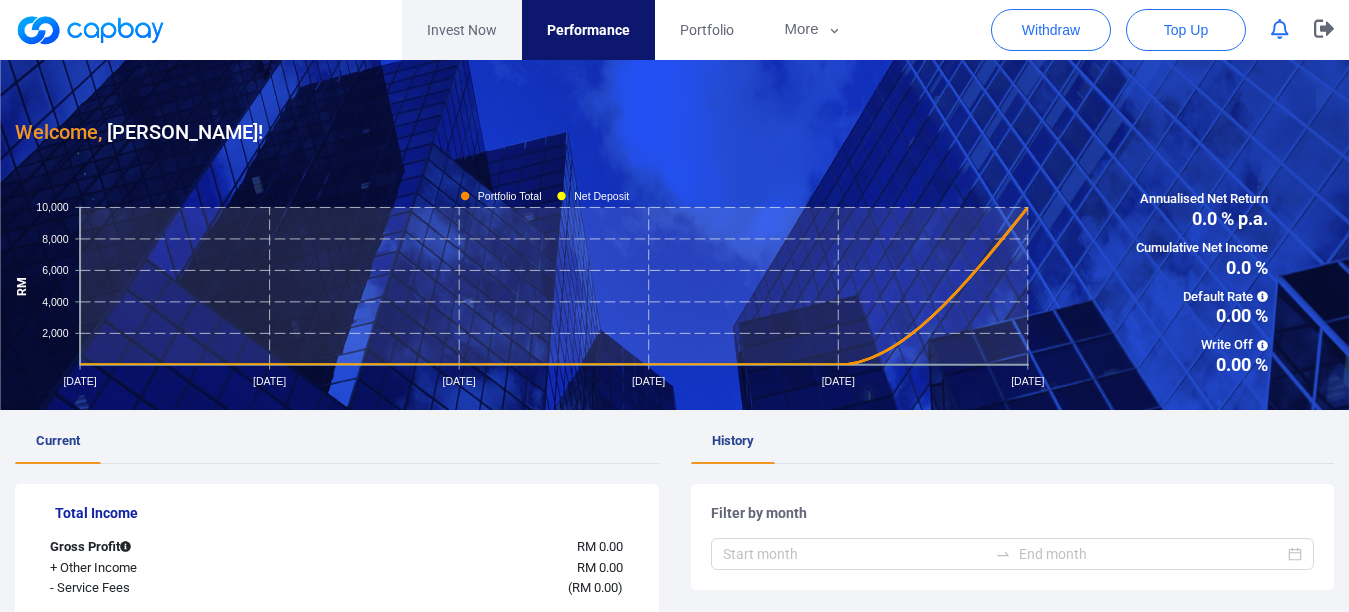 click on "Invest Now" at bounding box center (462, 30) 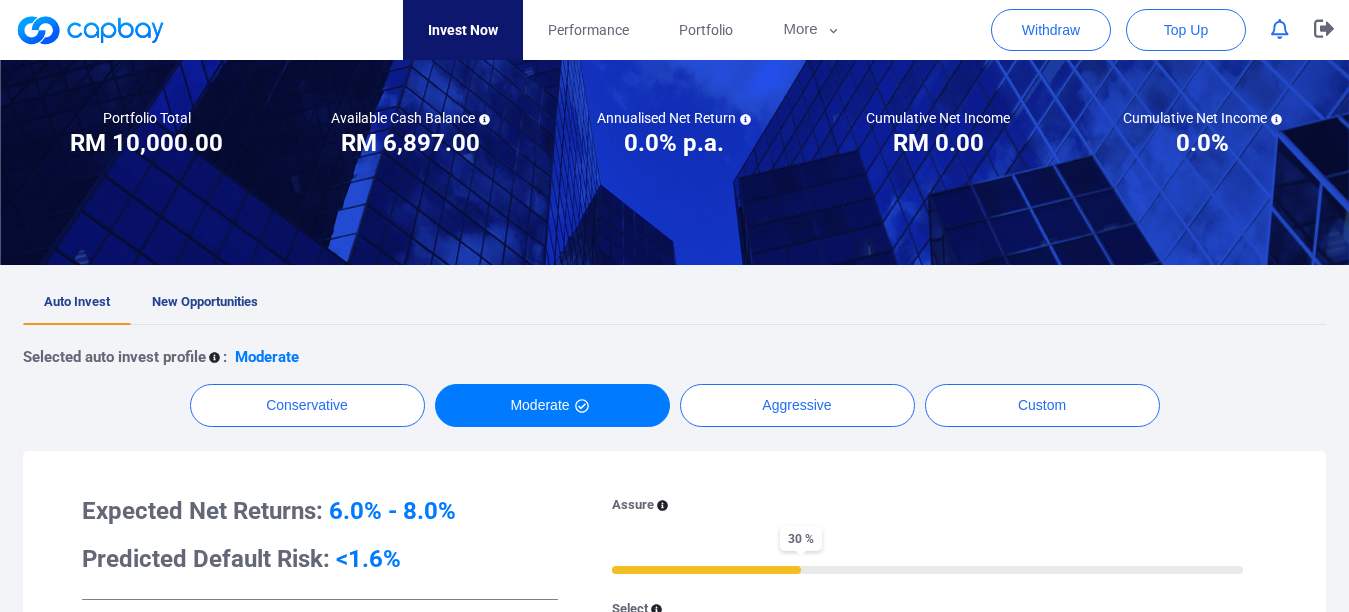 scroll, scrollTop: 0, scrollLeft: 0, axis: both 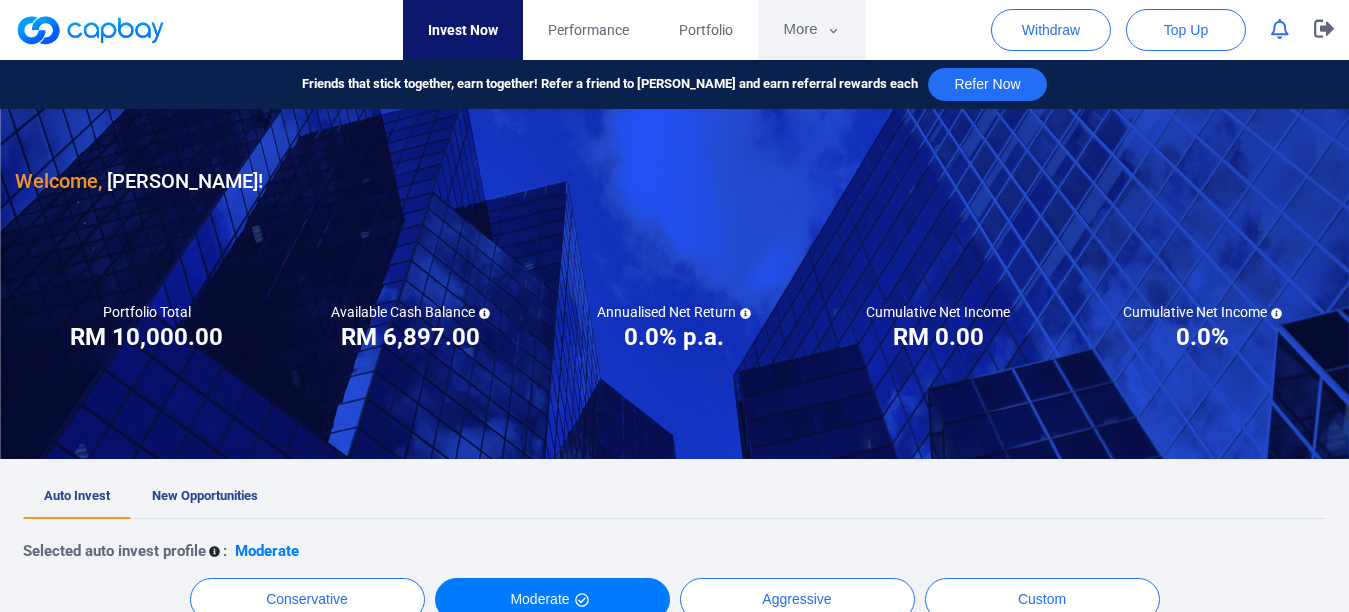 click on "More" at bounding box center (811, 30) 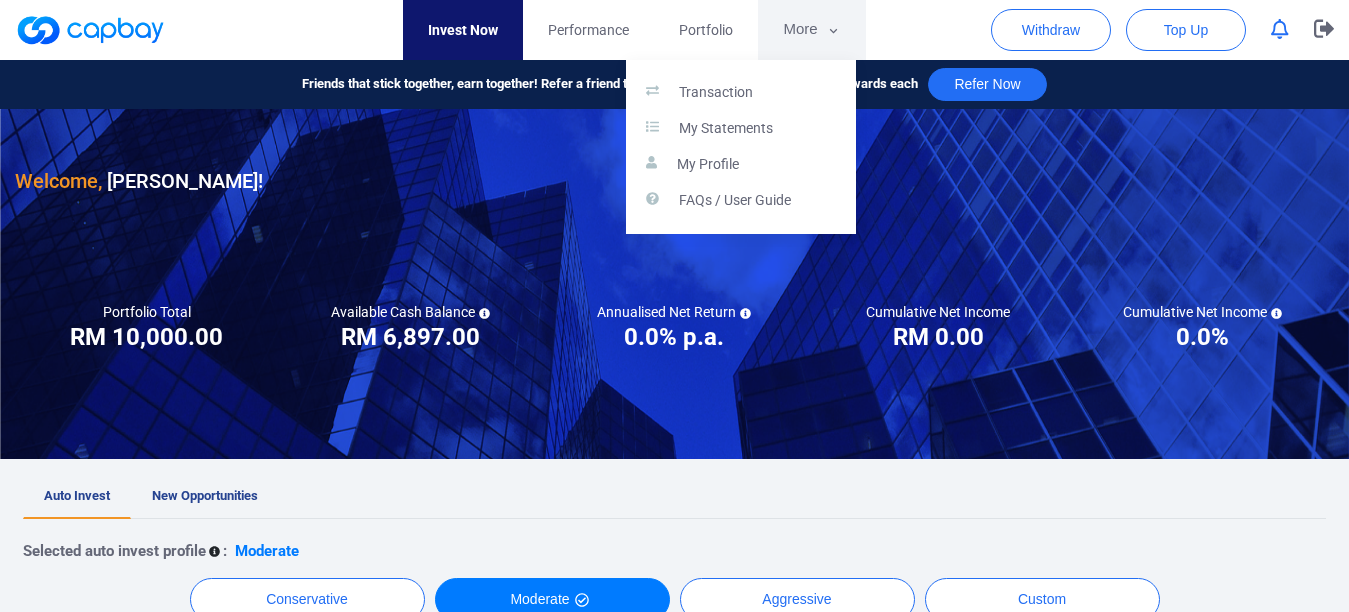 click at bounding box center (674, 306) 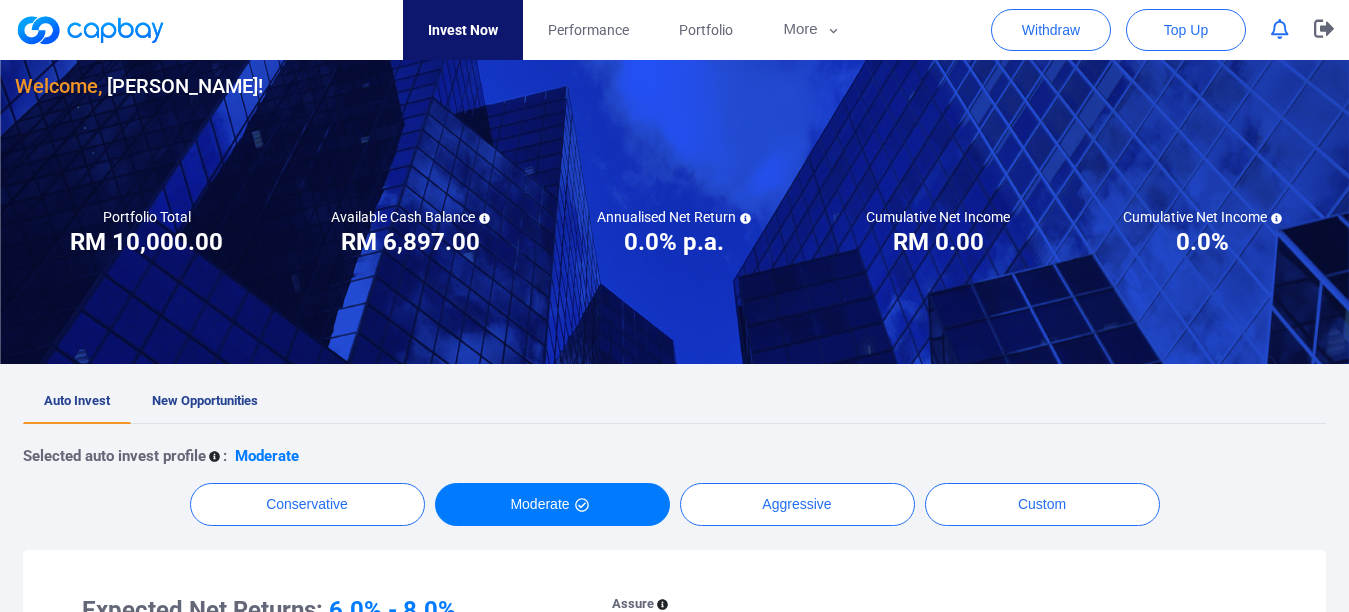 scroll, scrollTop: 200, scrollLeft: 0, axis: vertical 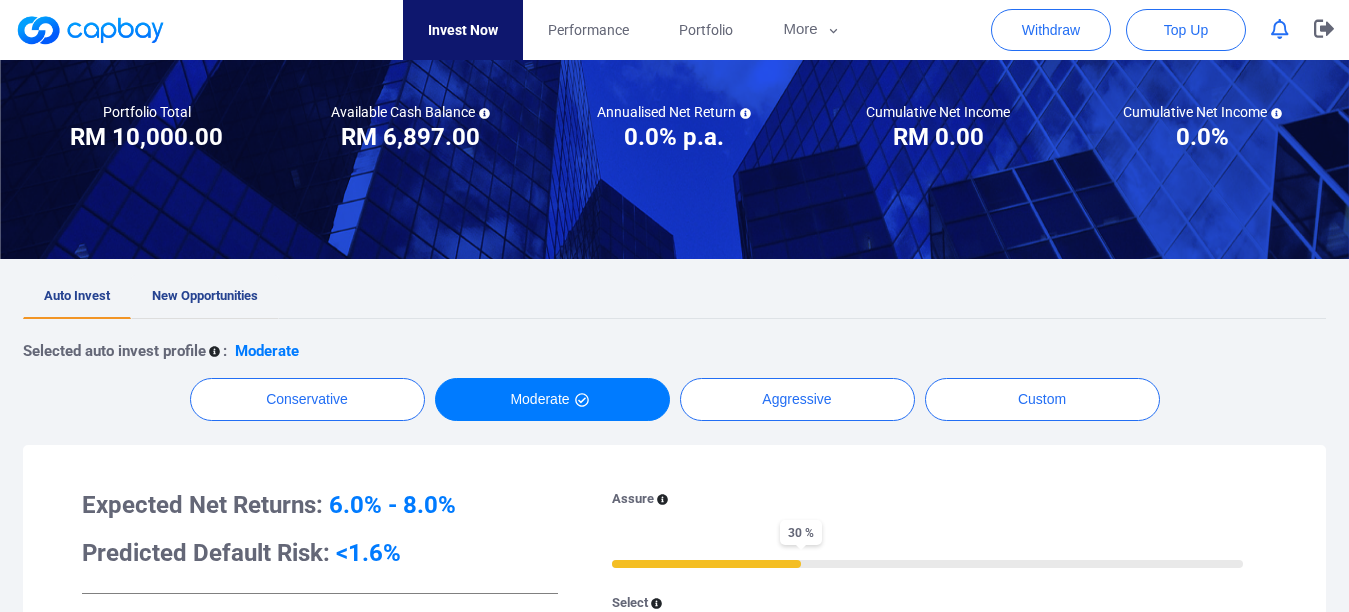 click on "New Opportunities" at bounding box center [205, 295] 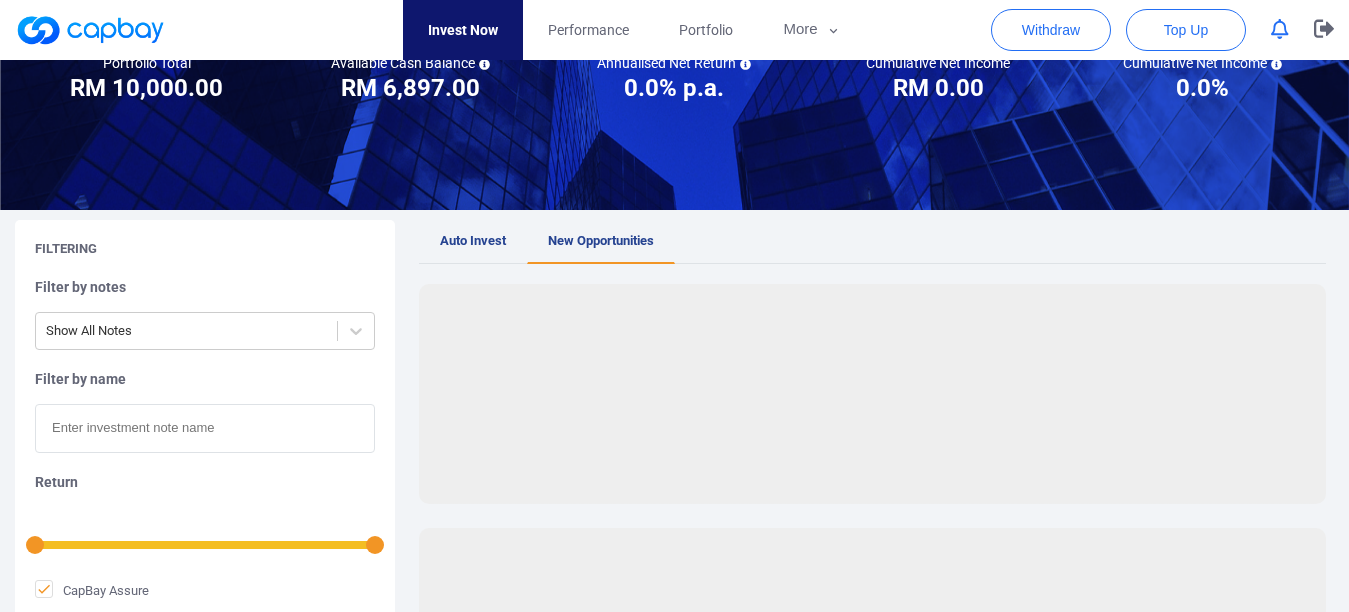 scroll, scrollTop: 0, scrollLeft: 0, axis: both 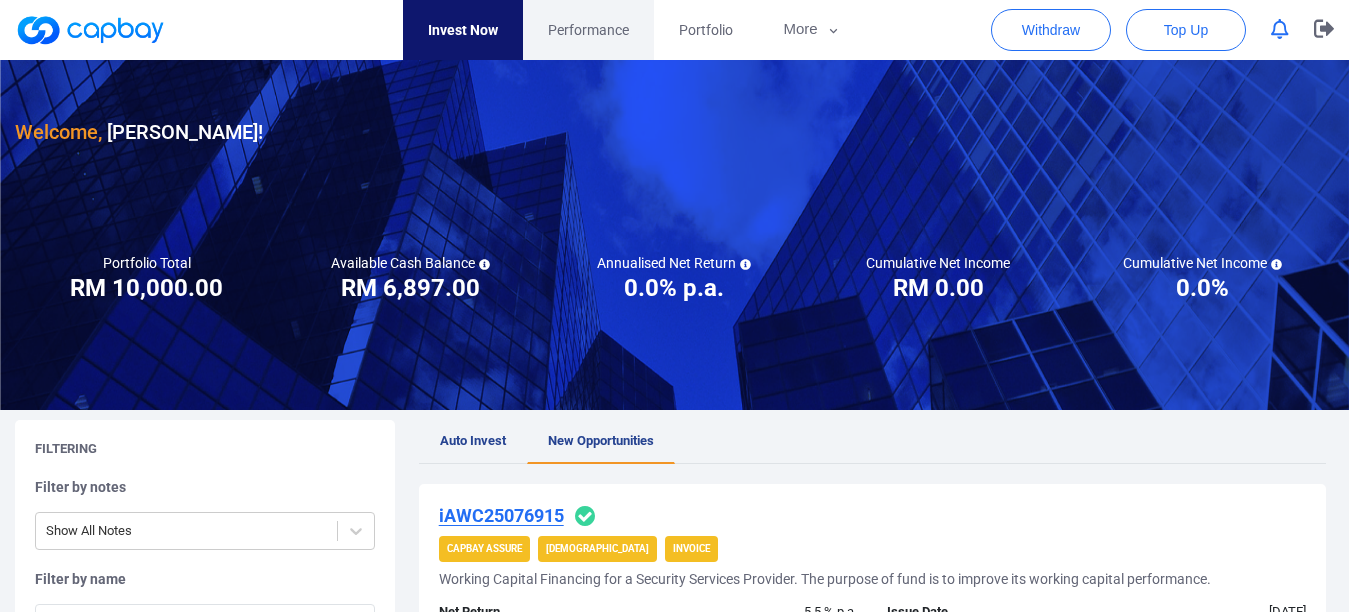 click on "Performance" at bounding box center (588, 30) 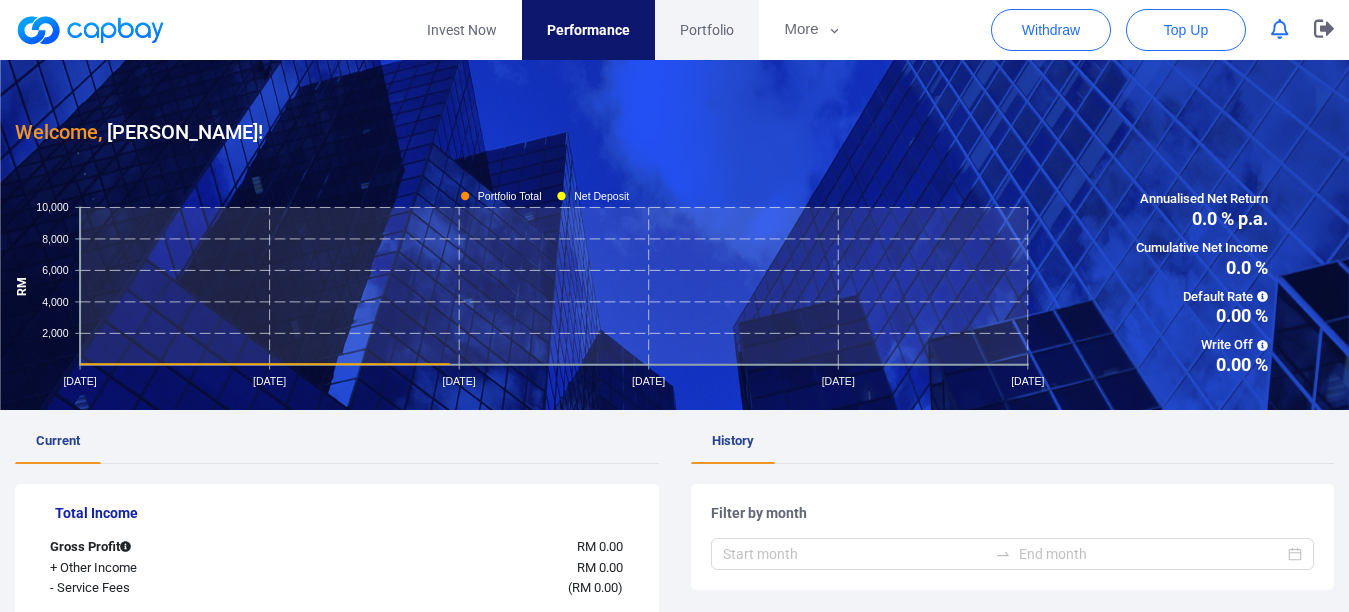 click on "Portfolio" at bounding box center [707, 30] 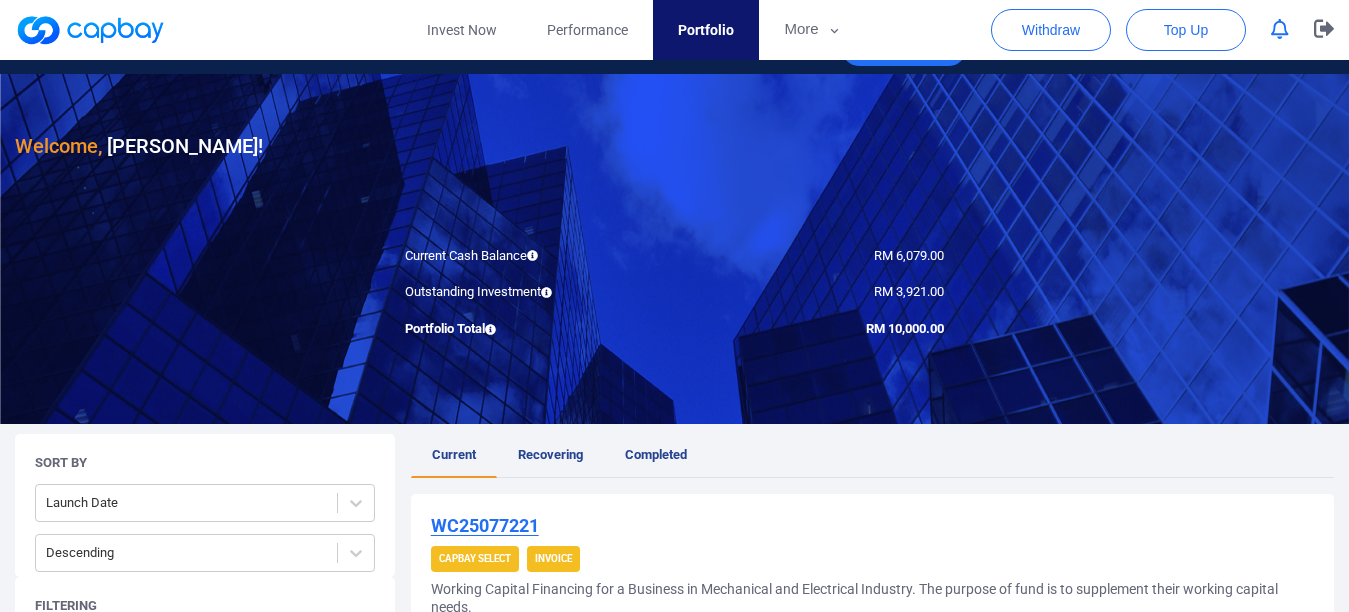 scroll, scrollTop: 0, scrollLeft: 0, axis: both 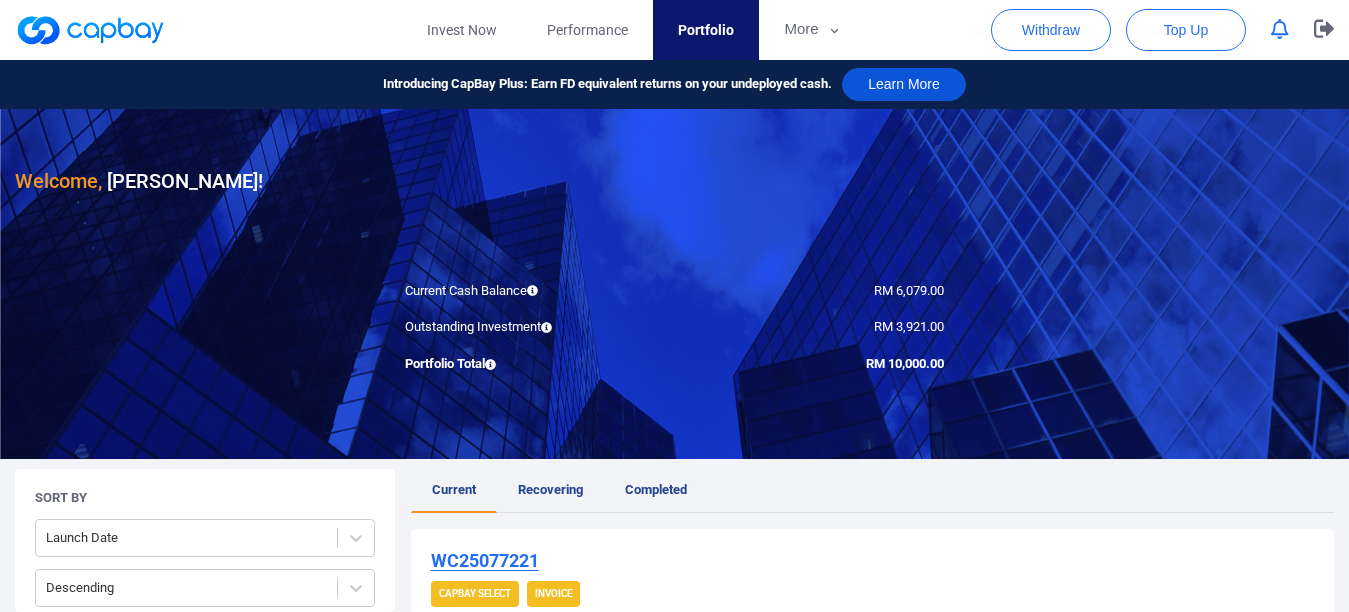 click on "Learn More" at bounding box center [904, 84] 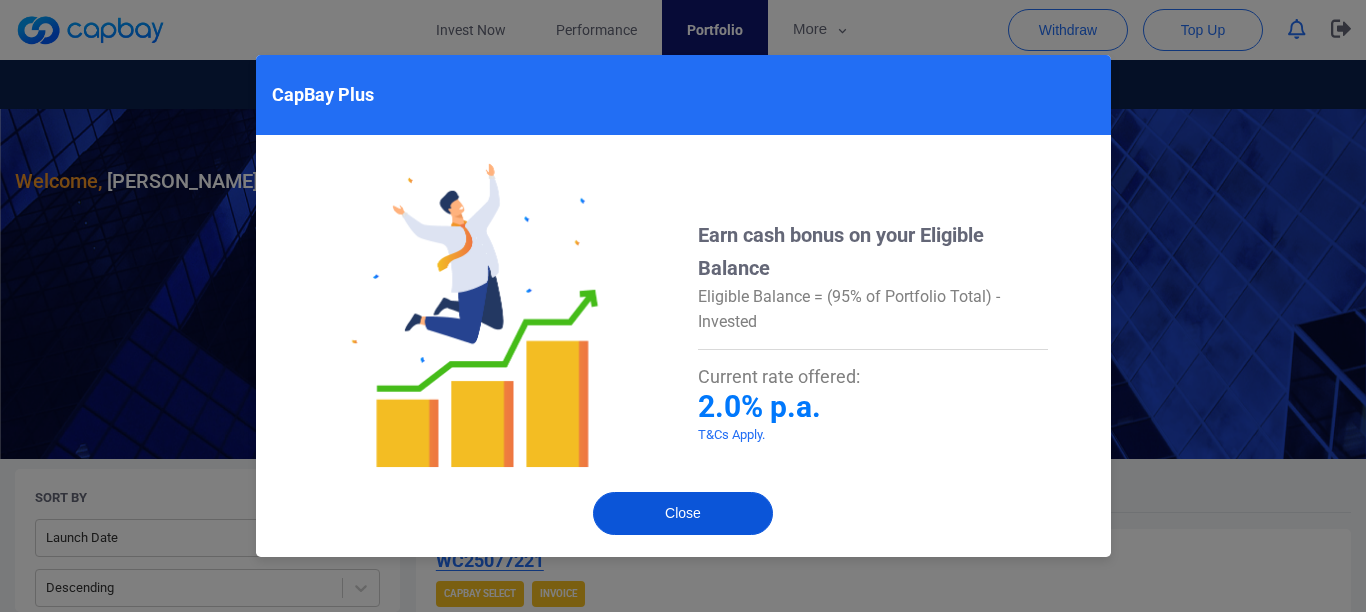 click on "Close" at bounding box center [683, 513] 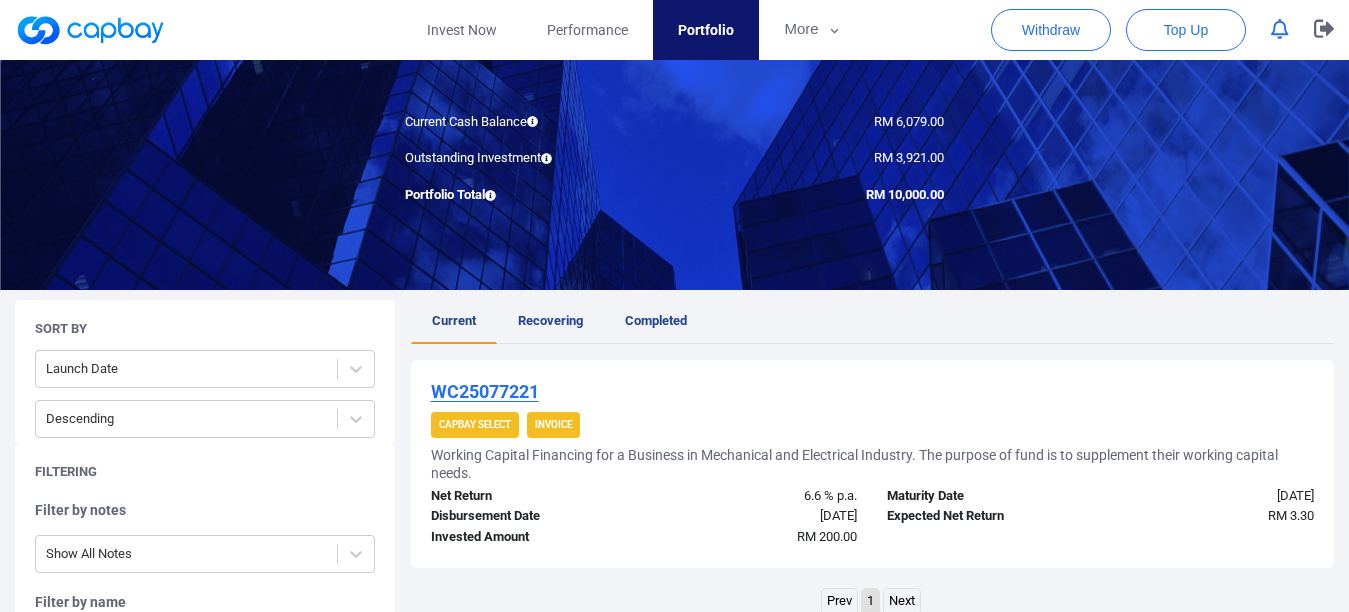 scroll, scrollTop: 0, scrollLeft: 0, axis: both 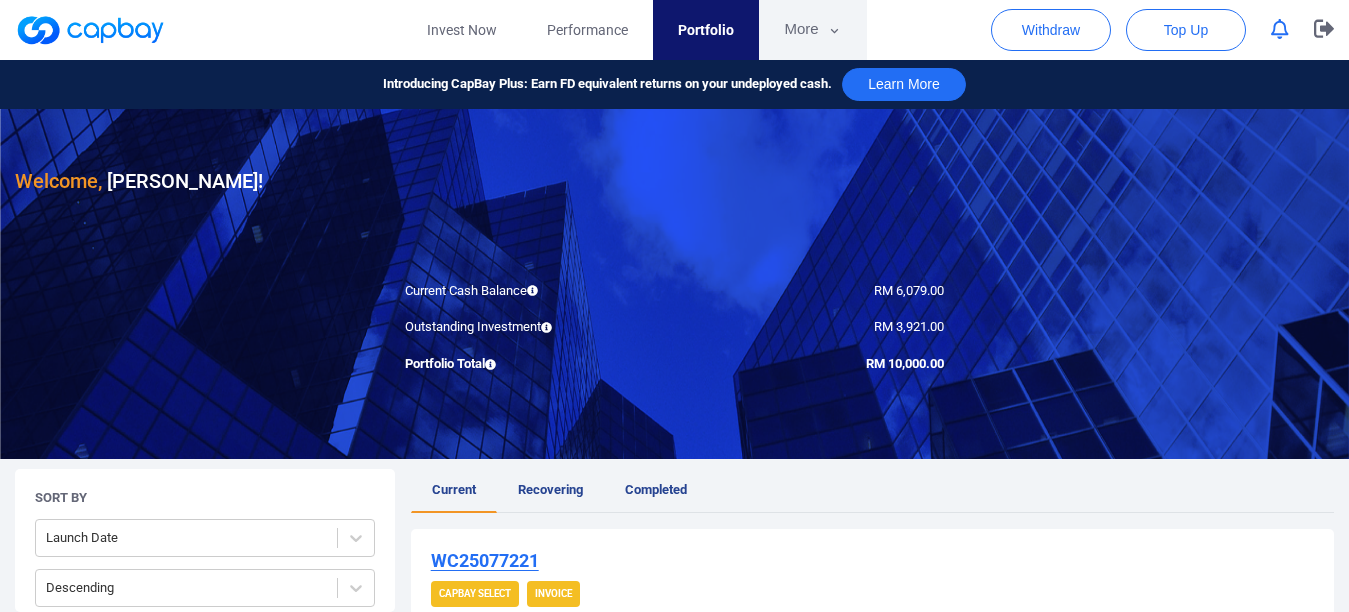 click on "More" at bounding box center (812, 30) 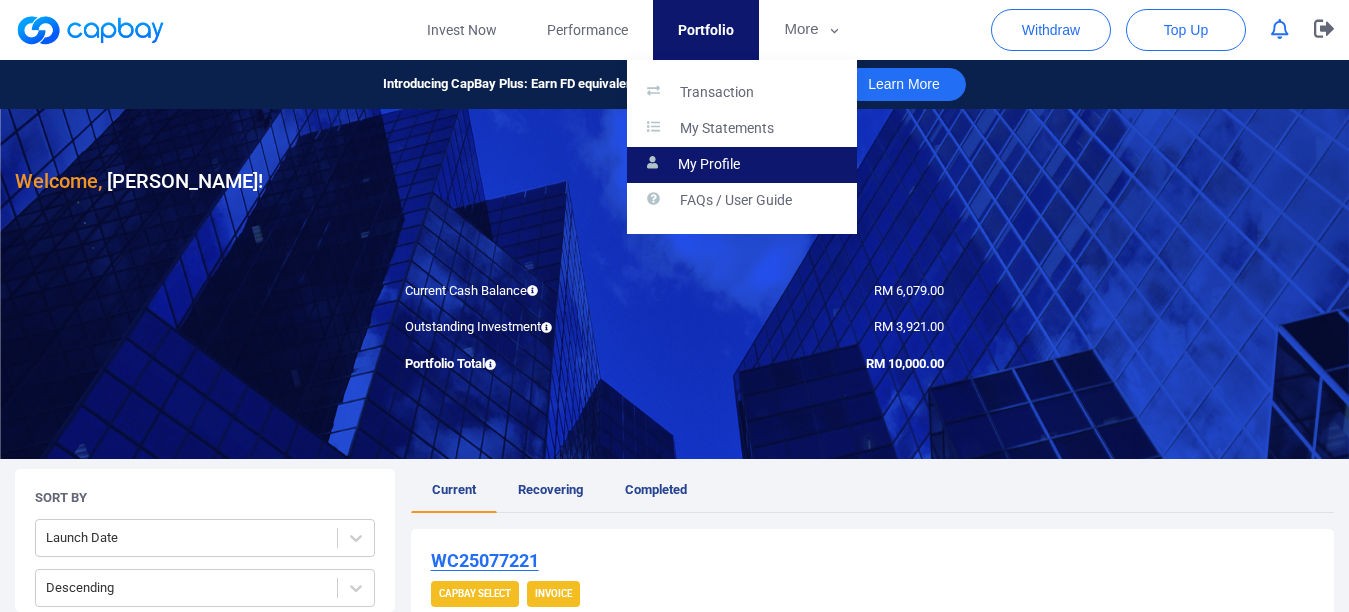 click on "My Profile" at bounding box center [709, 165] 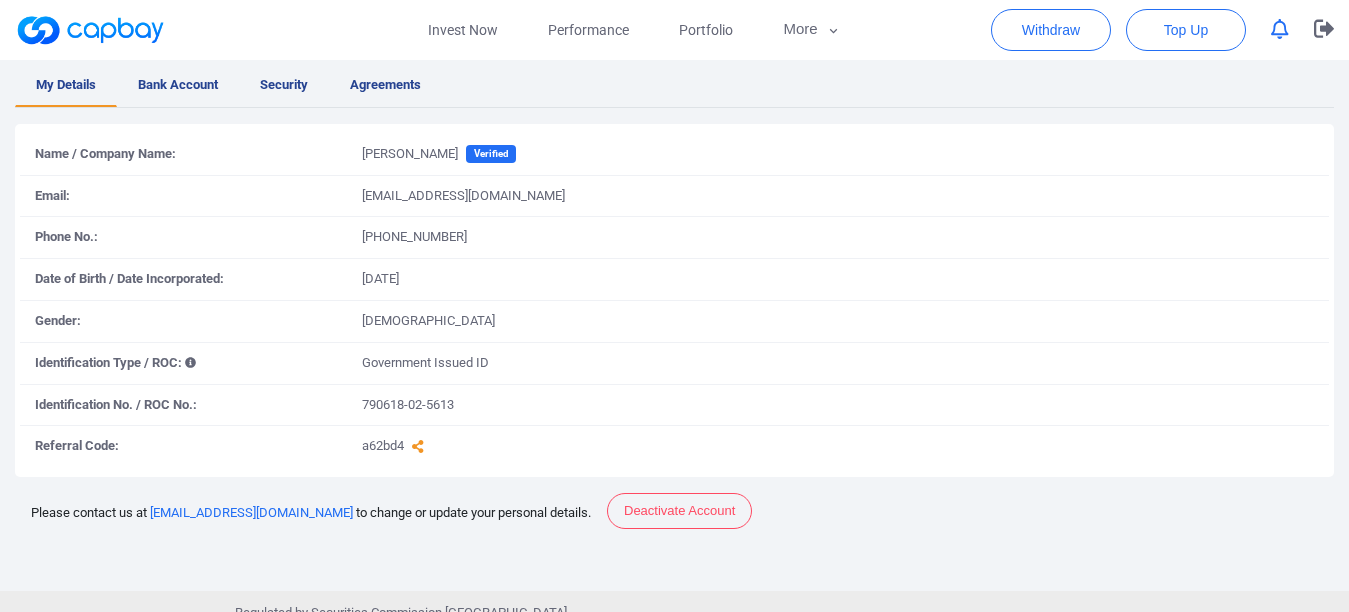 scroll, scrollTop: 327, scrollLeft: 0, axis: vertical 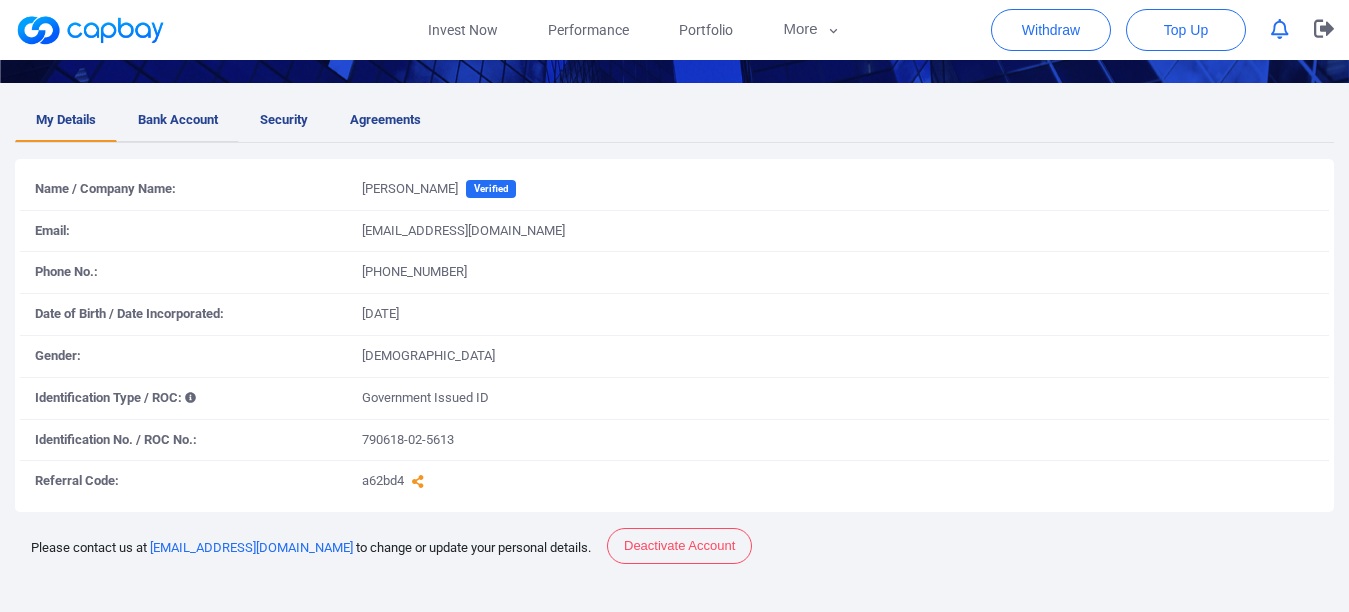 click on "Bank Account" at bounding box center [178, 120] 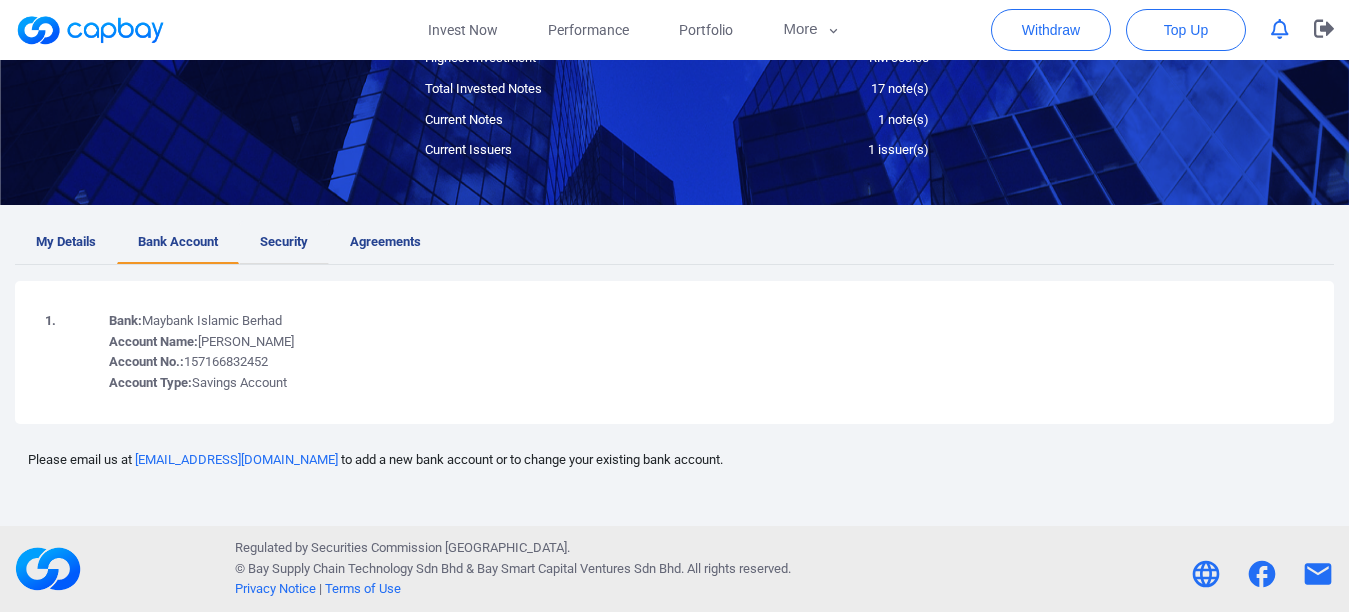 click on "Security" at bounding box center [284, 242] 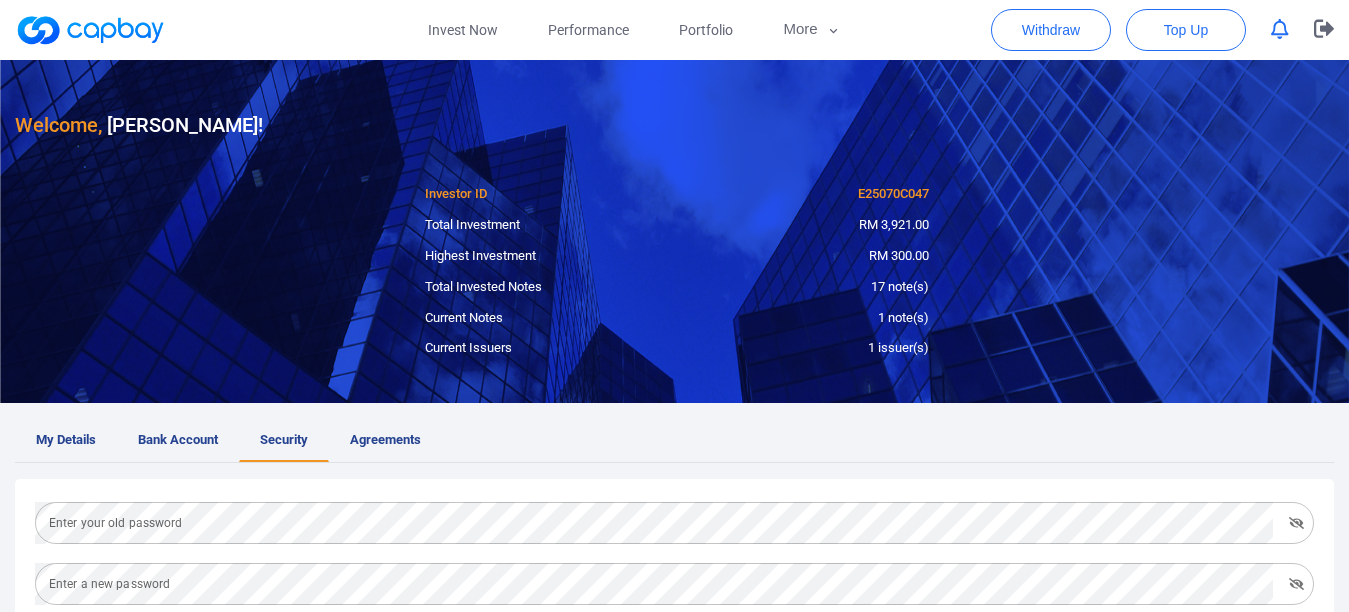 scroll, scrollTop: 0, scrollLeft: 0, axis: both 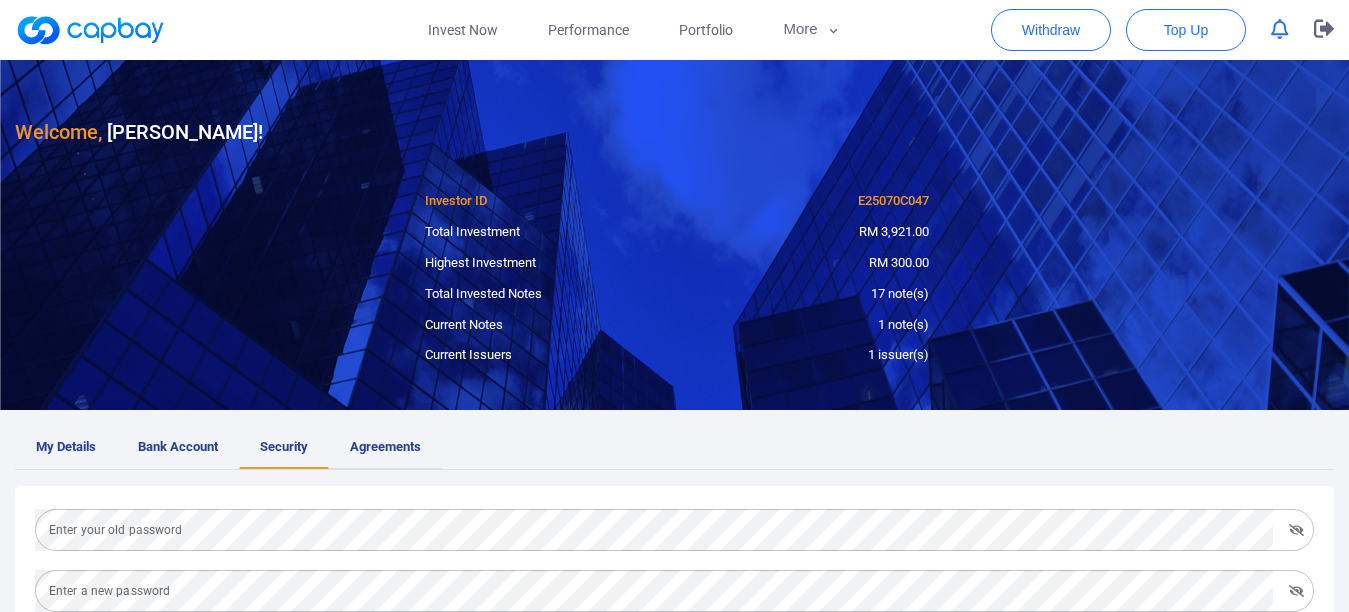 click on "Agreements" at bounding box center (385, 447) 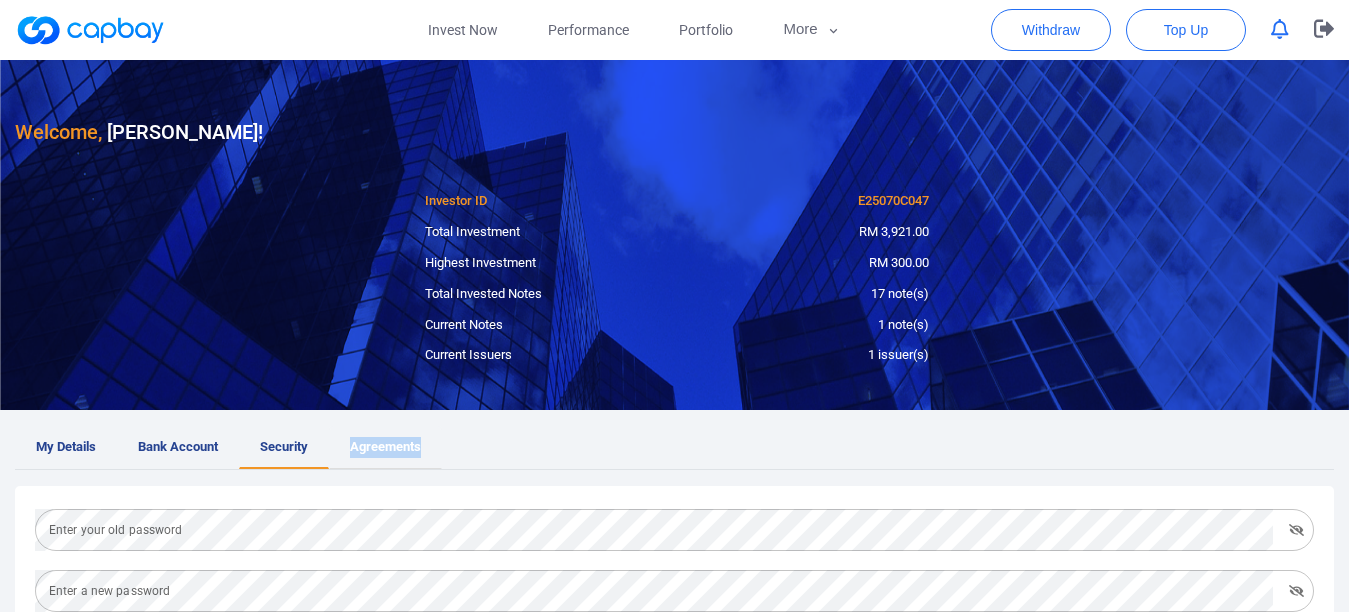 click on "Agreements" at bounding box center [385, 447] 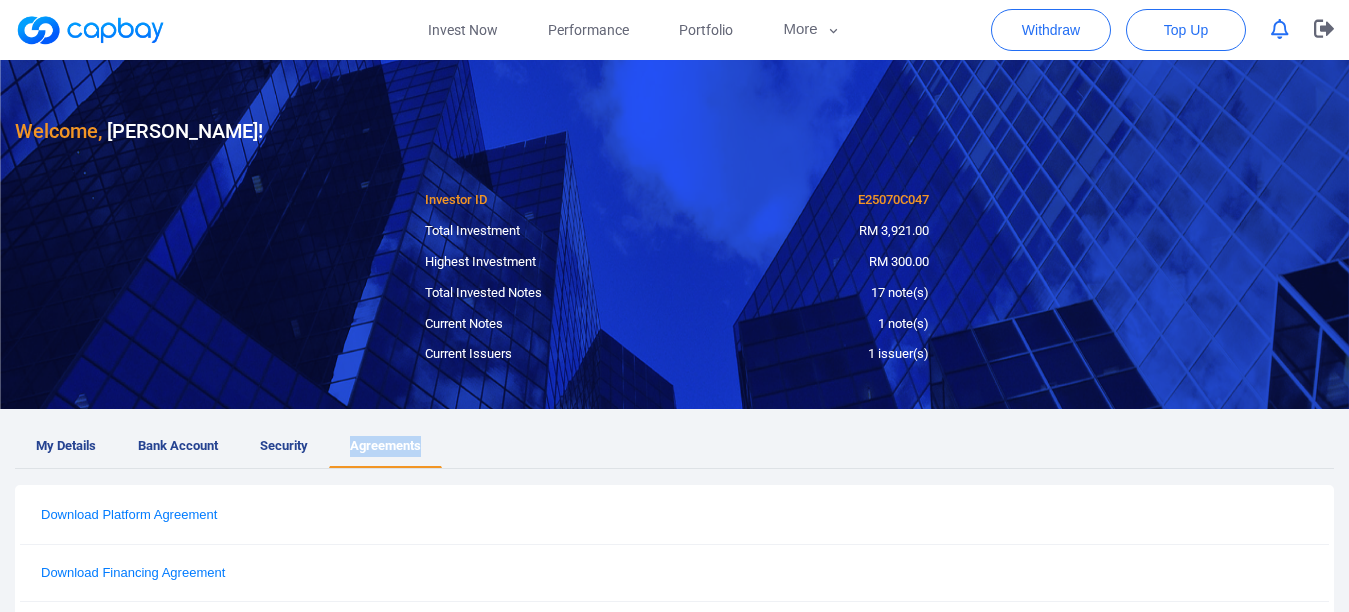 scroll, scrollTop: 0, scrollLeft: 0, axis: both 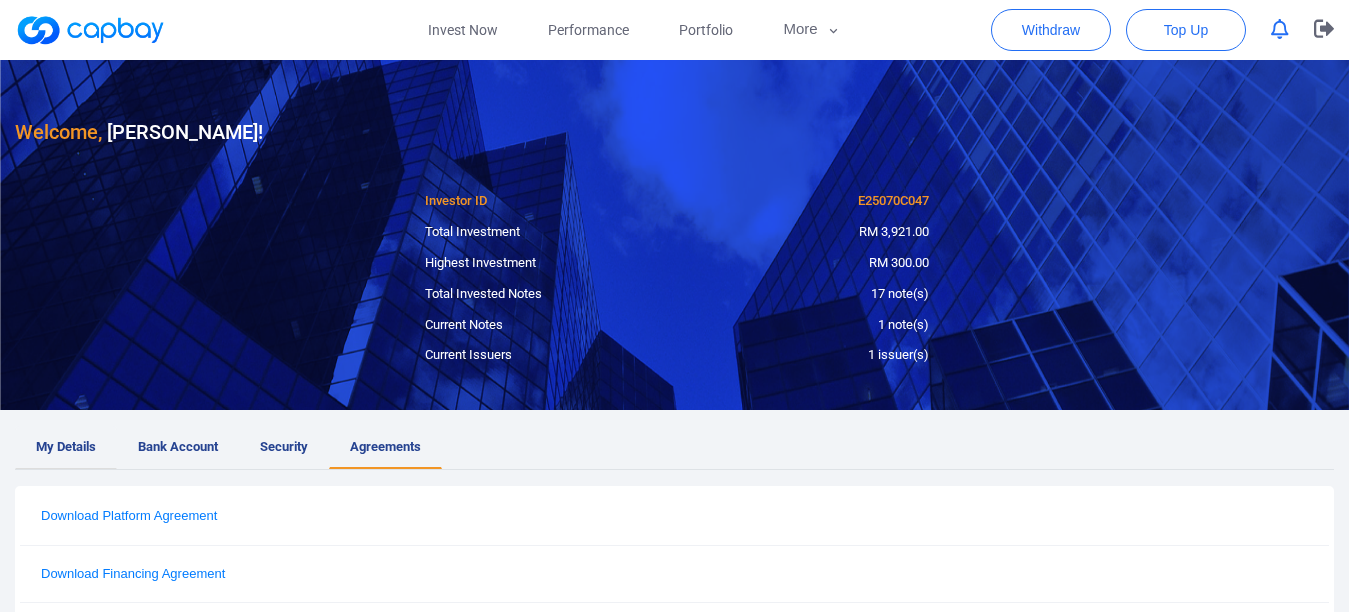 click on "My Details" at bounding box center (66, 447) 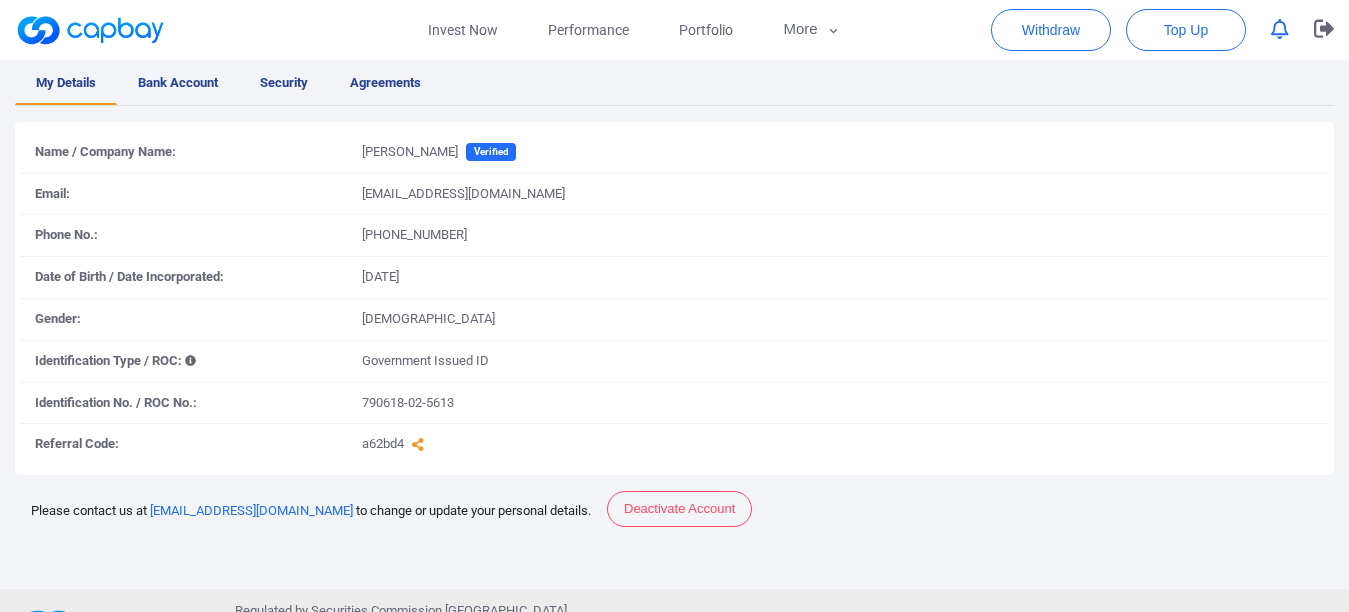 scroll, scrollTop: 427, scrollLeft: 0, axis: vertical 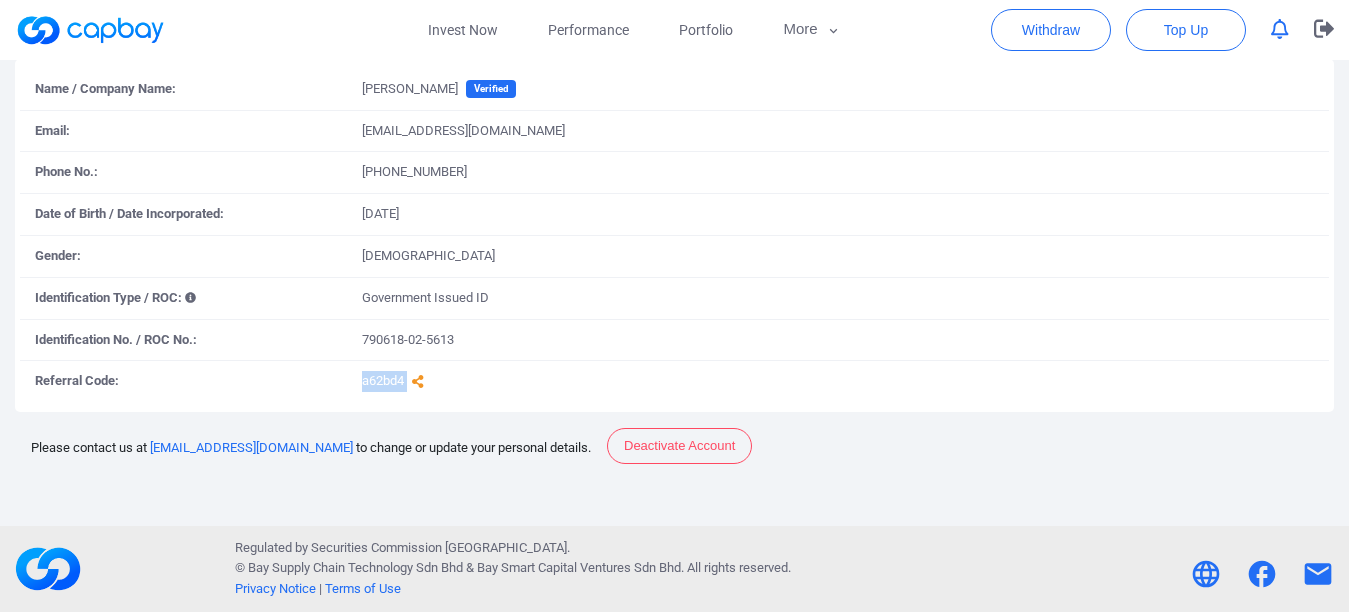 drag, startPoint x: 406, startPoint y: 381, endPoint x: 350, endPoint y: 382, distance: 56.008926 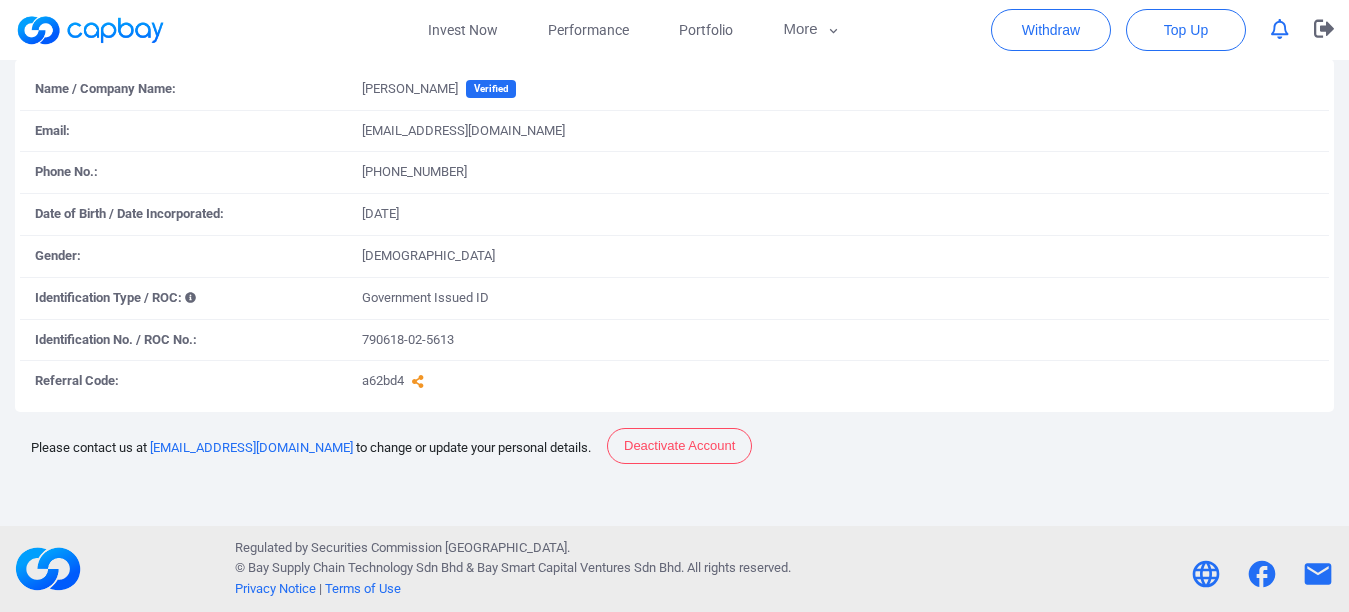 click on "a62bd4" at bounding box center [838, 381] 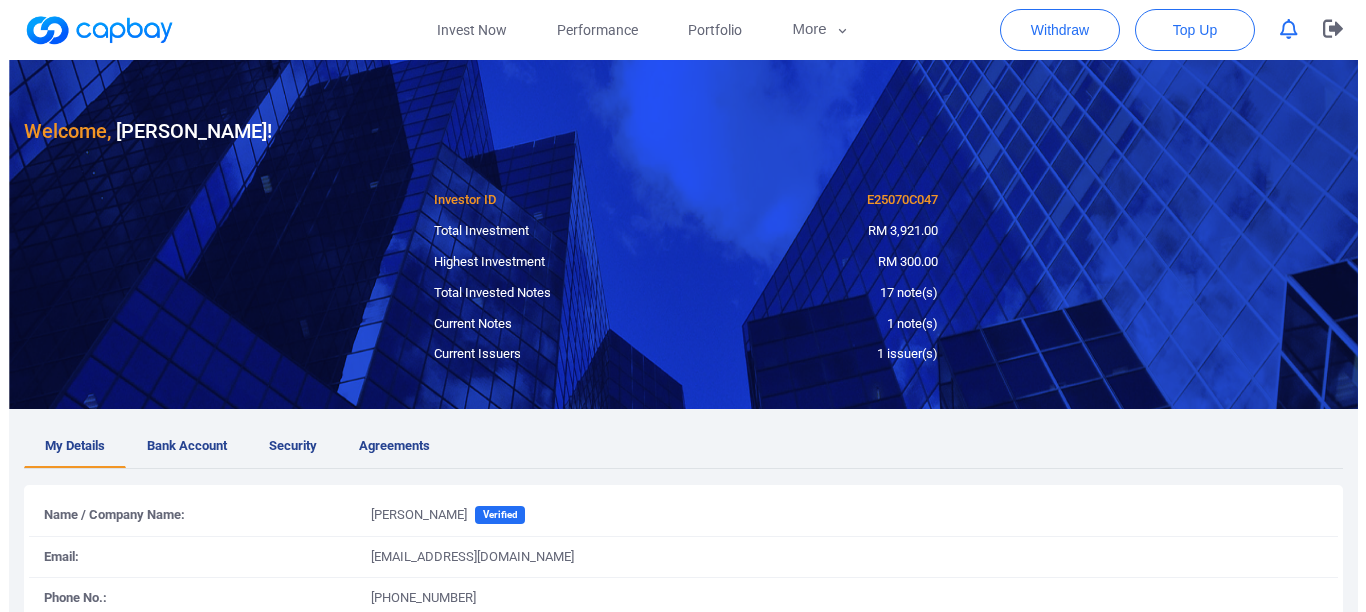 scroll, scrollTop: 0, scrollLeft: 0, axis: both 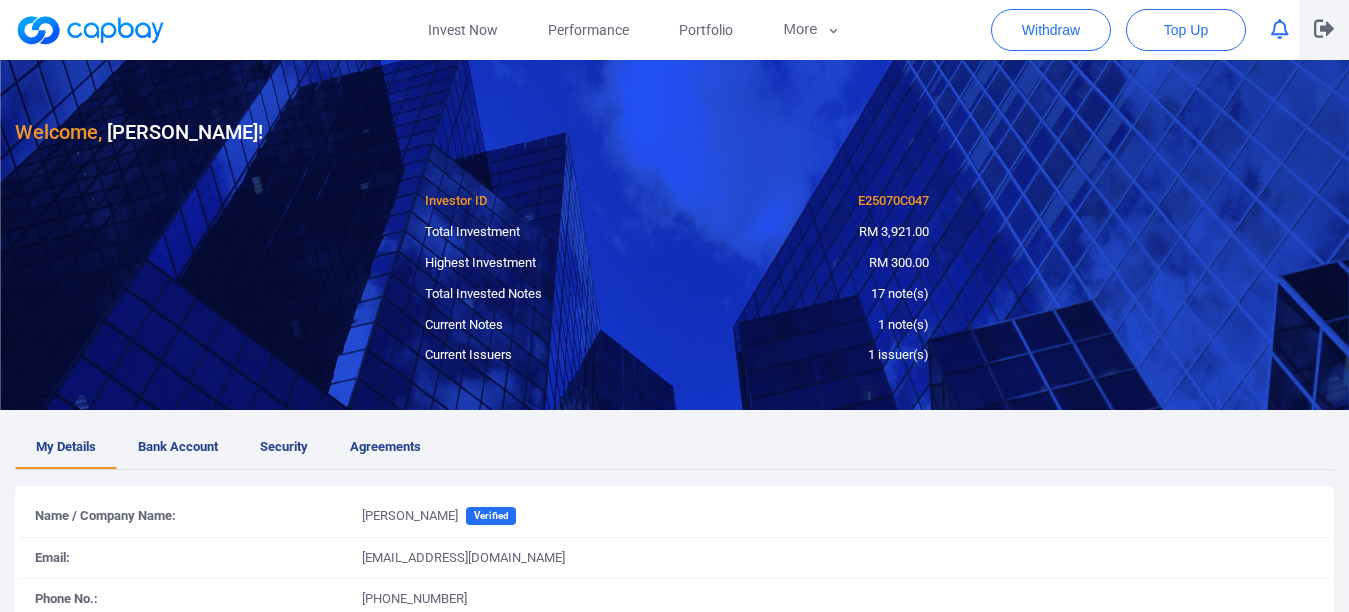 click 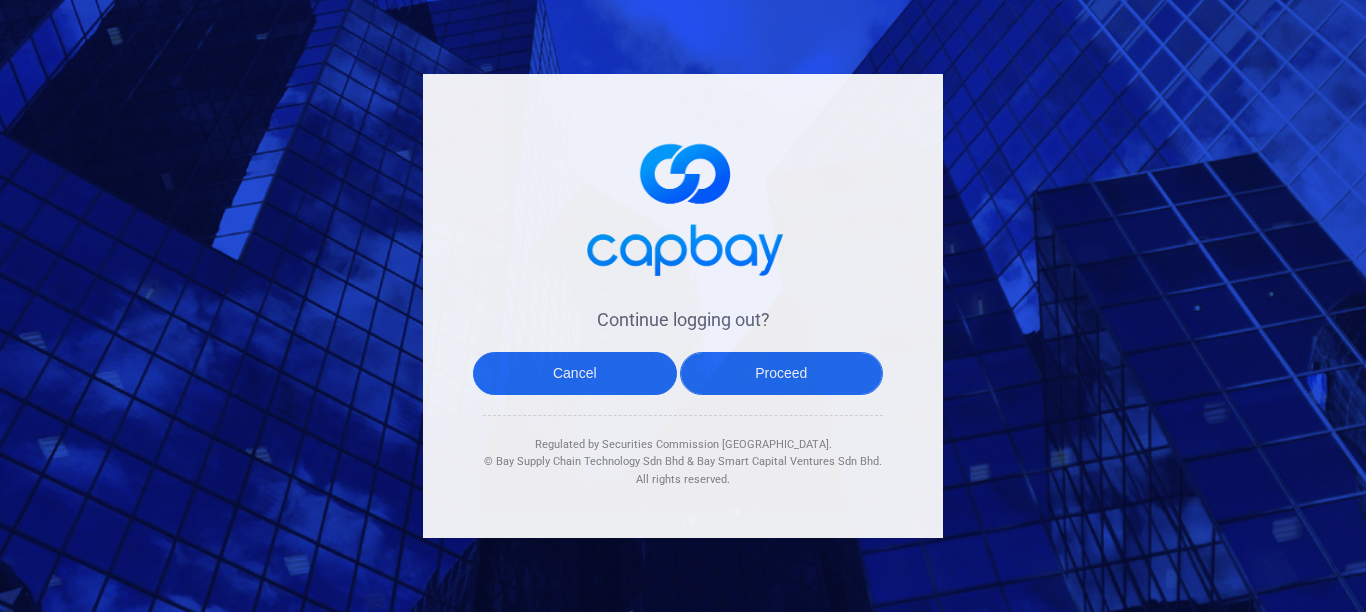 click on "Proceed" at bounding box center (782, 373) 